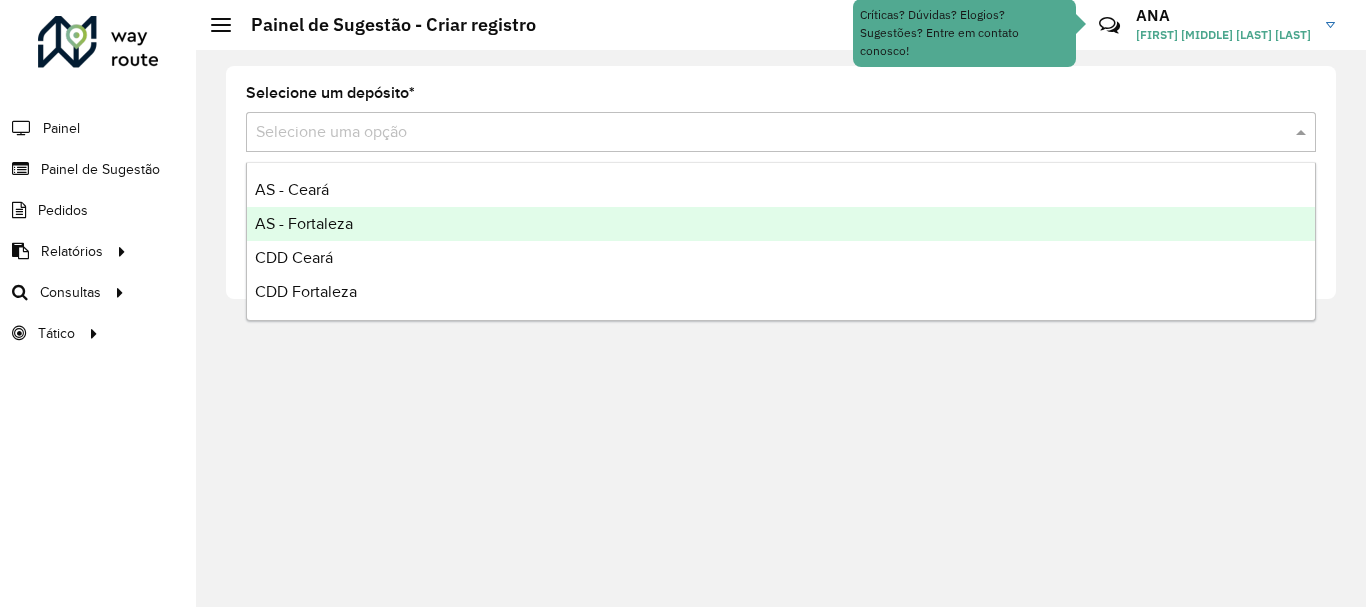 scroll, scrollTop: 0, scrollLeft: 0, axis: both 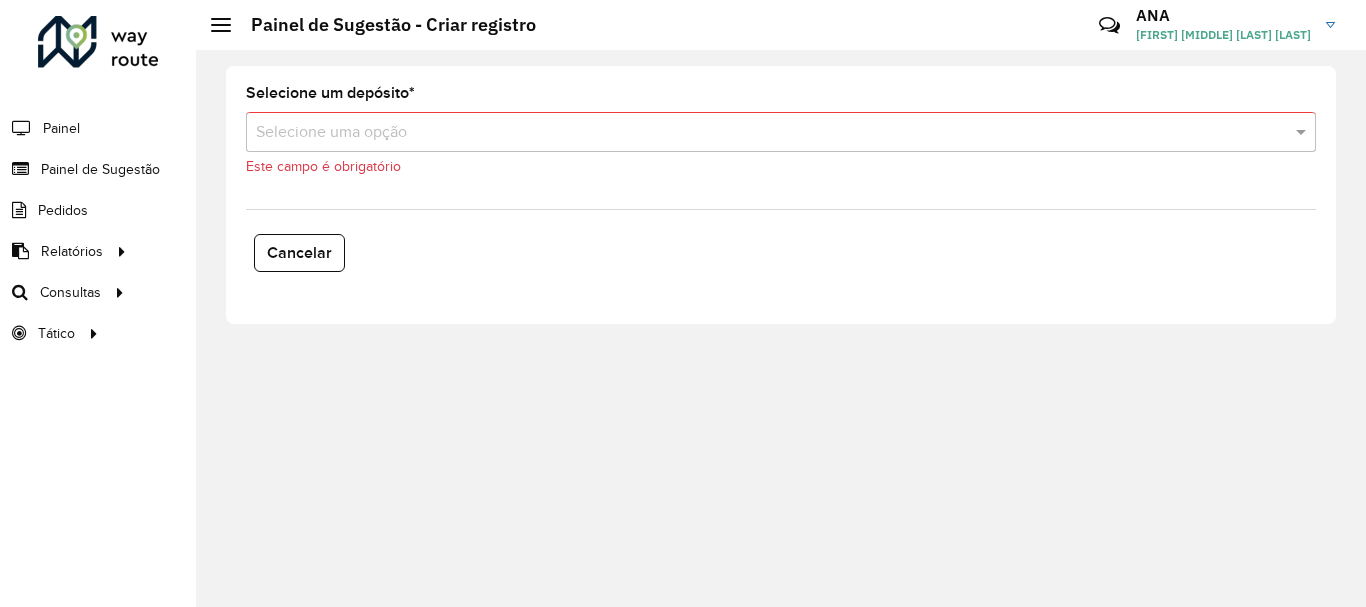 click at bounding box center (761, 133) 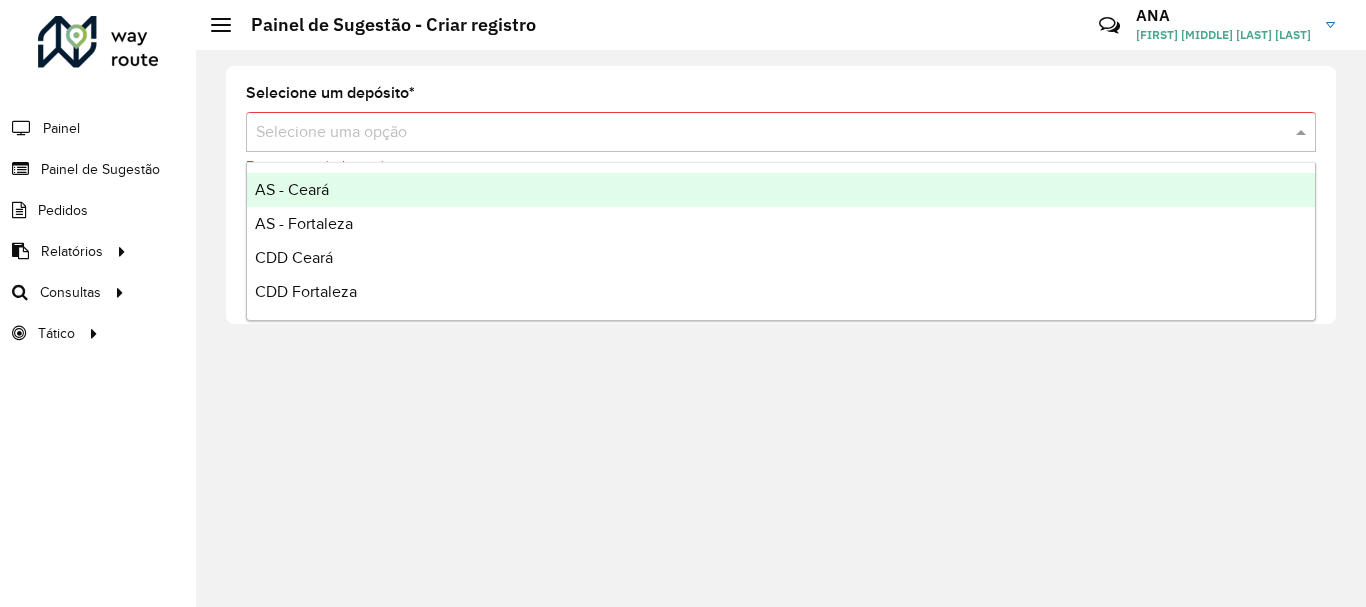 click on "AS - Ceará" at bounding box center (292, 189) 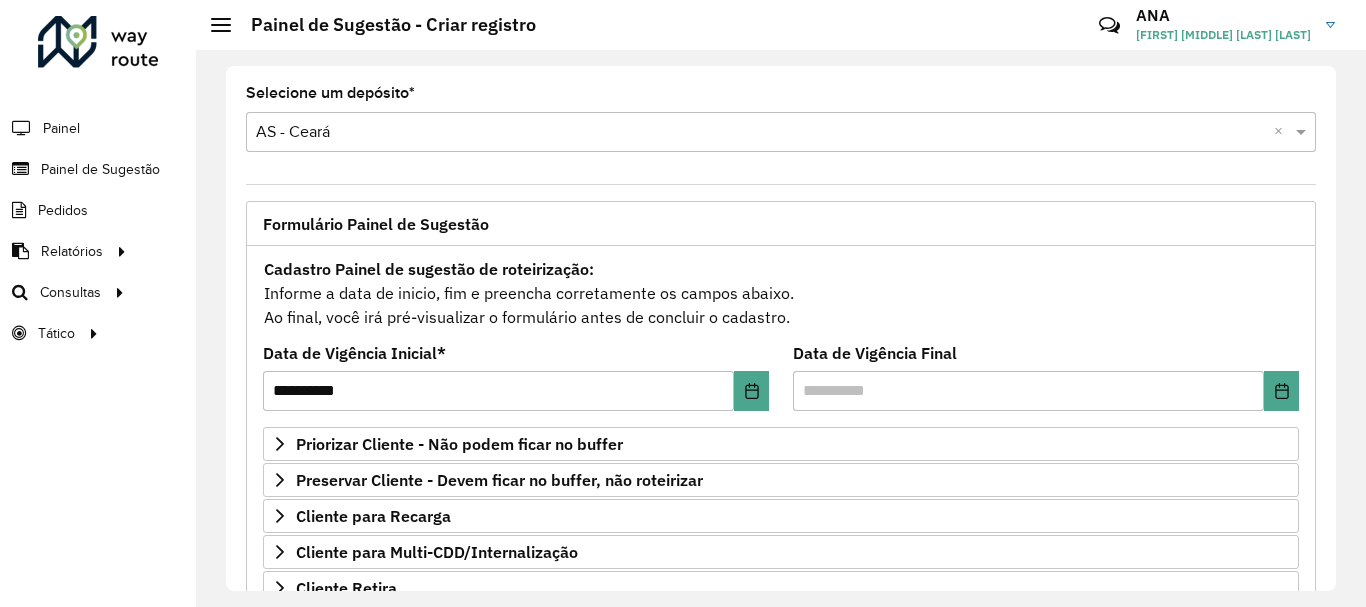 click 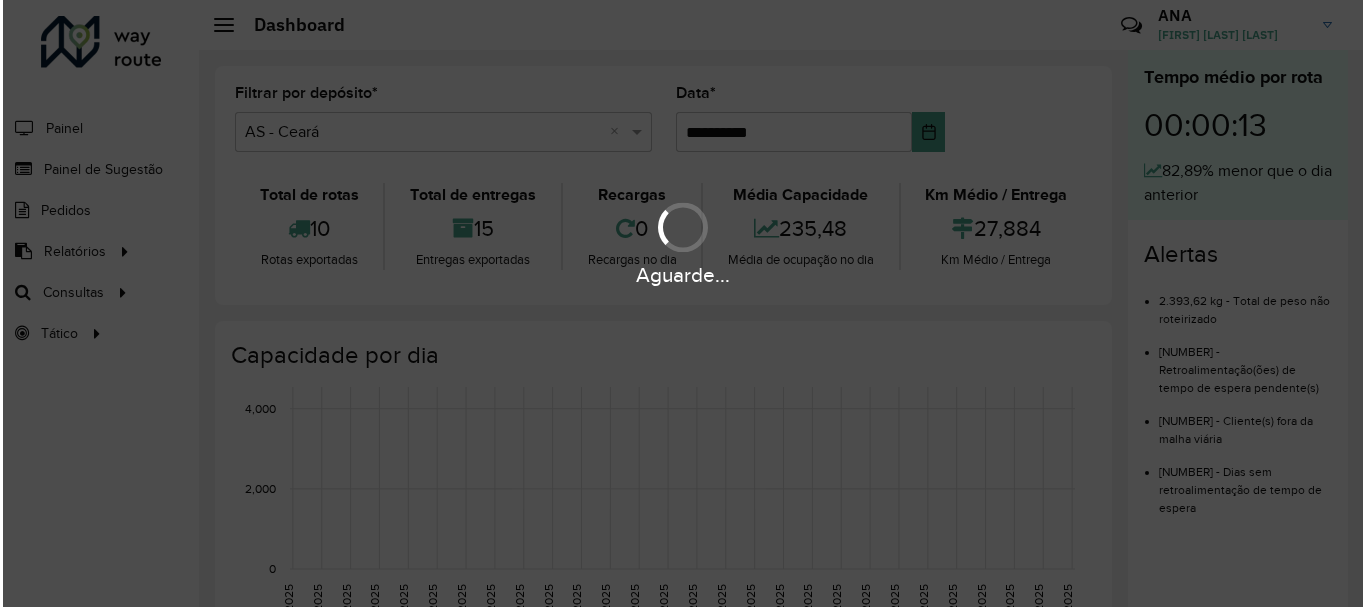 scroll, scrollTop: 0, scrollLeft: 0, axis: both 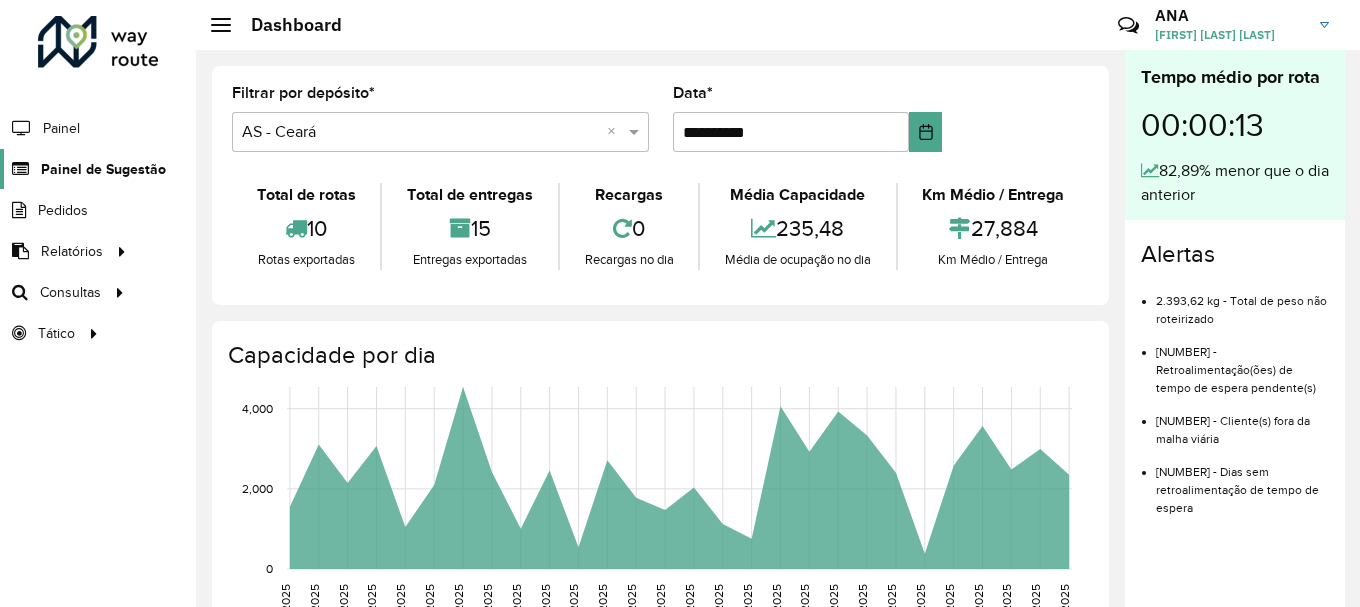 click on "Painel de Sugestão" 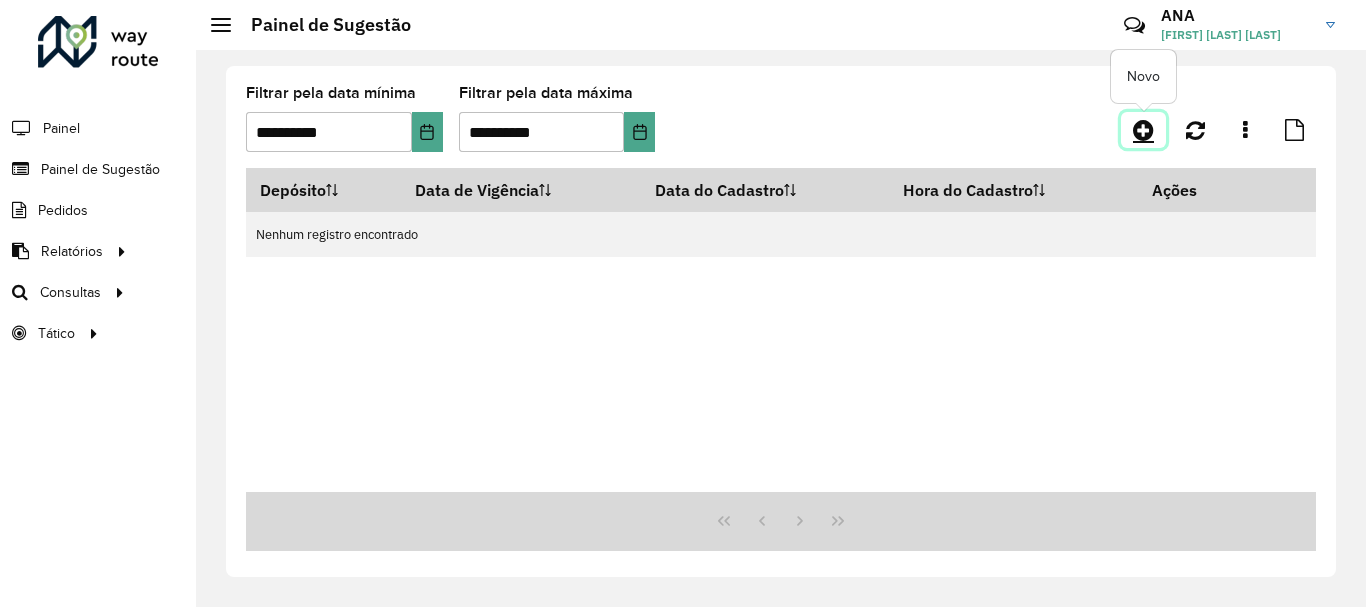 click 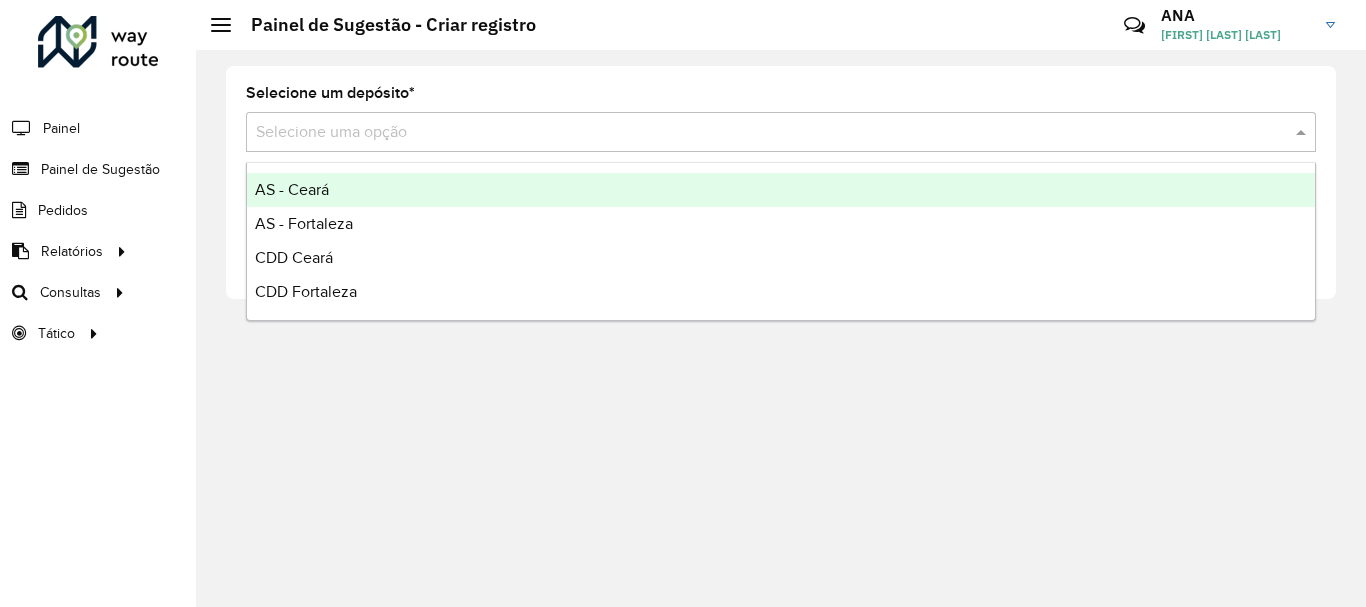 click at bounding box center [761, 133] 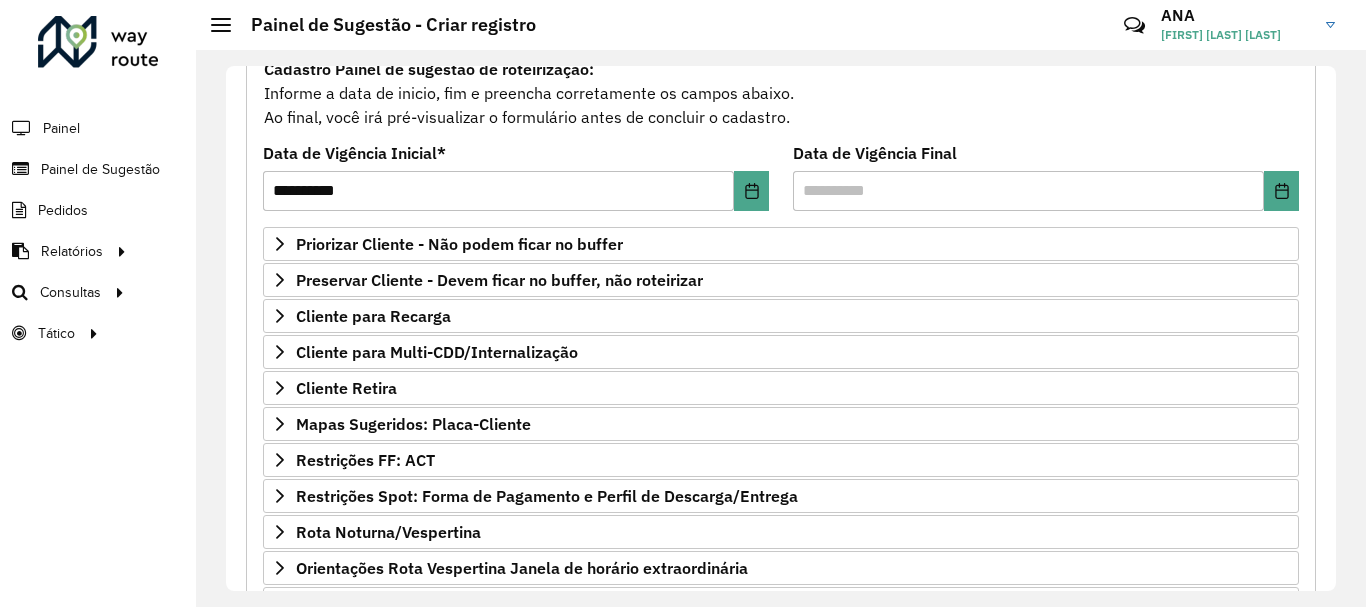 scroll, scrollTop: 300, scrollLeft: 0, axis: vertical 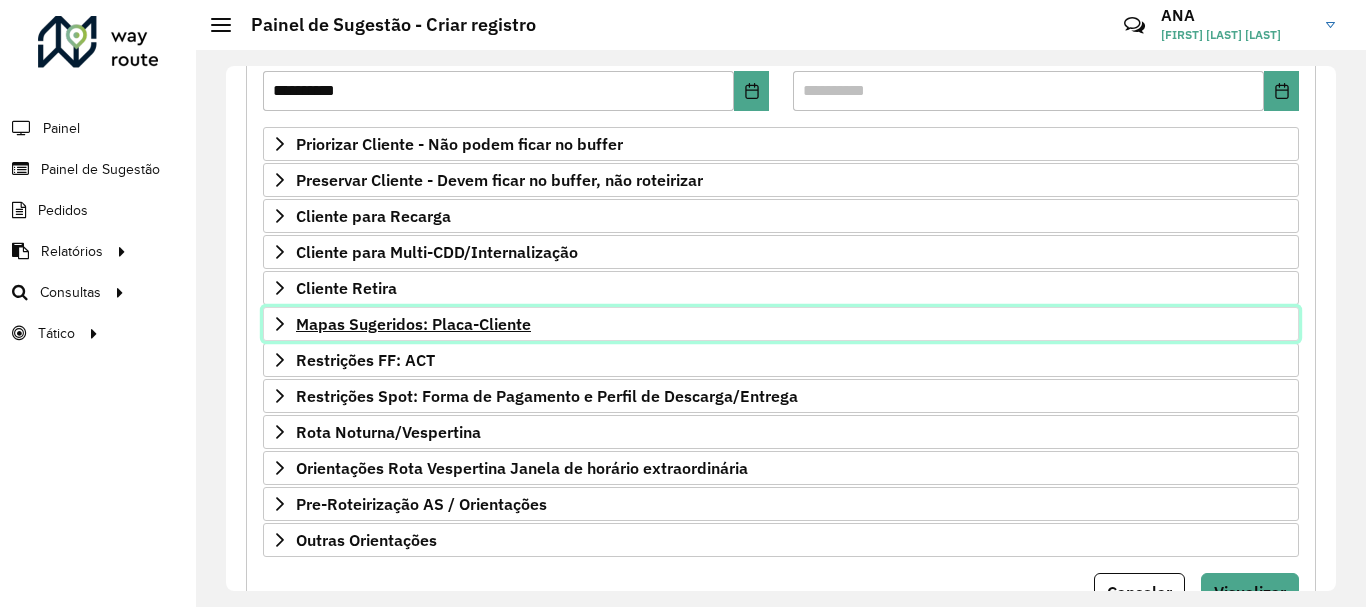 click on "Mapas Sugeridos: Placa-Cliente" at bounding box center [413, 324] 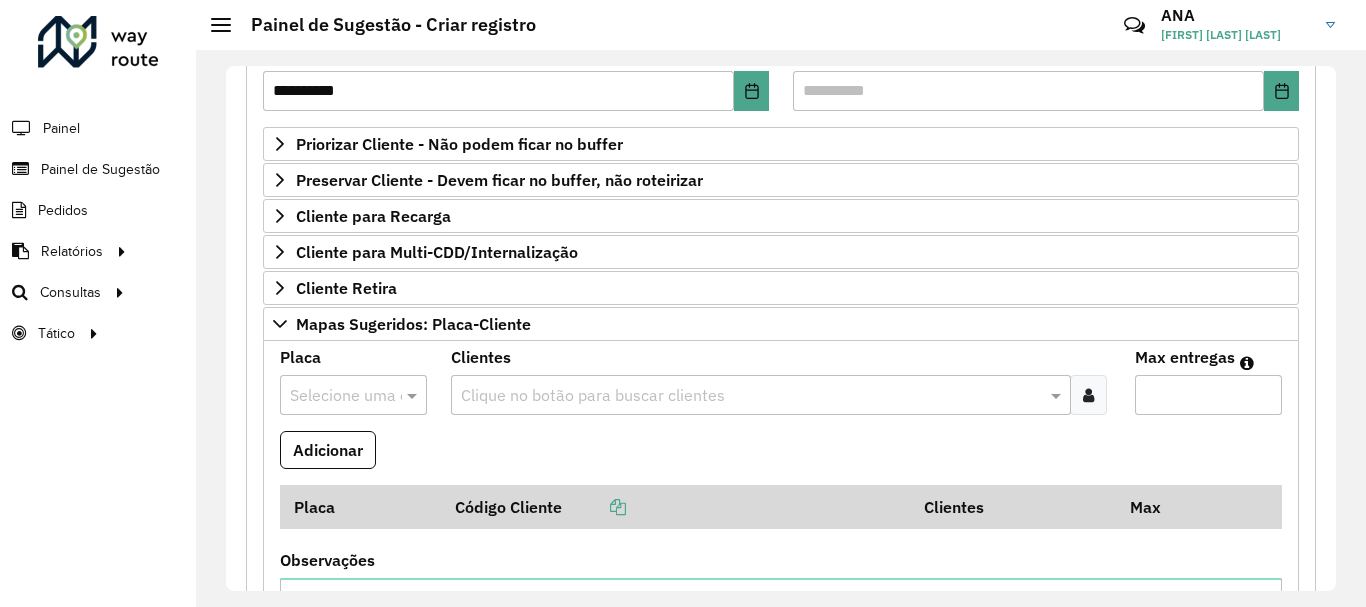 click at bounding box center [333, 396] 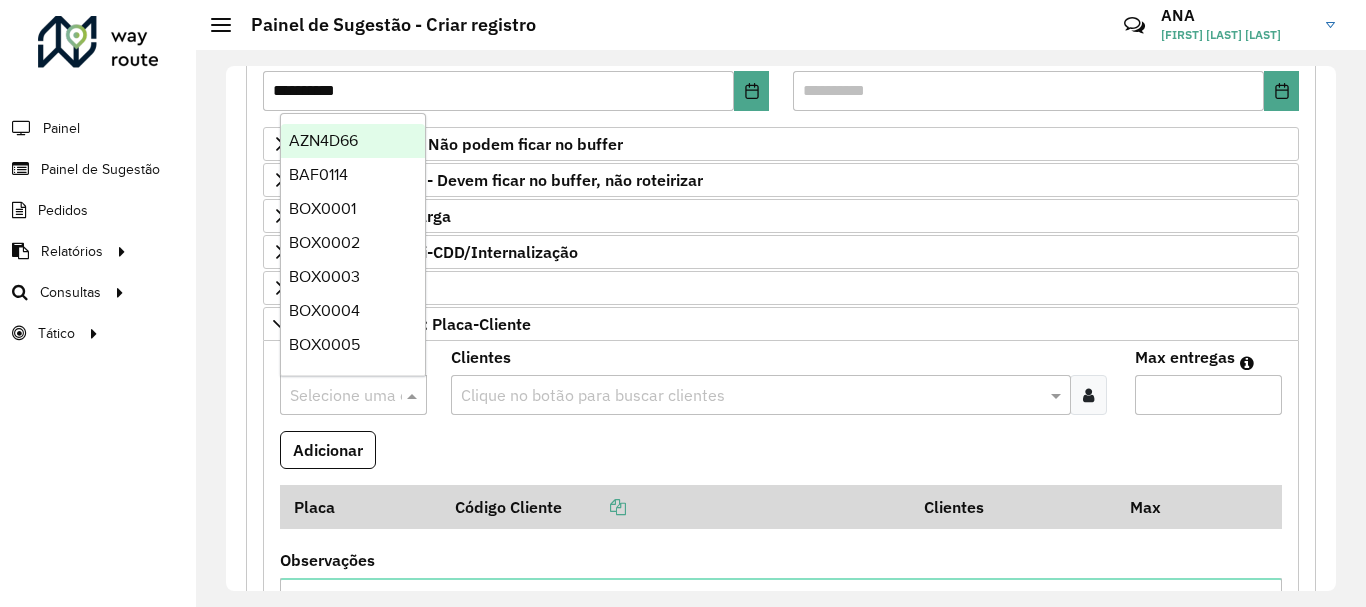 paste on "*******" 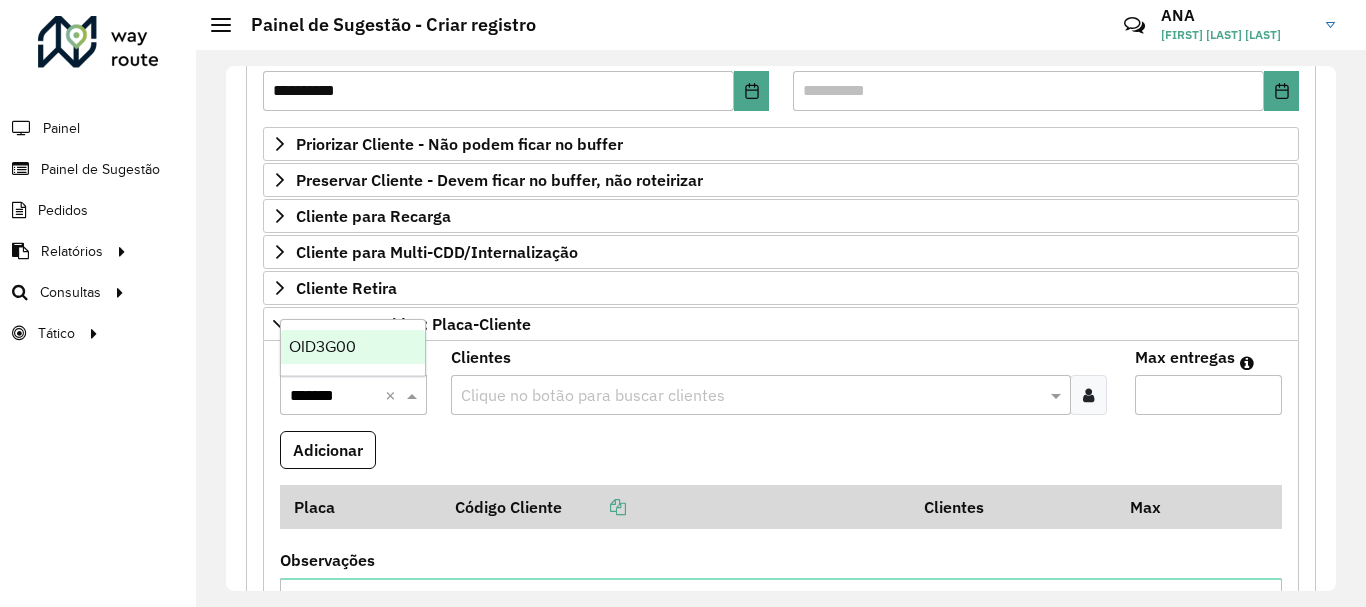 click on "OID3G00" at bounding box center (353, 347) 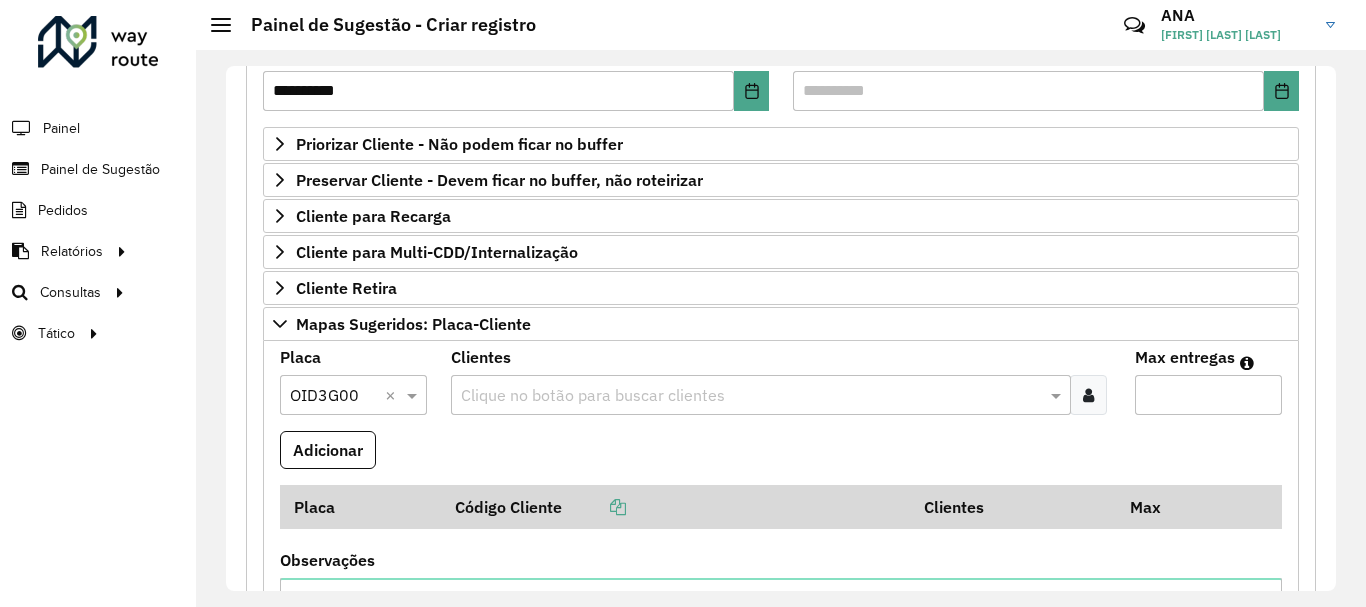 click at bounding box center (751, 396) 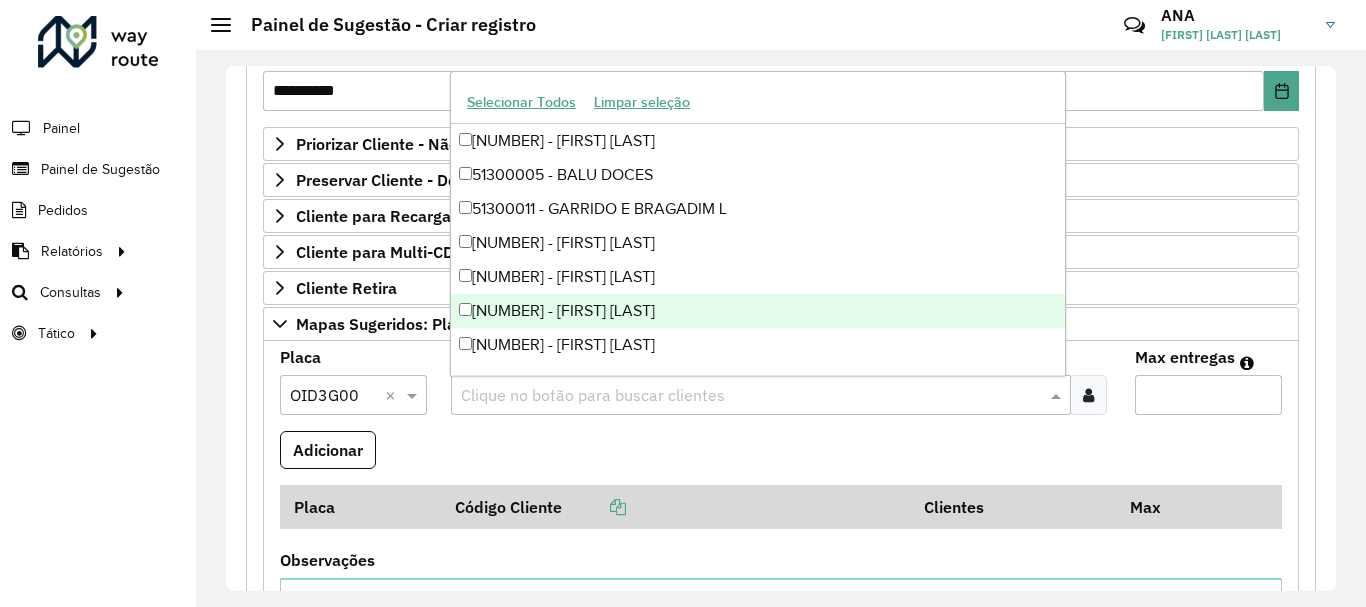 click at bounding box center [751, 396] 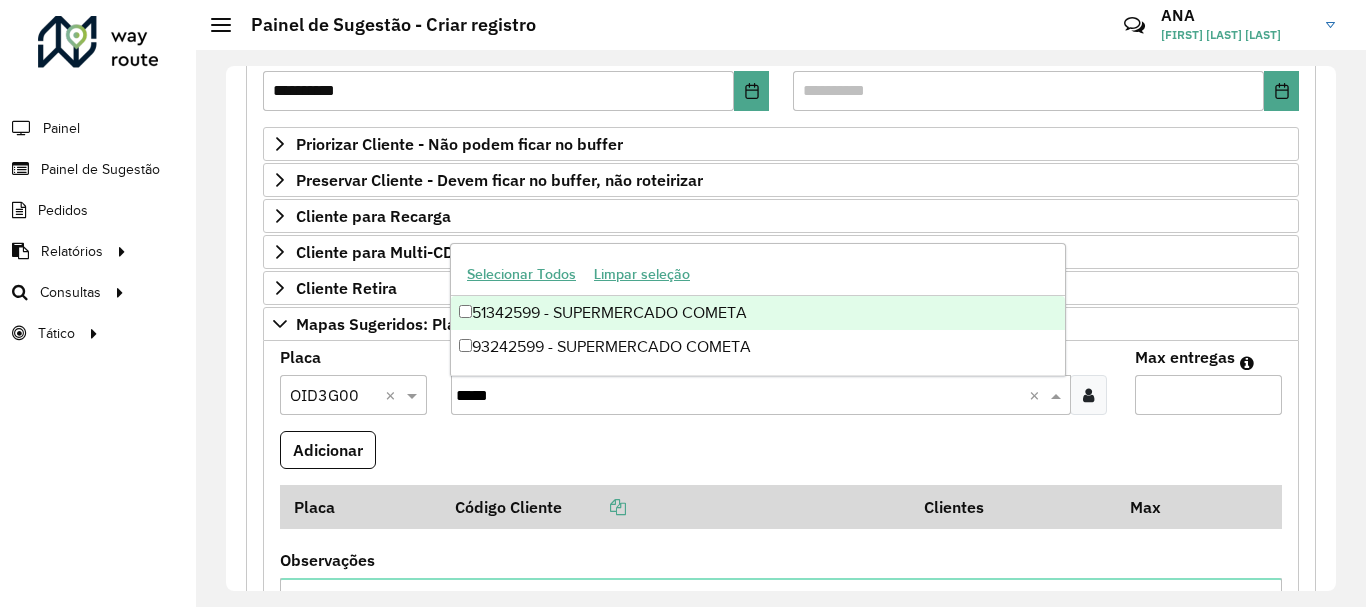 type on "*****" 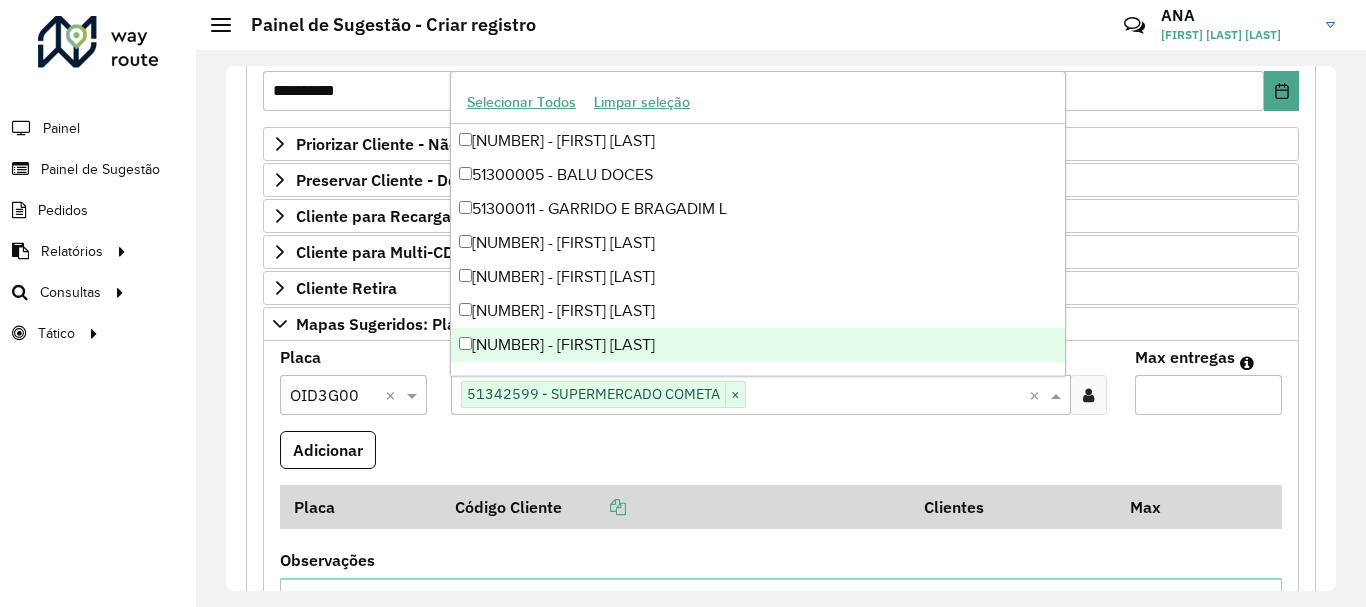 click on "Max entregas" at bounding box center (1208, 395) 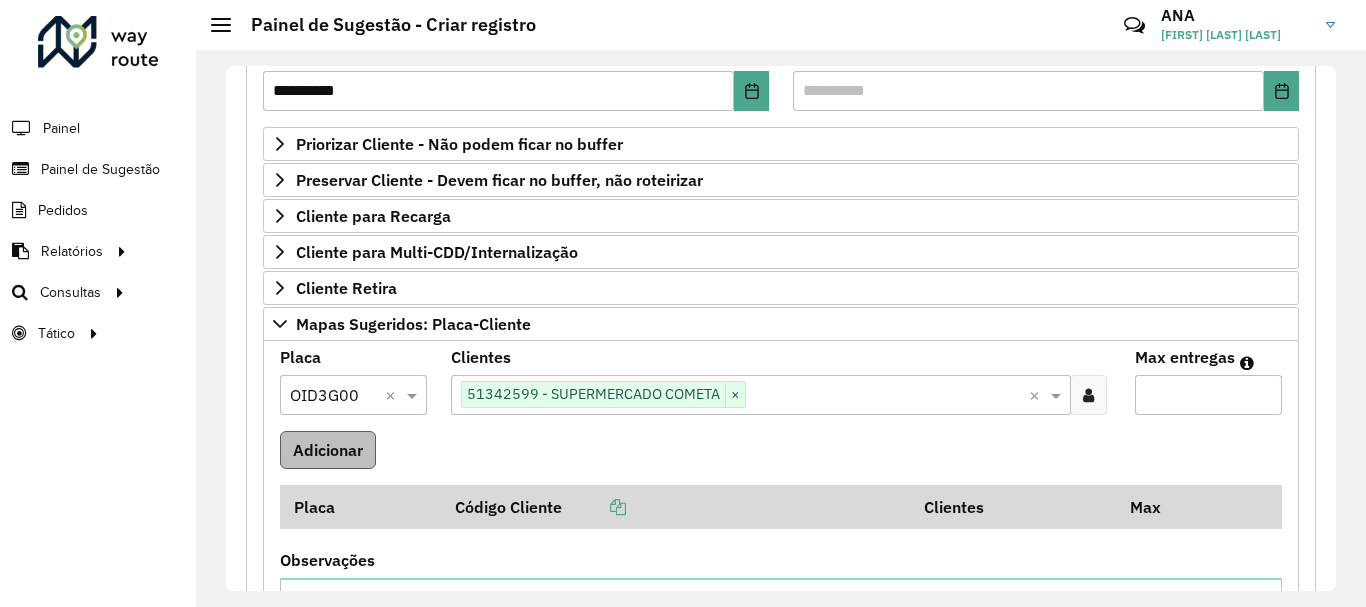 type on "*" 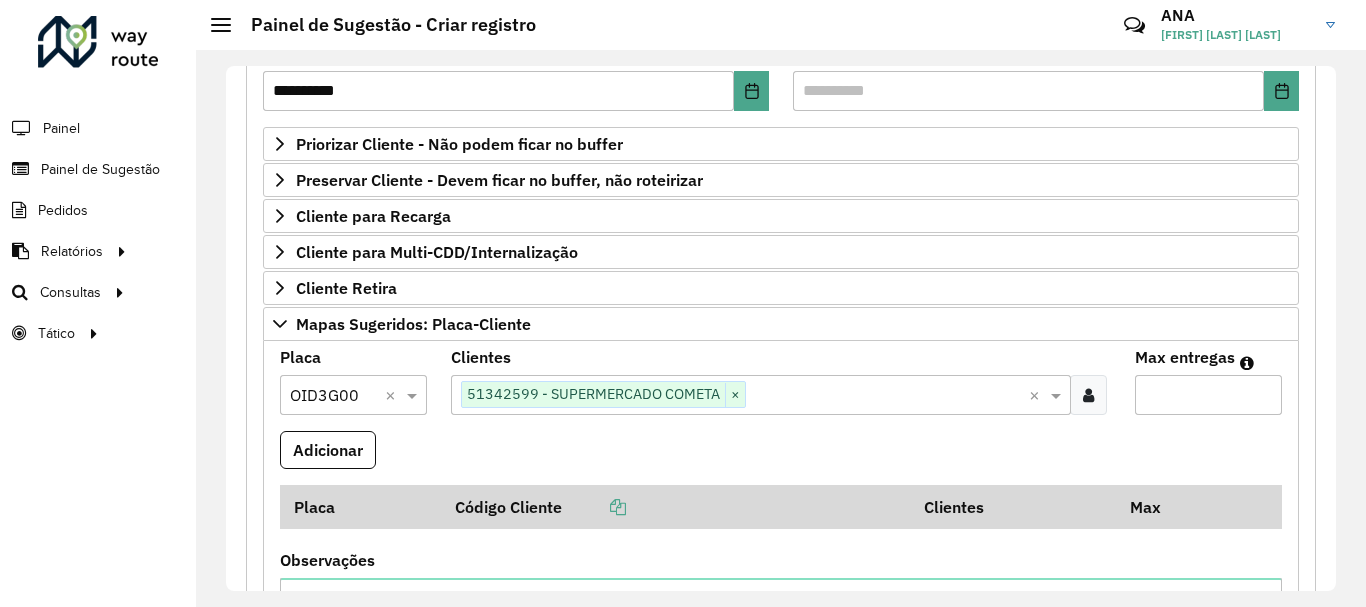 click on "Adicionar" at bounding box center [328, 450] 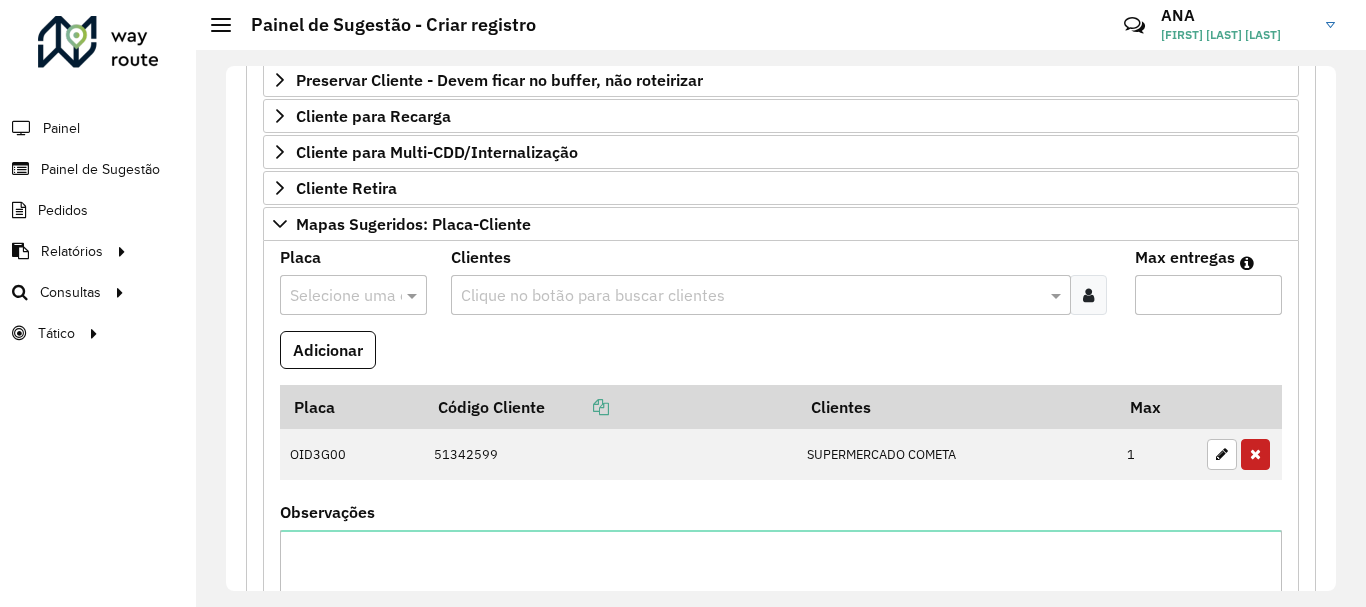 scroll, scrollTop: 500, scrollLeft: 0, axis: vertical 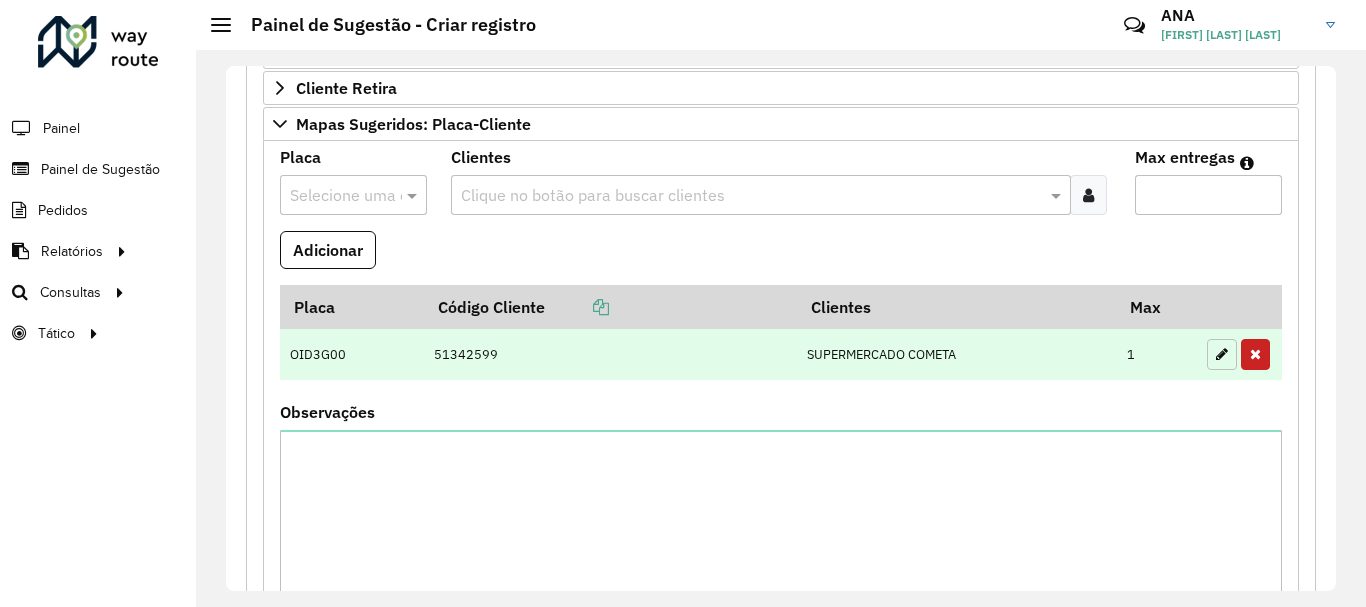 click at bounding box center (1222, 354) 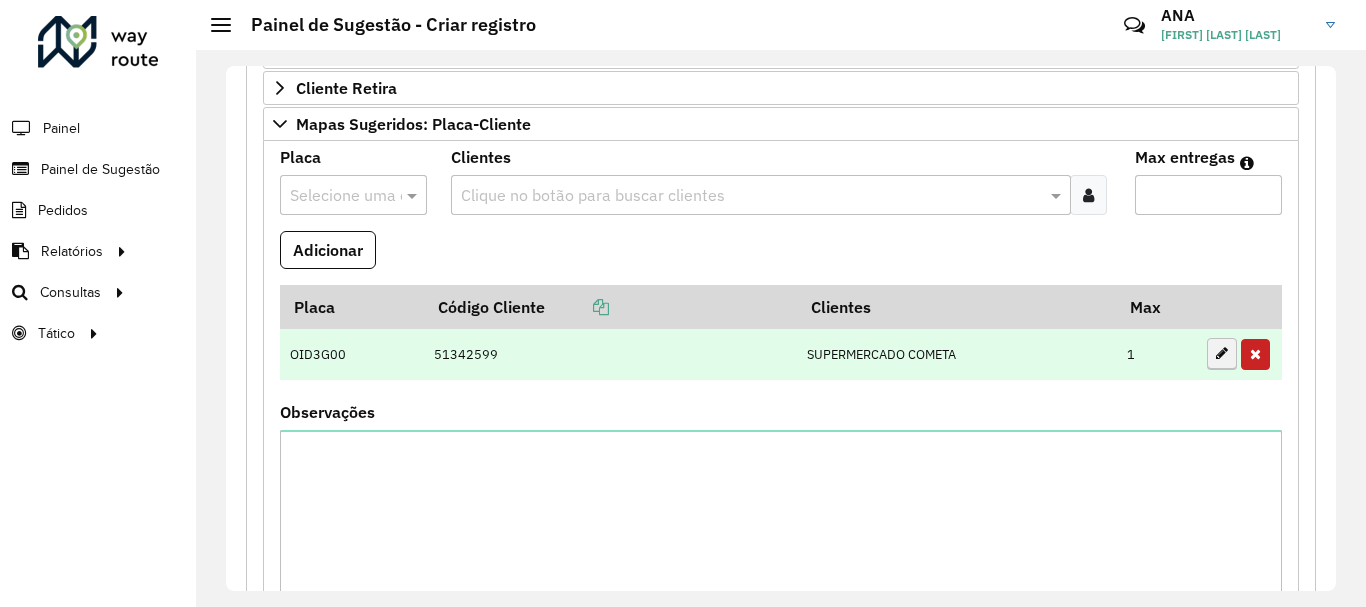 type on "*" 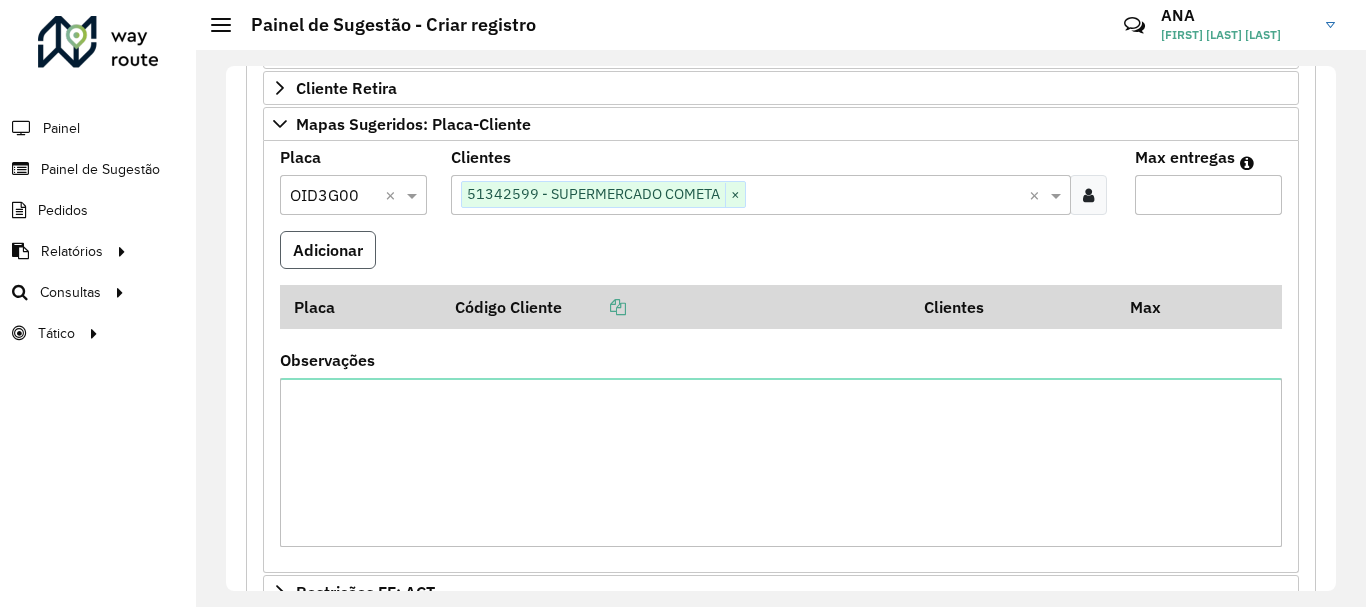 click on "Adicionar" at bounding box center (328, 250) 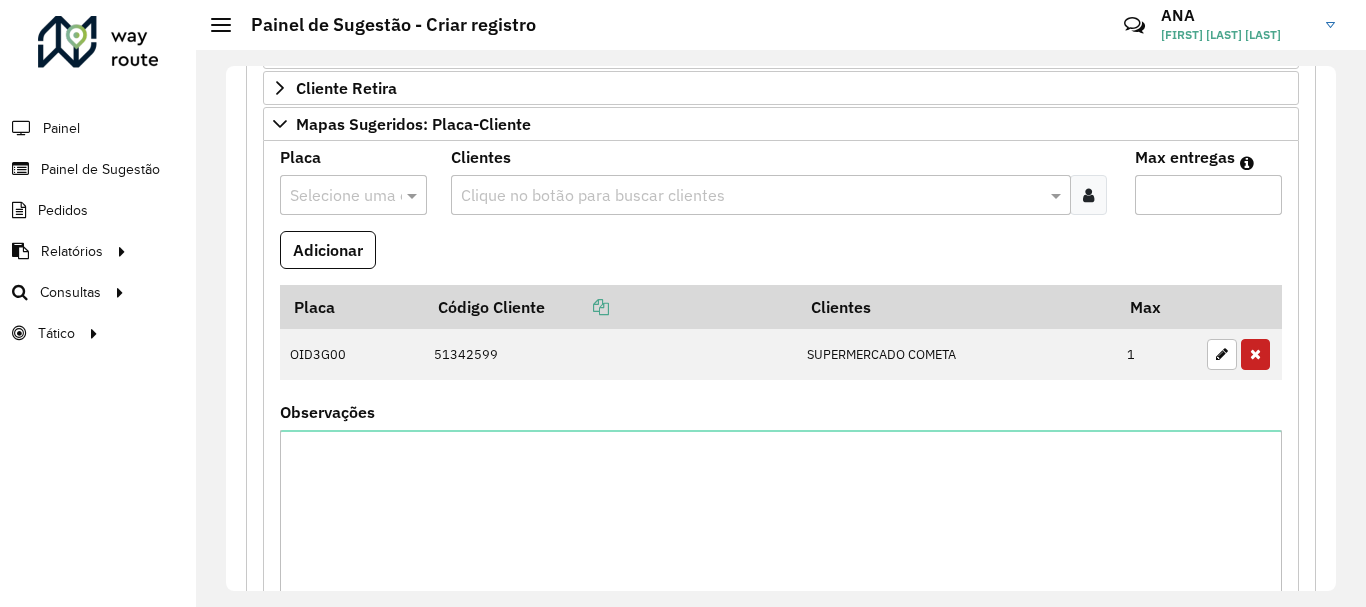 click at bounding box center [333, 196] 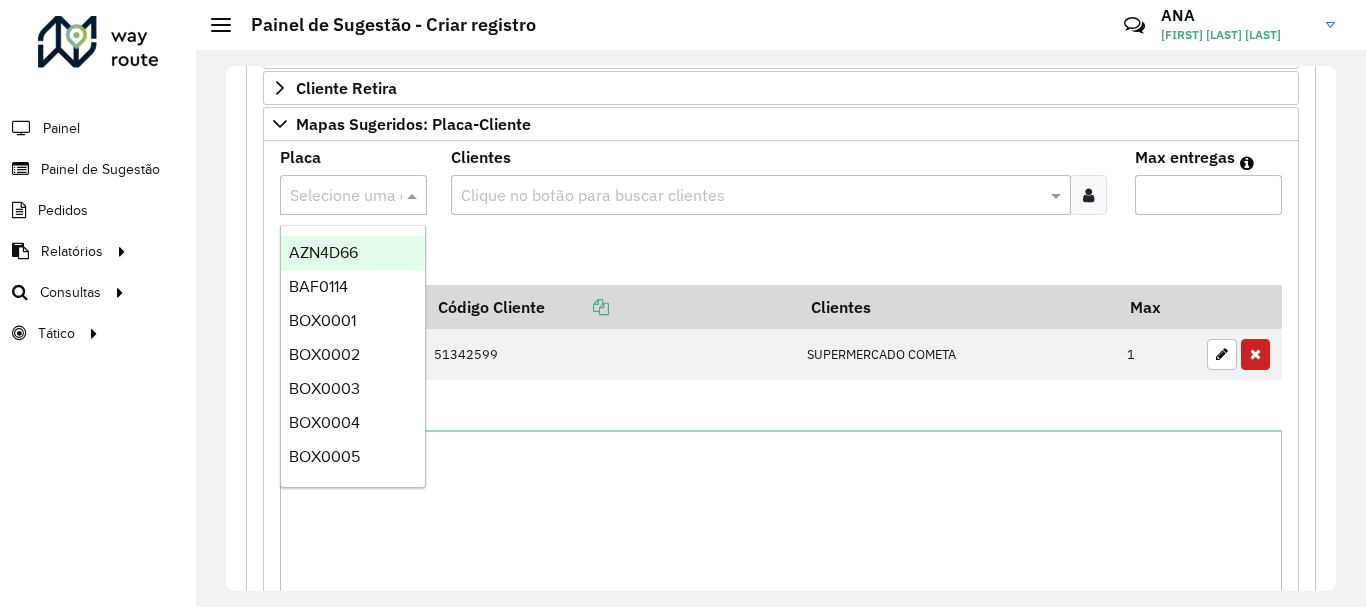 paste on "*******" 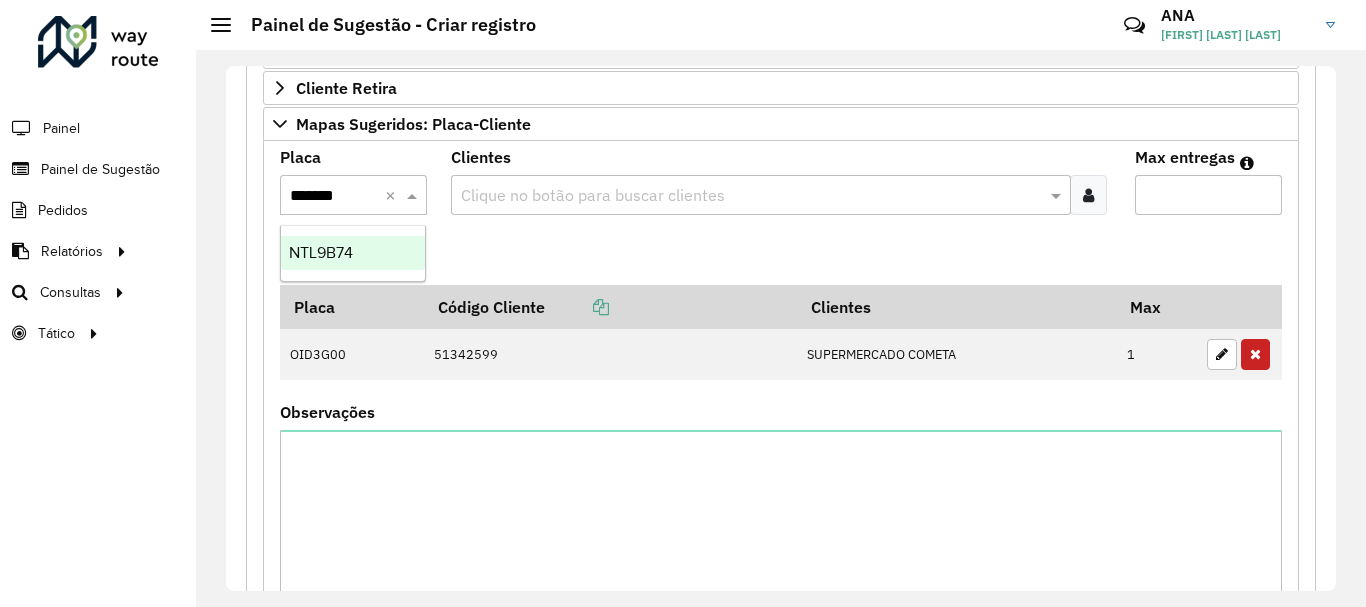 click on "NTL9B74" at bounding box center [321, 252] 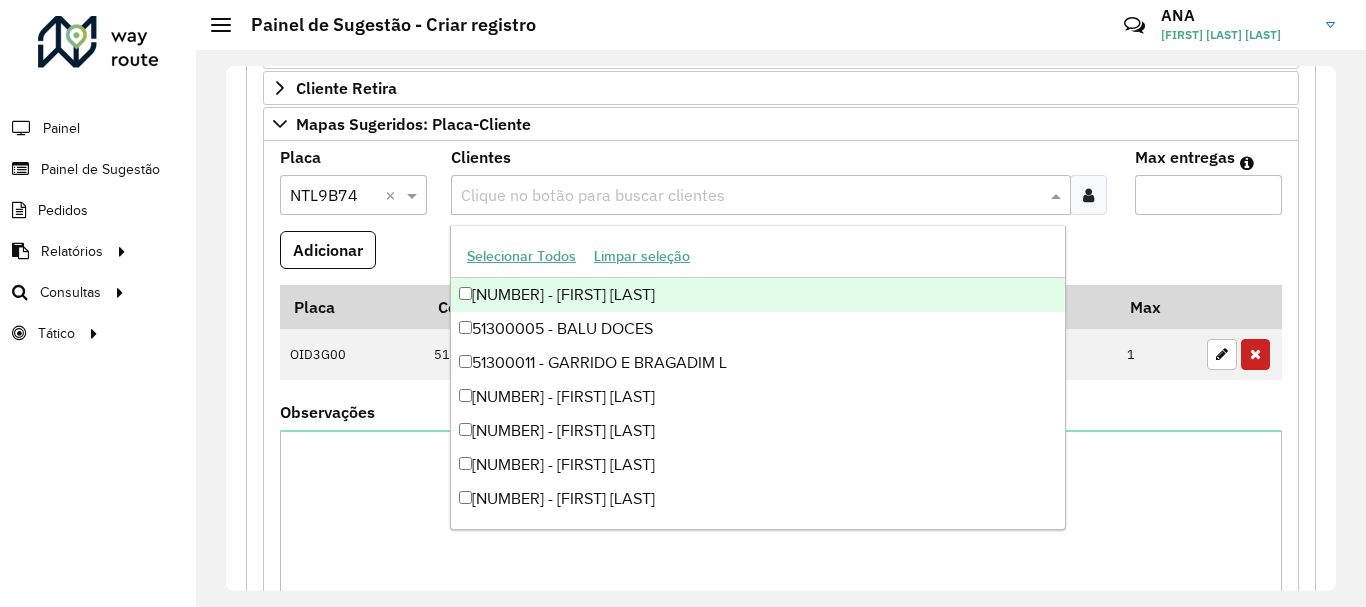 click at bounding box center (751, 196) 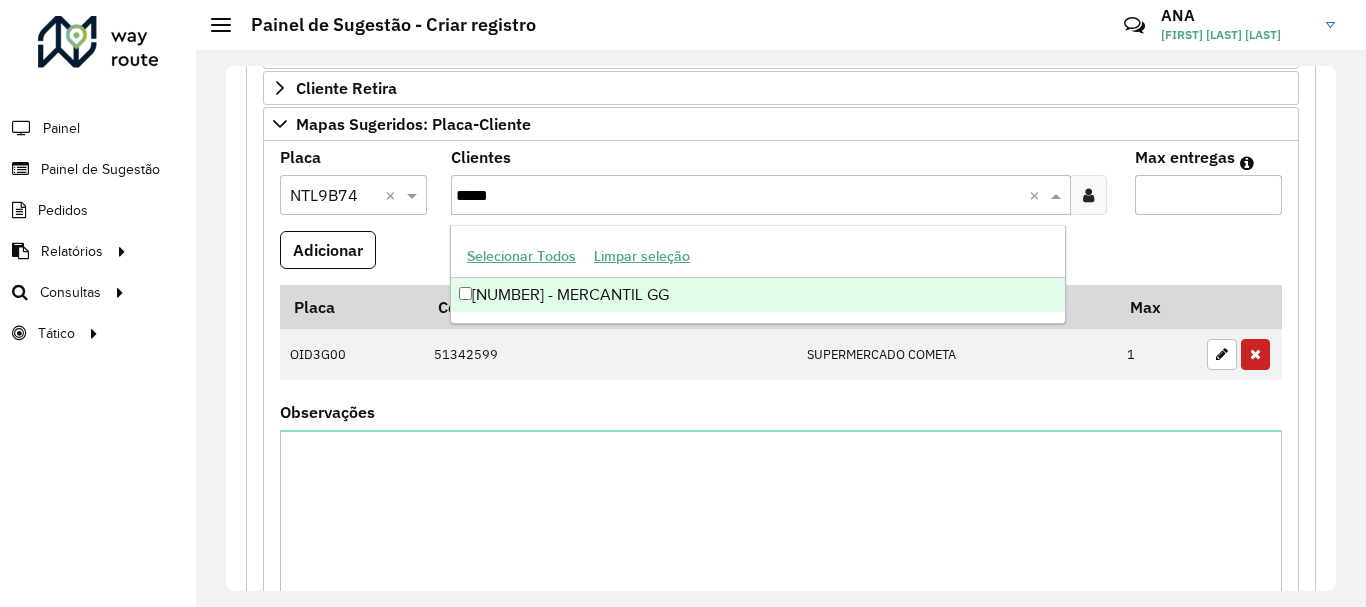 type on "*****" 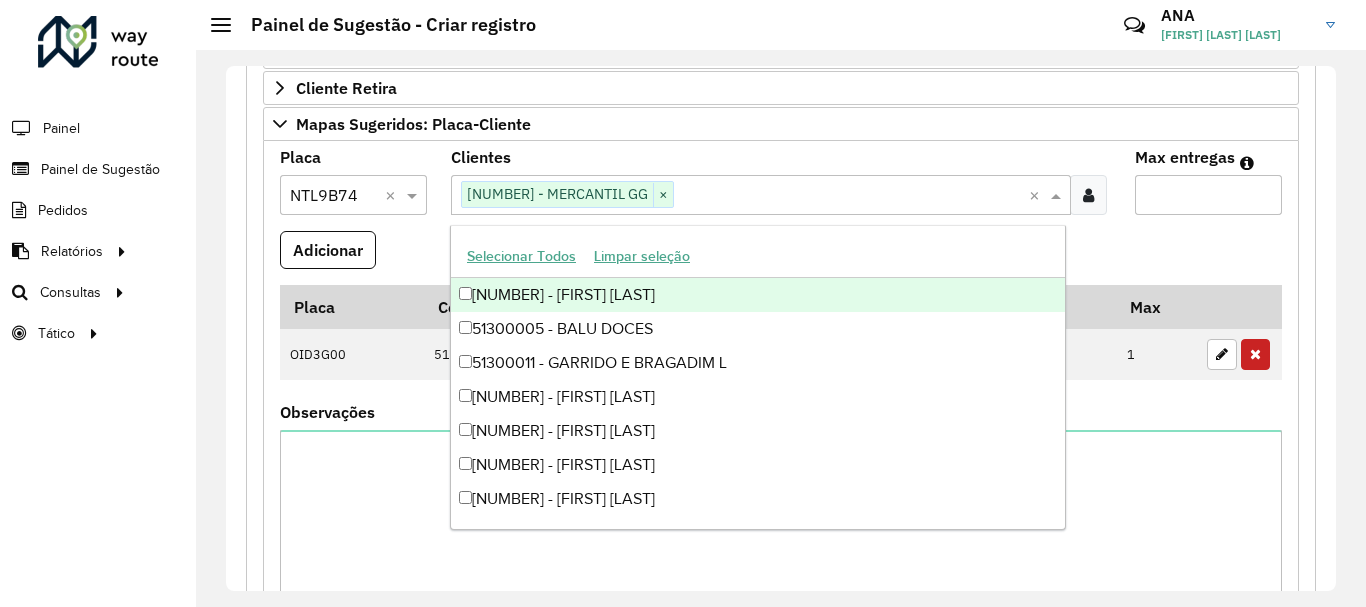 click at bounding box center [851, 196] 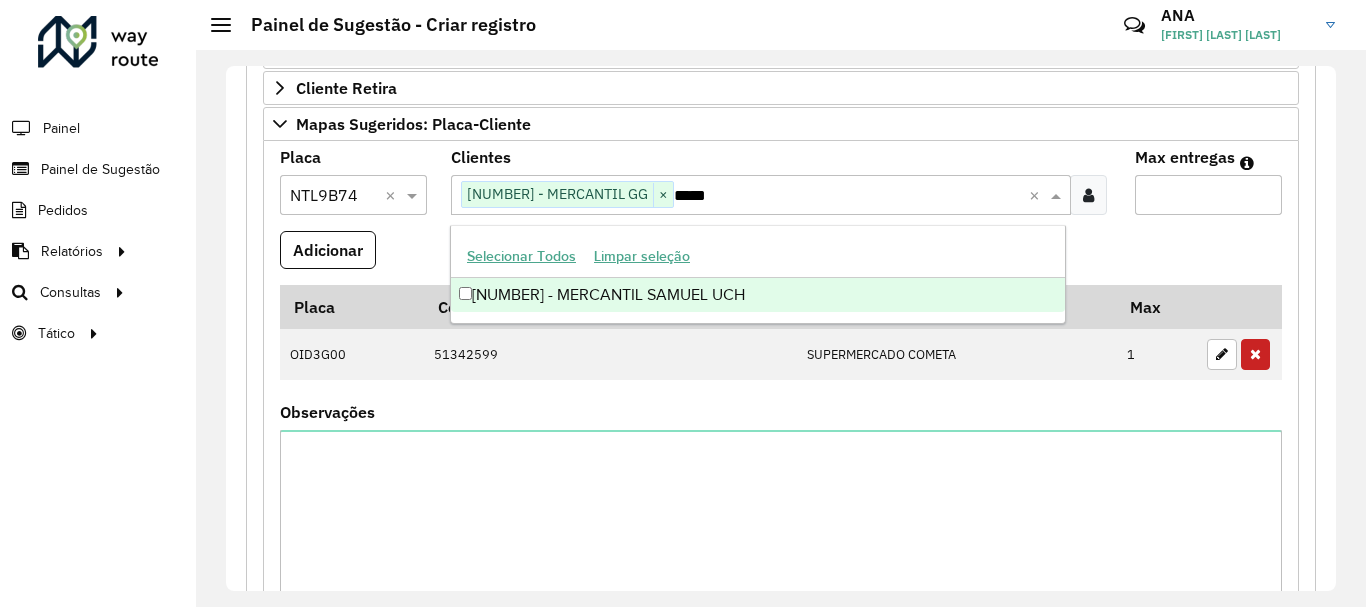 type on "*****" 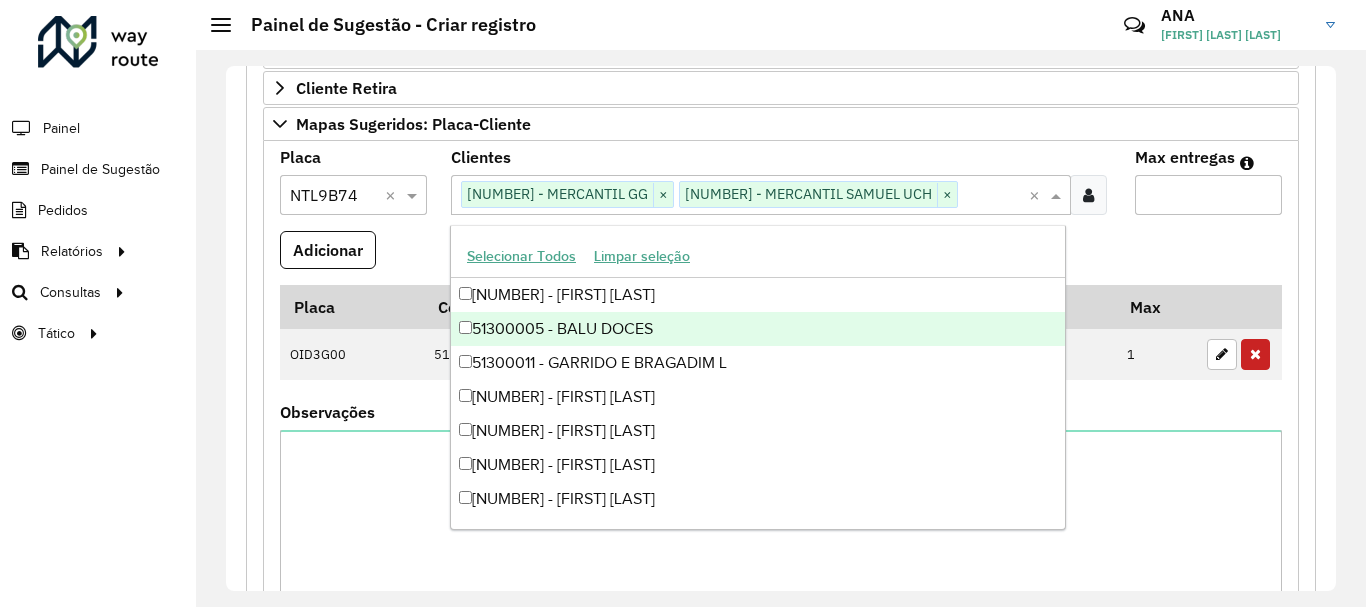 click on "Max entregas" at bounding box center [1208, 195] 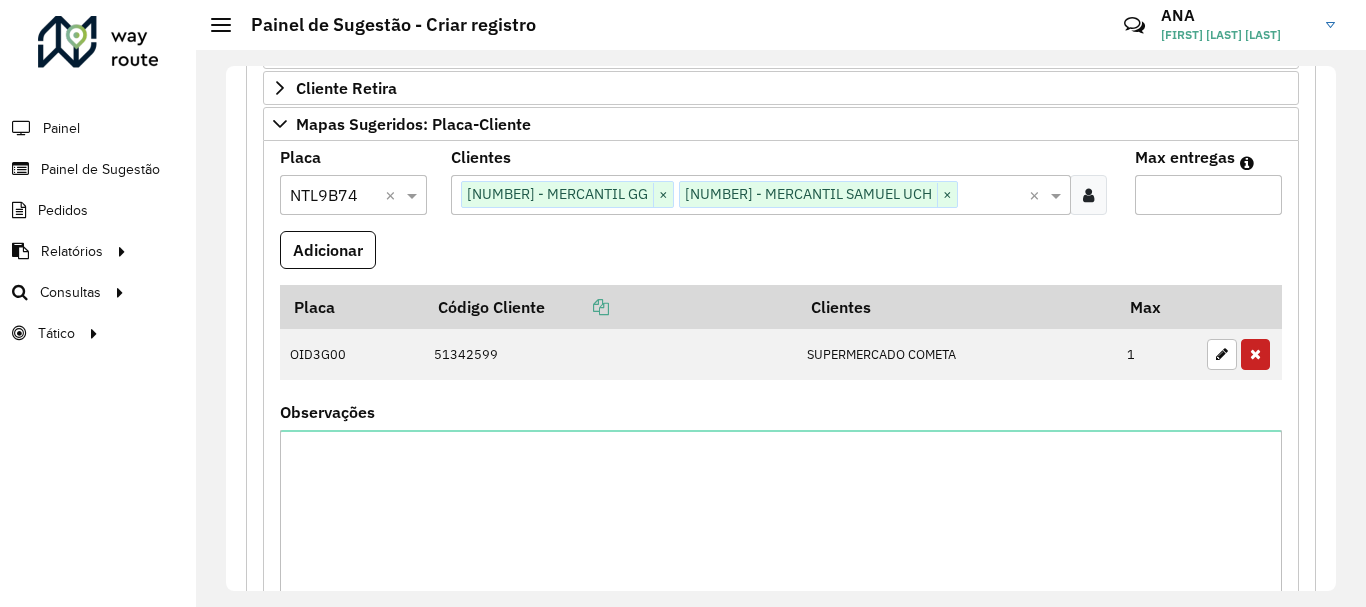 click on "*" at bounding box center (1208, 195) 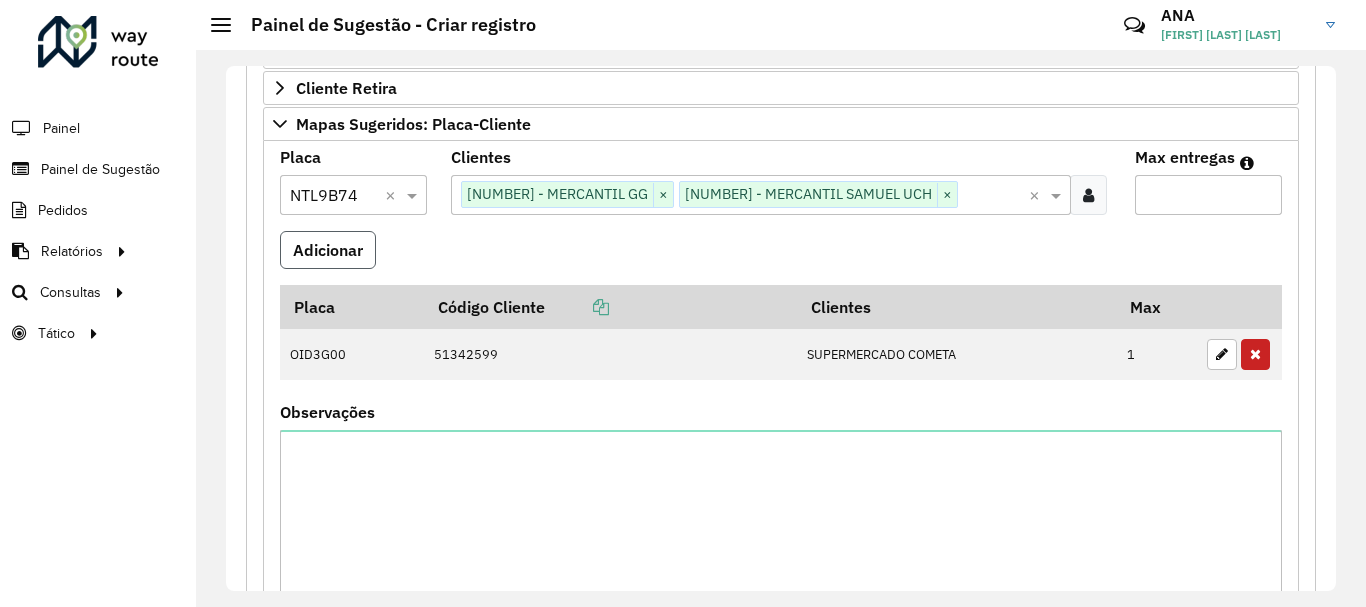 click on "Adicionar" at bounding box center [328, 250] 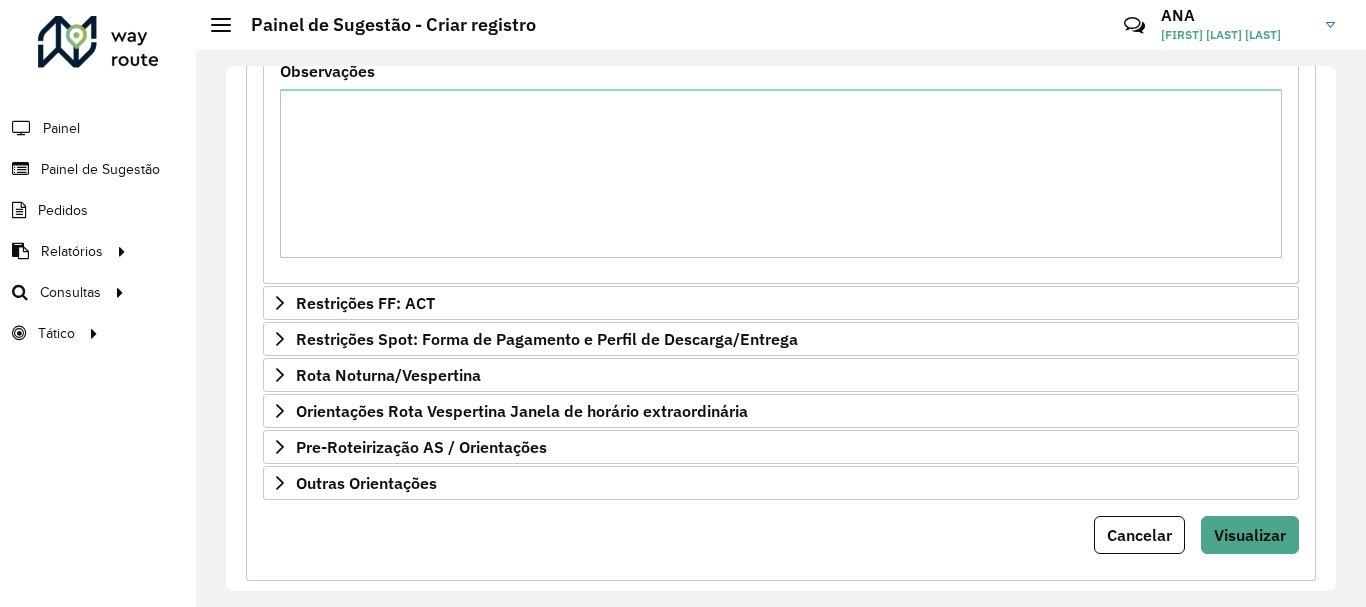 scroll, scrollTop: 934, scrollLeft: 0, axis: vertical 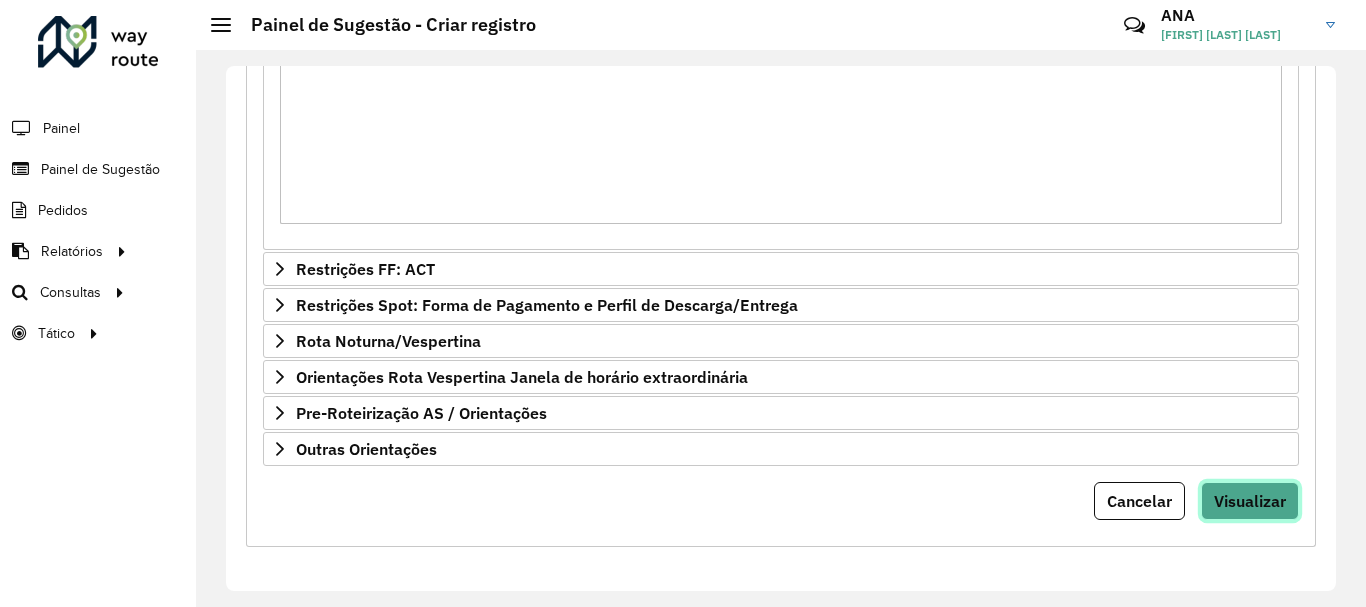 click on "Visualizar" at bounding box center (1250, 501) 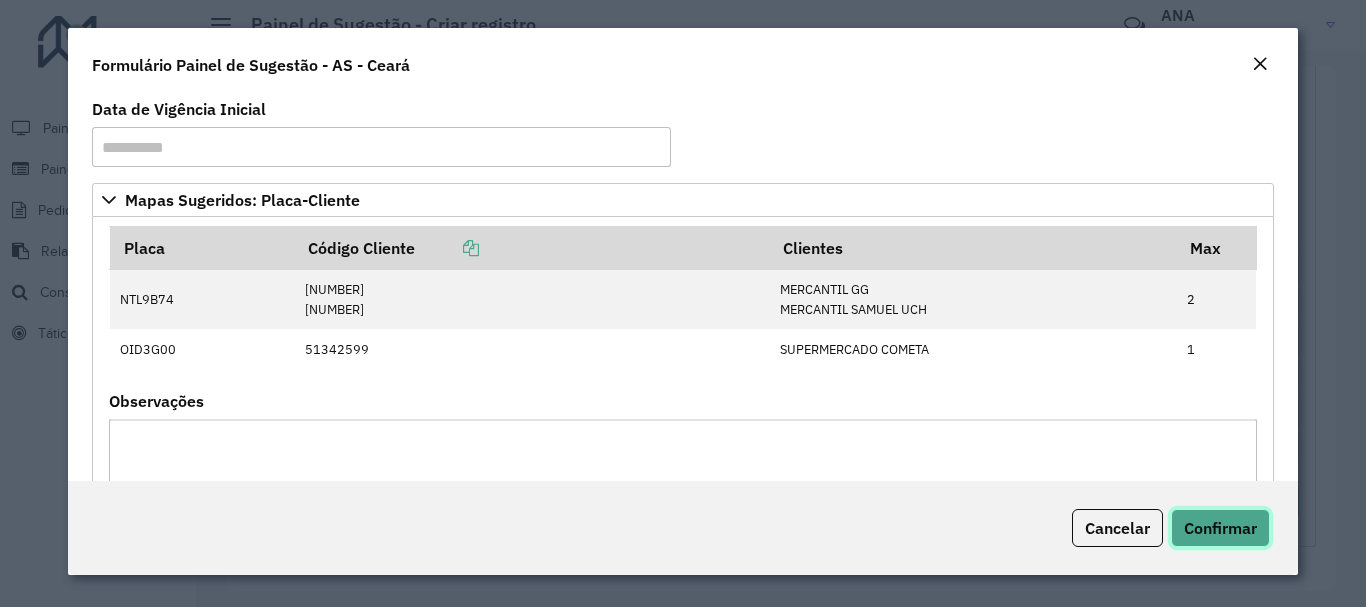 click on "Confirmar" 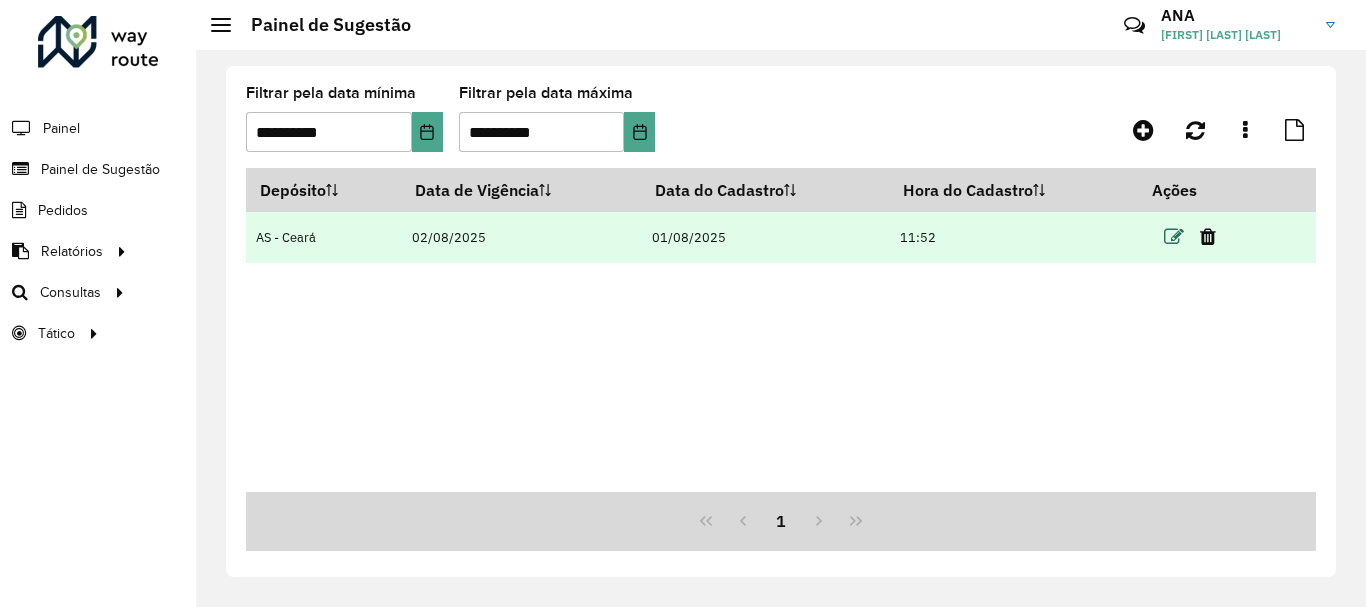click at bounding box center [1174, 237] 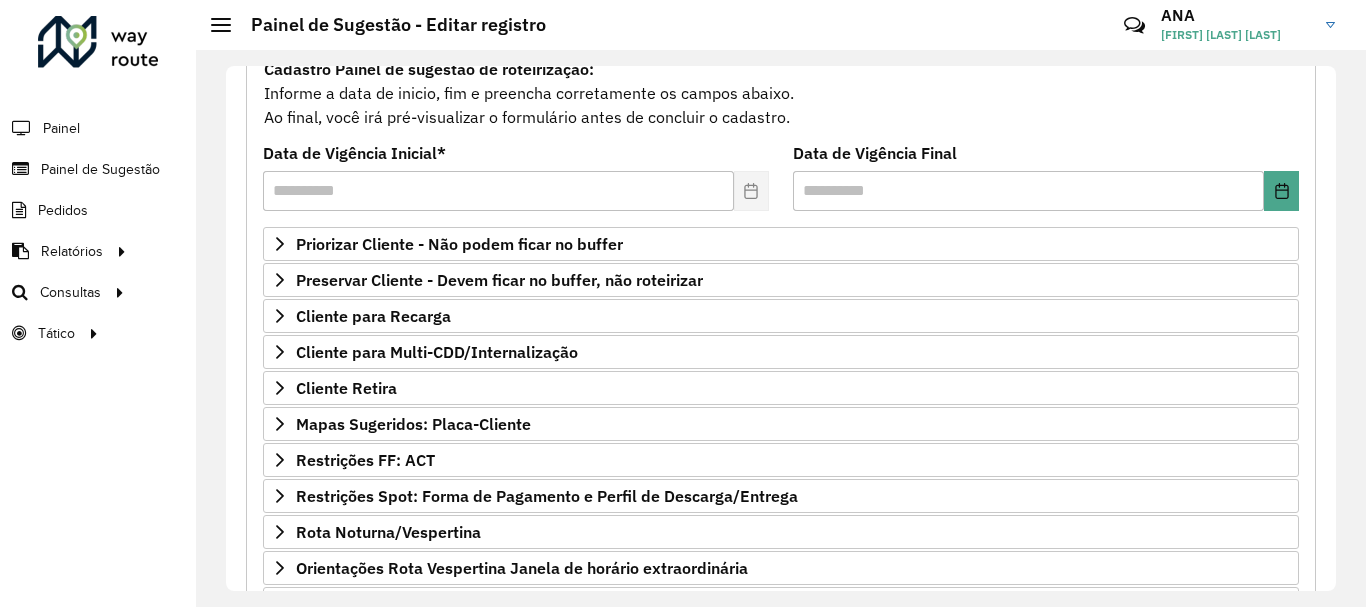 scroll, scrollTop: 300, scrollLeft: 0, axis: vertical 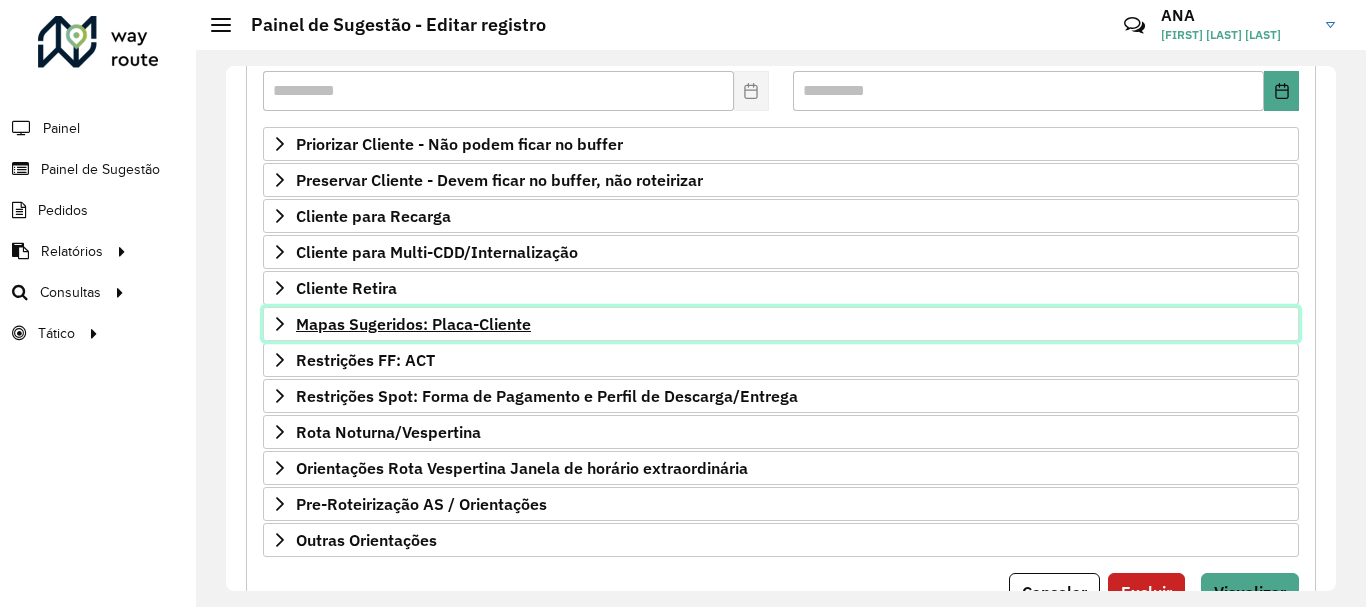 click on "Mapas Sugeridos: Placa-Cliente" at bounding box center (413, 324) 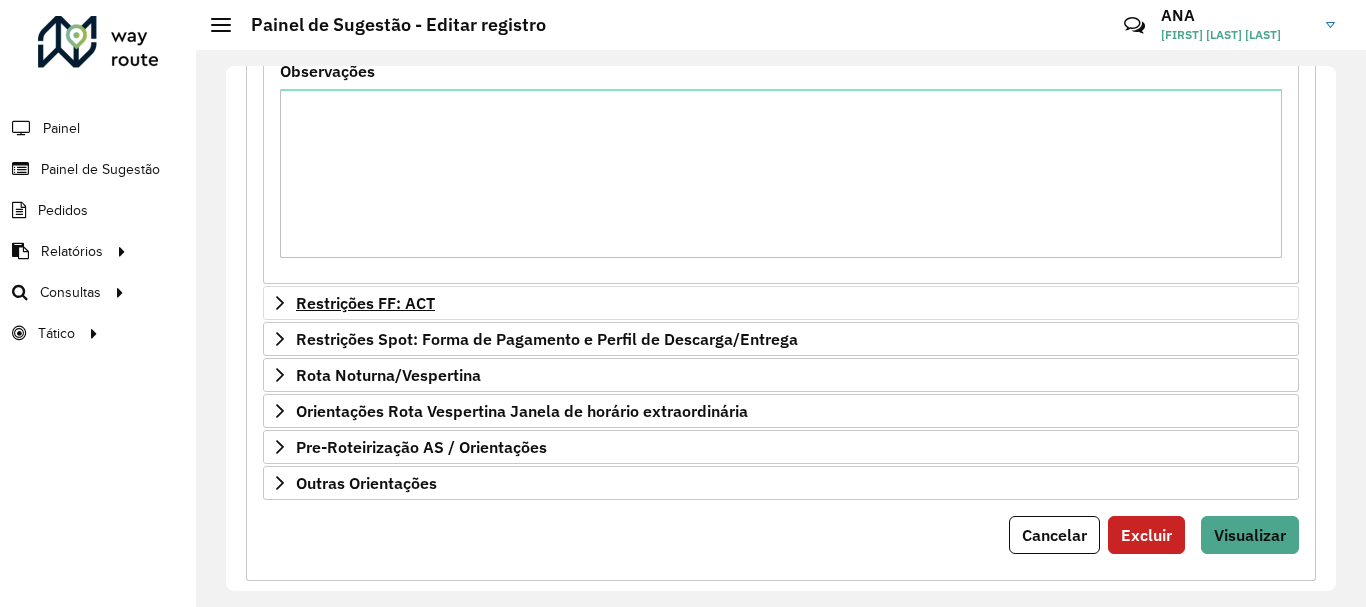 scroll, scrollTop: 934, scrollLeft: 0, axis: vertical 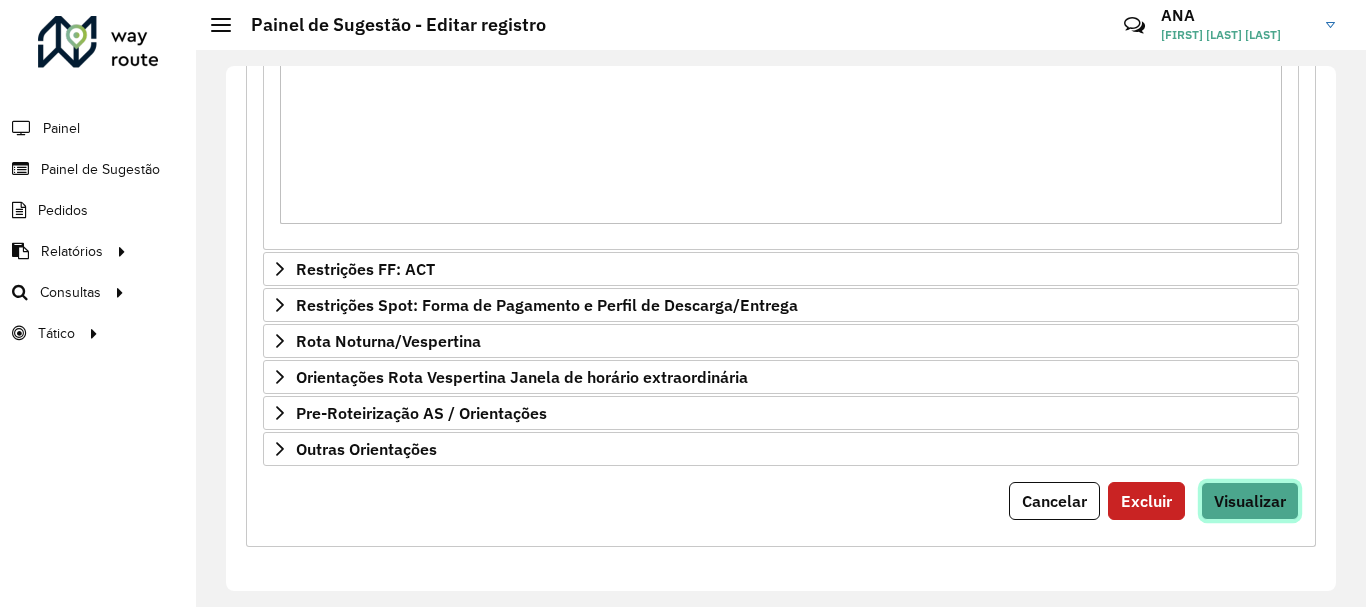 click on "Visualizar" at bounding box center (1250, 501) 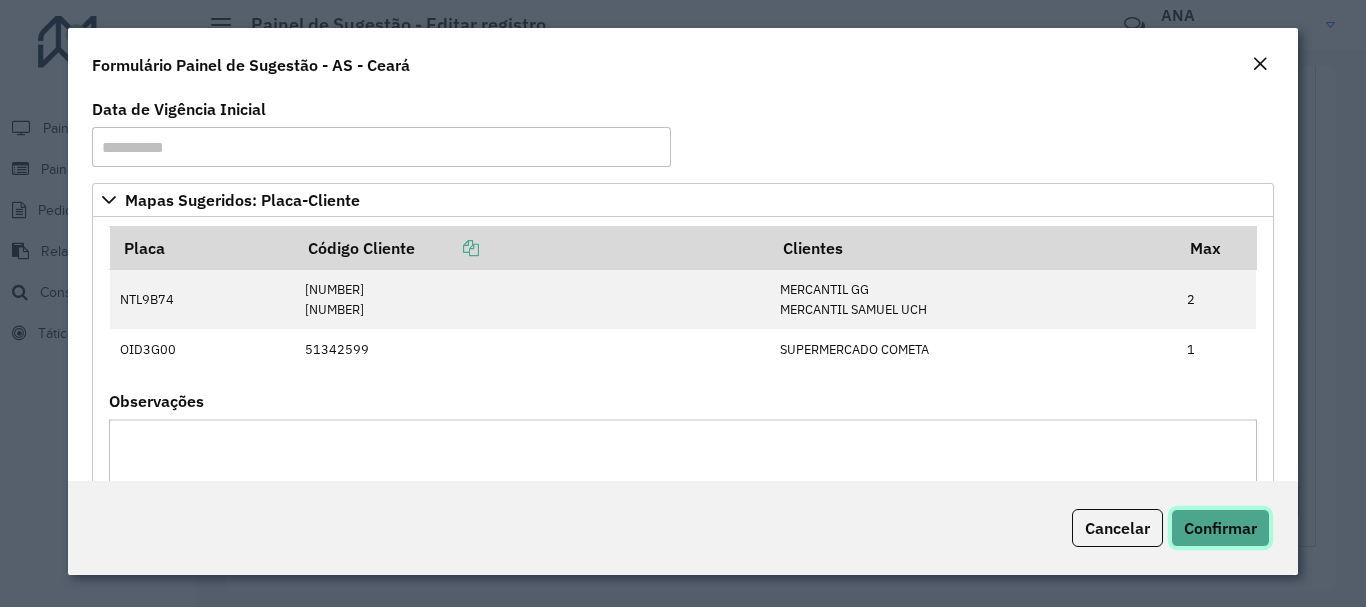 click on "Confirmar" 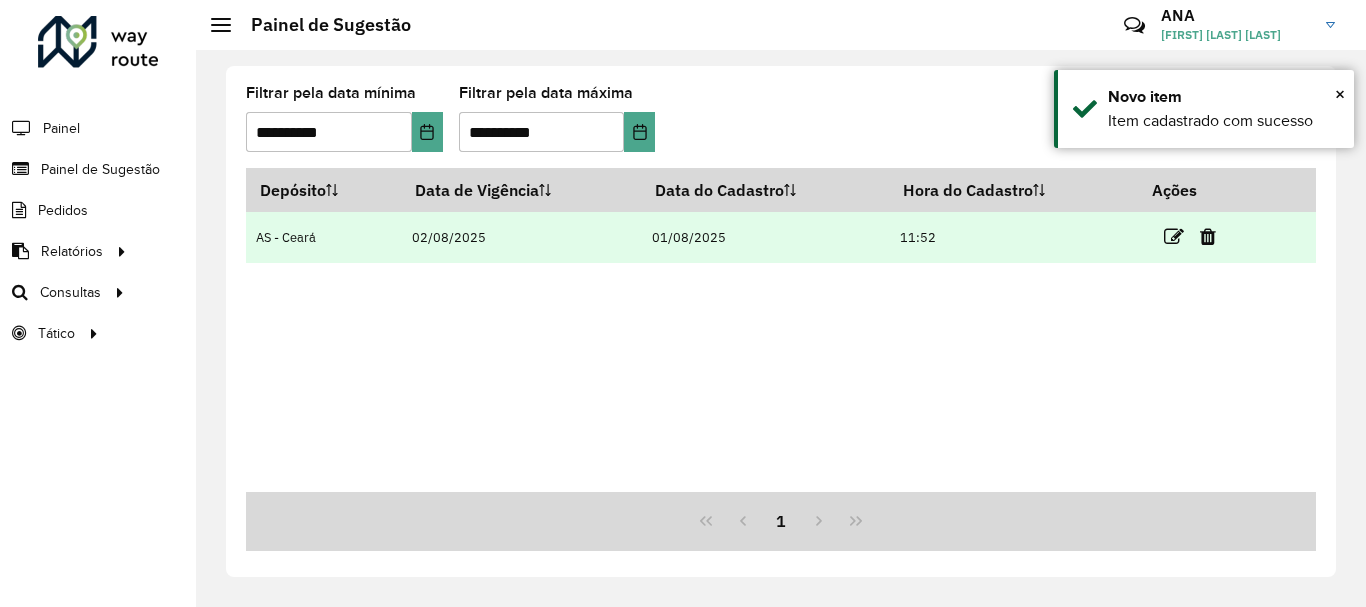 click at bounding box center [1208, 237] 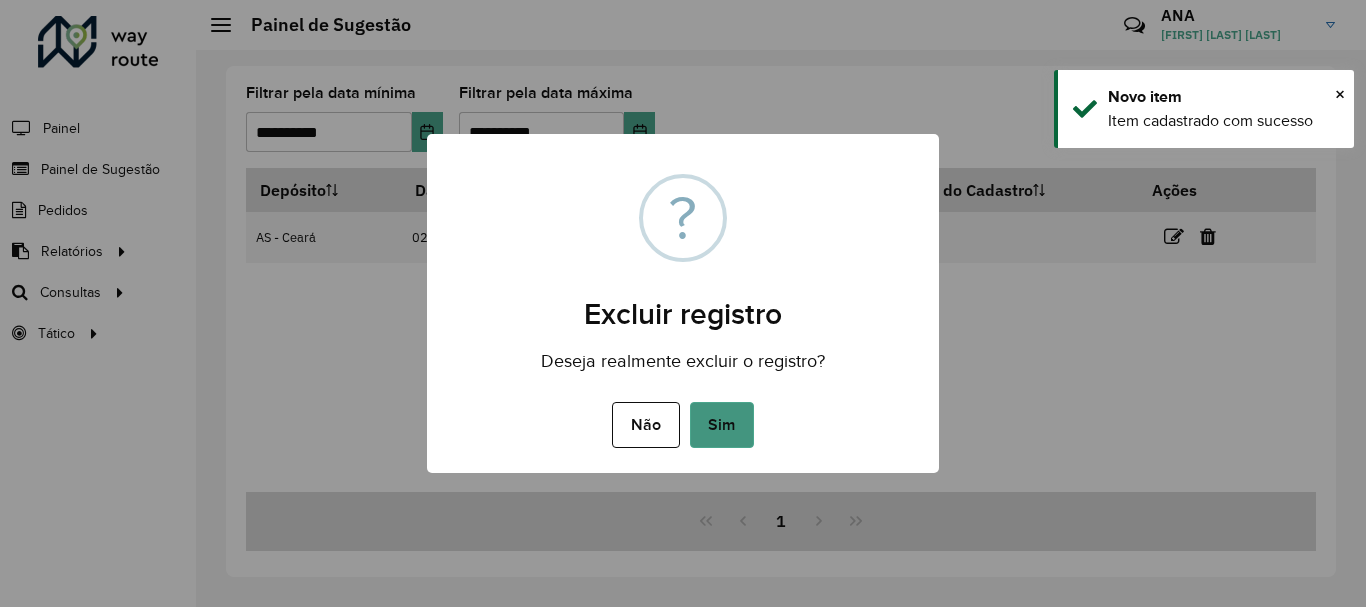 click on "Sim" at bounding box center (722, 425) 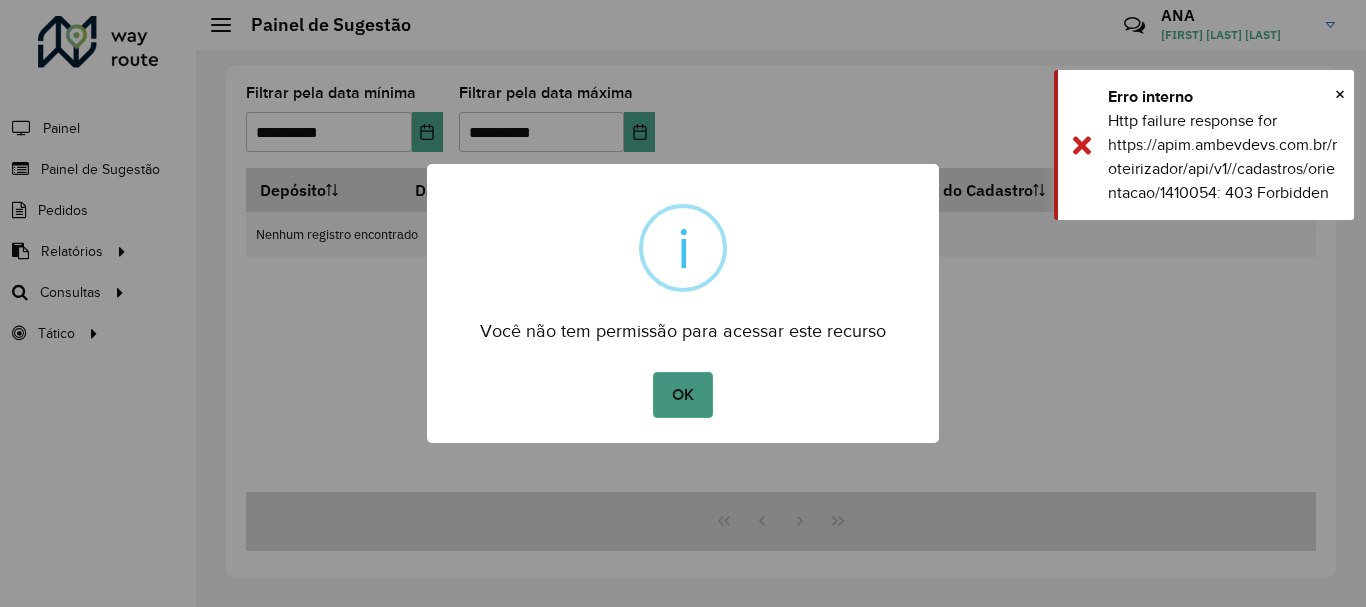 click on "OK" at bounding box center [682, 395] 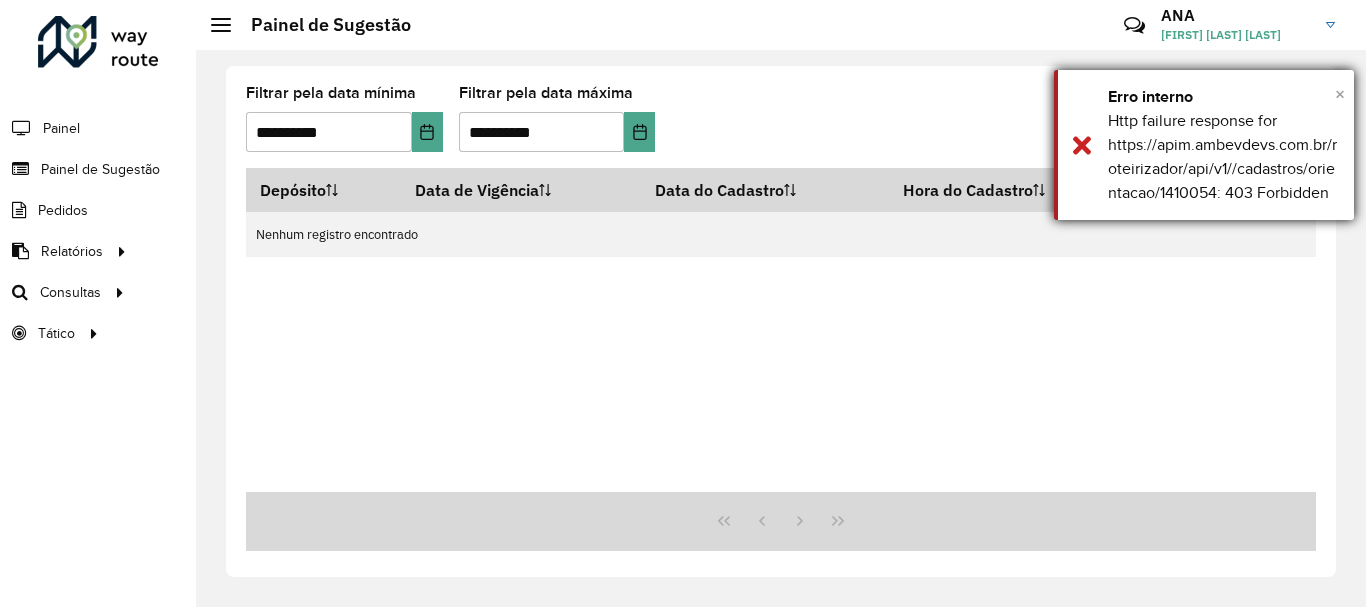 click on "×" at bounding box center [1340, 94] 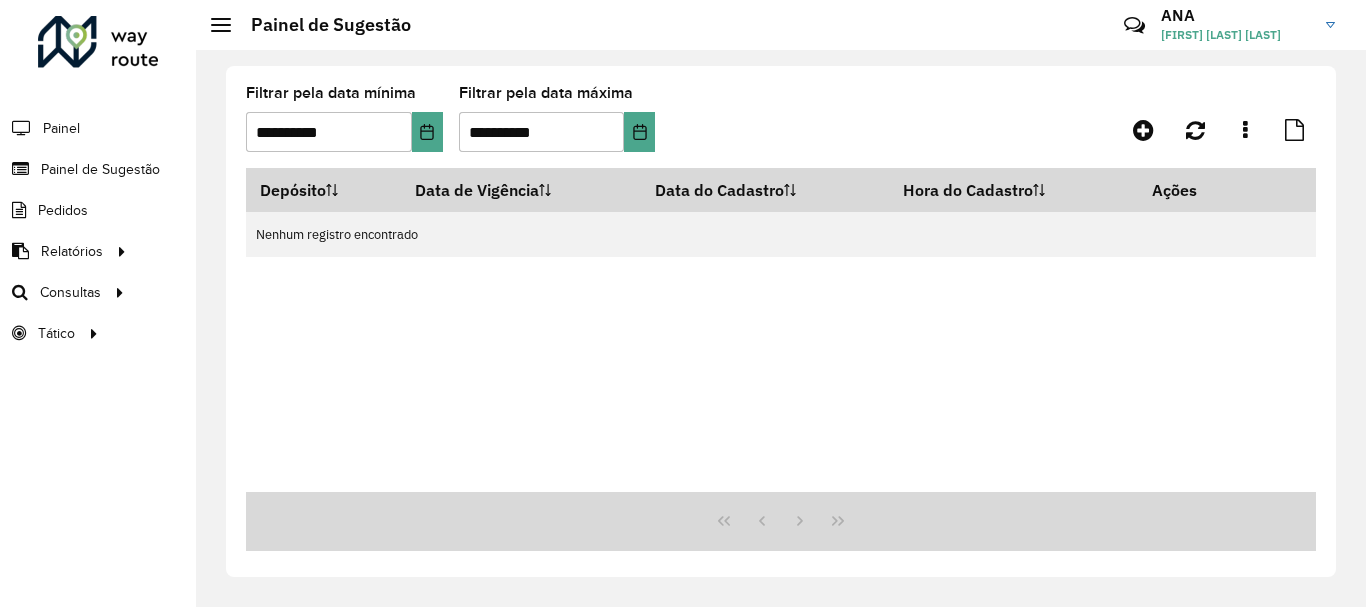 click on "Depósito   Data de Vigência   Data do Cadastro   Hora do Cadastro   Ações   Nenhum registro encontrado" at bounding box center (781, 330) 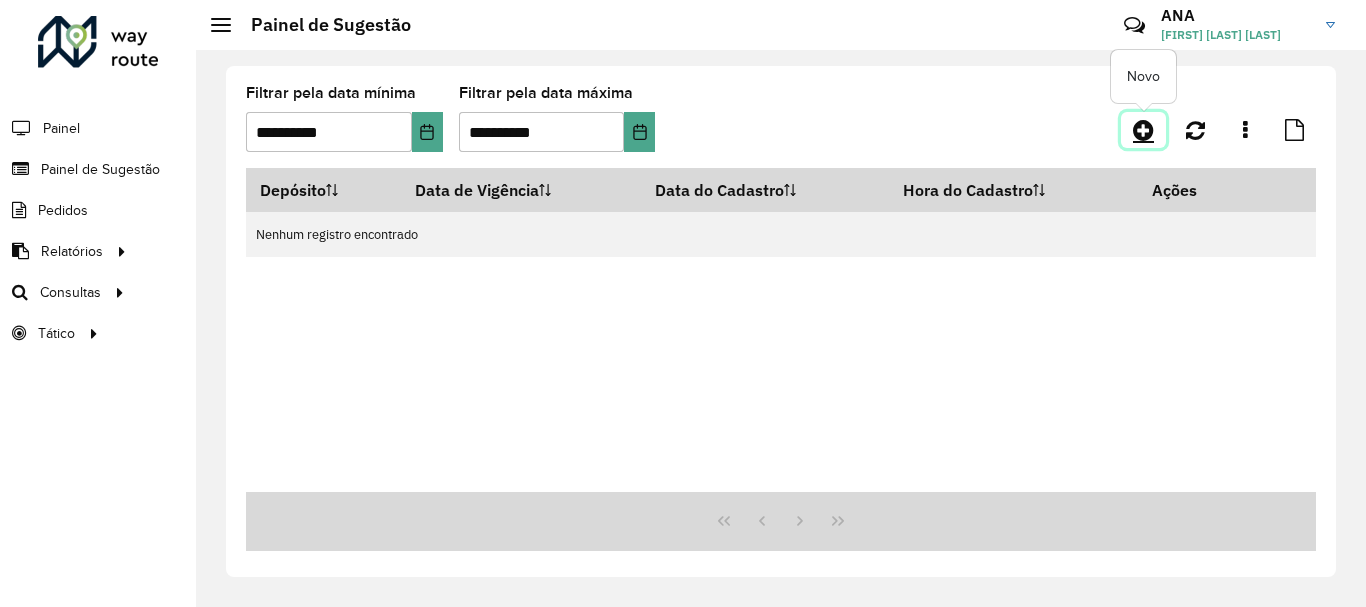 click 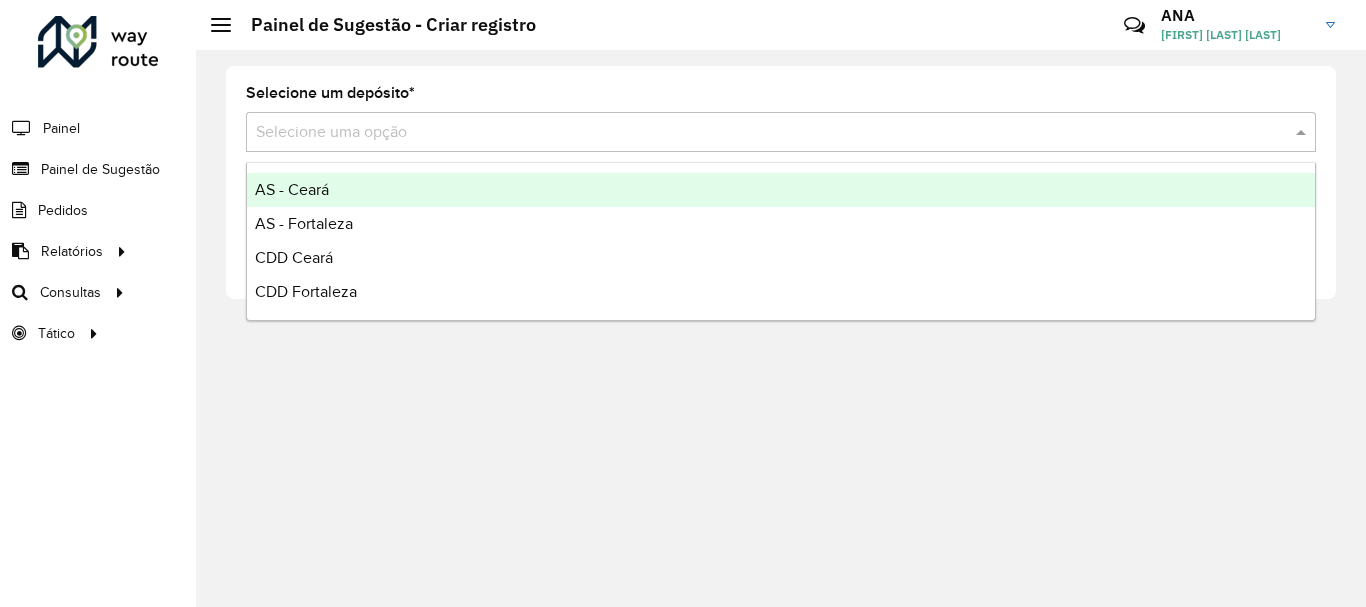 click on "Selecione uma opção" at bounding box center (781, 132) 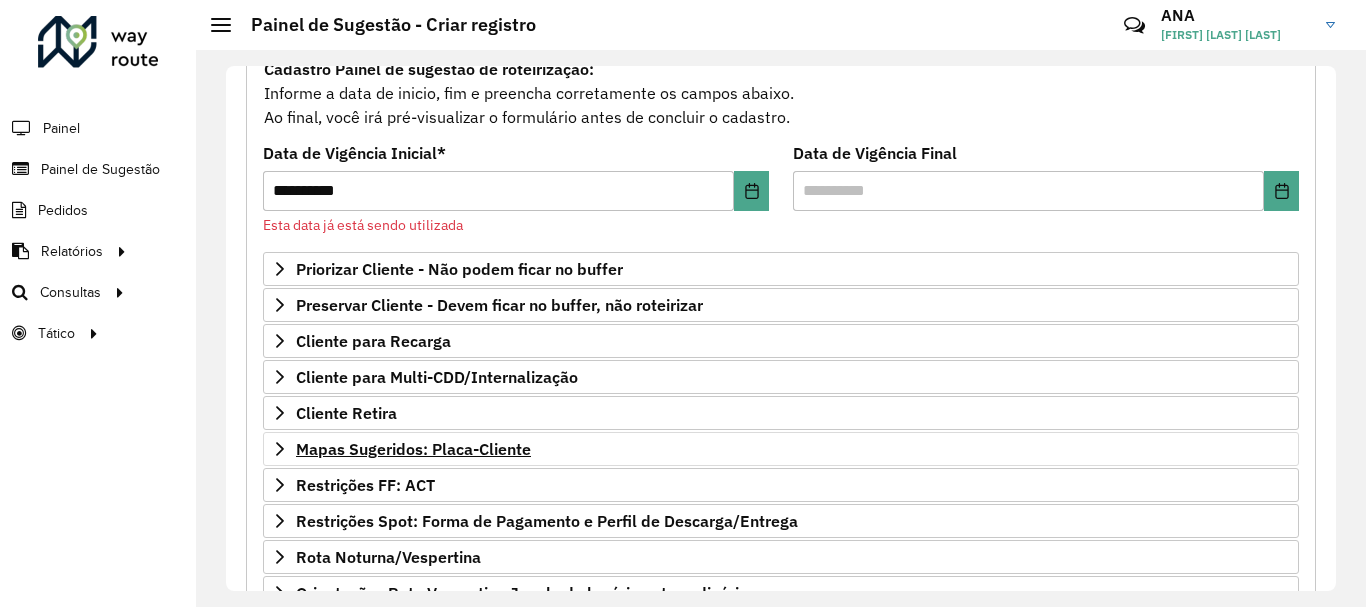 scroll, scrollTop: 300, scrollLeft: 0, axis: vertical 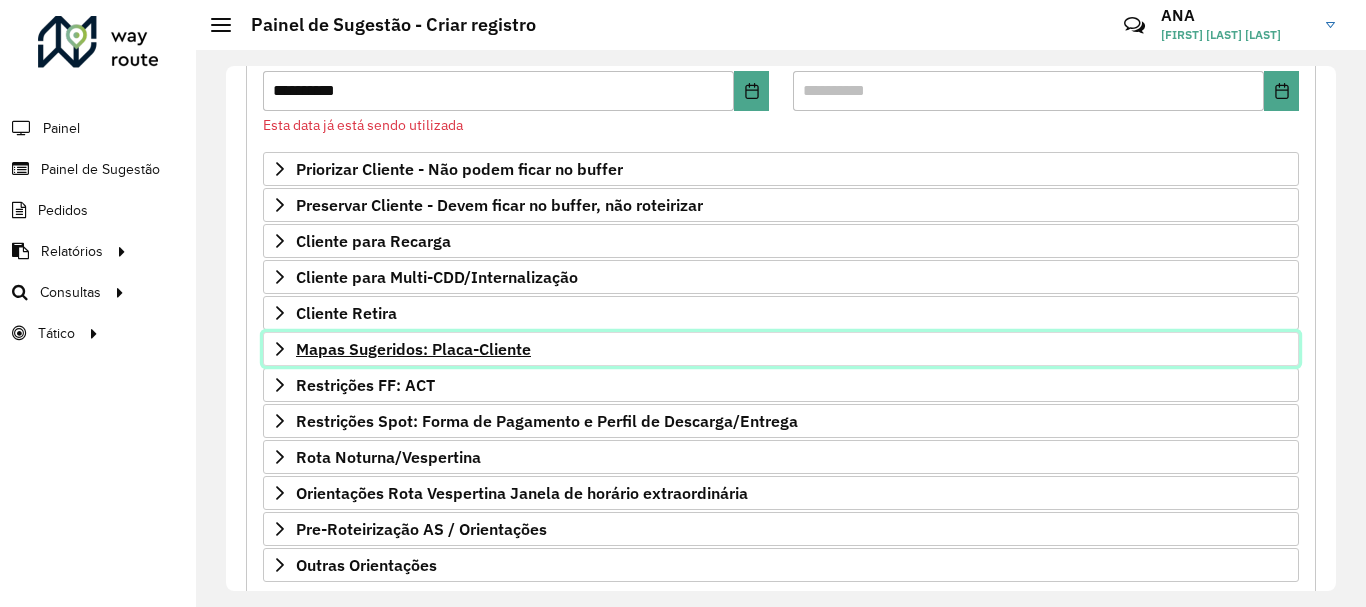 click on "Mapas Sugeridos: Placa-Cliente" at bounding box center [413, 349] 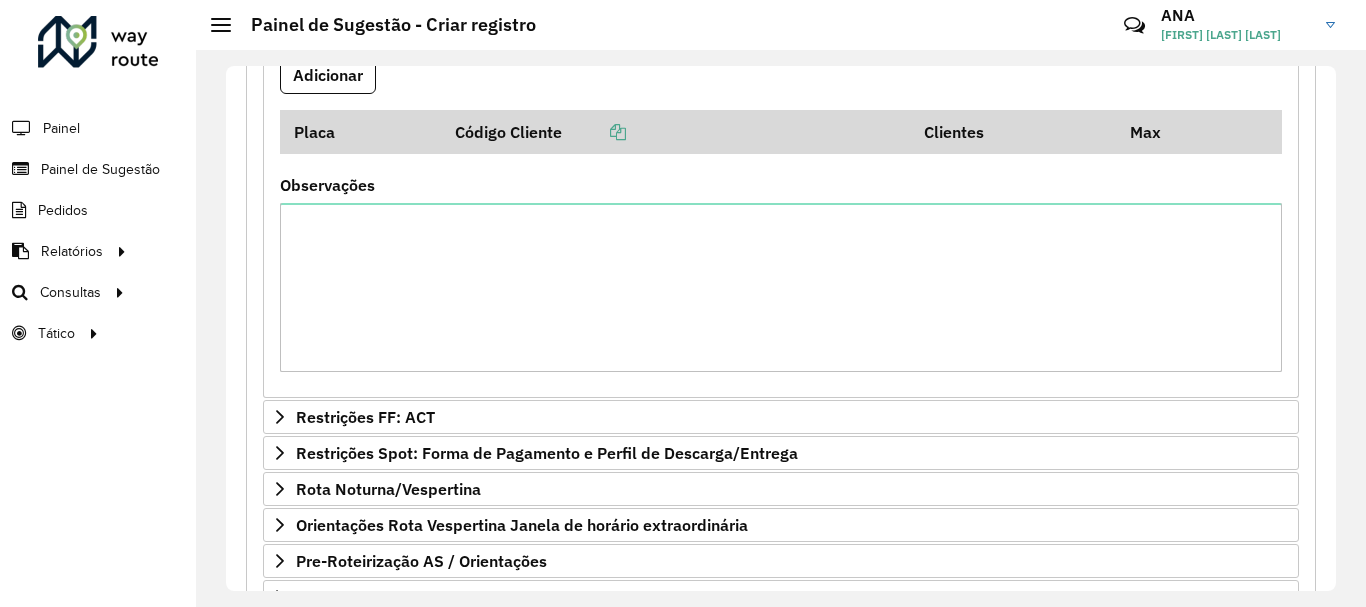 scroll, scrollTop: 600, scrollLeft: 0, axis: vertical 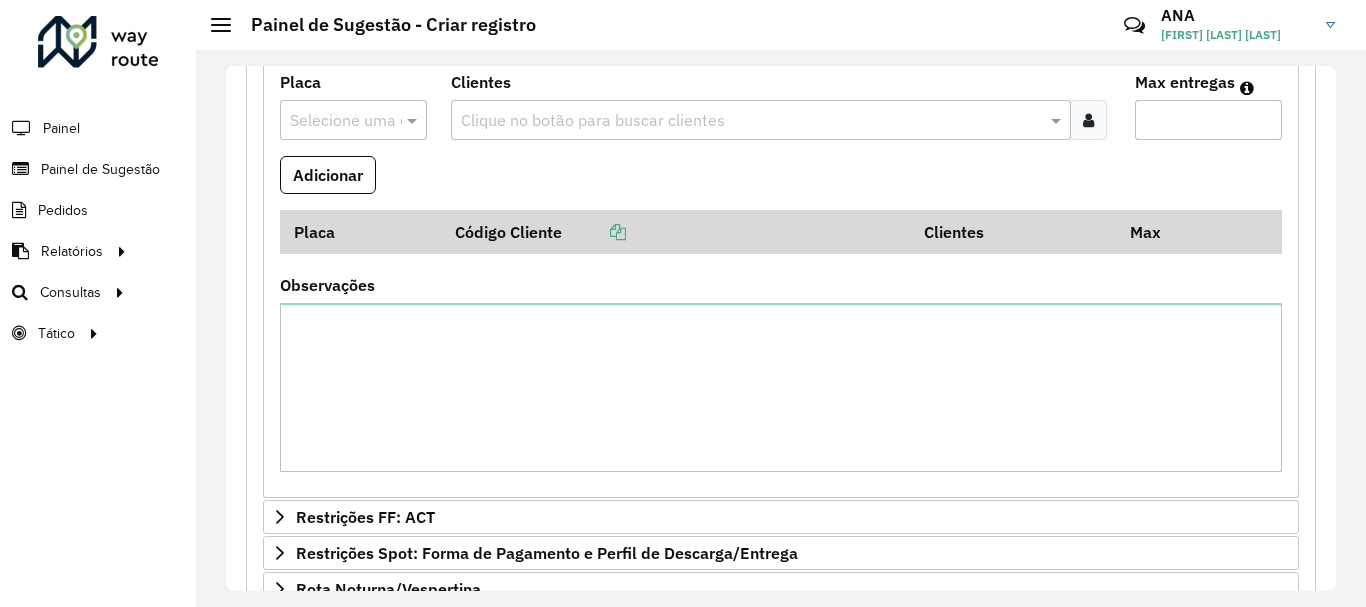 click on "Selecione uma opção" at bounding box center [353, 120] 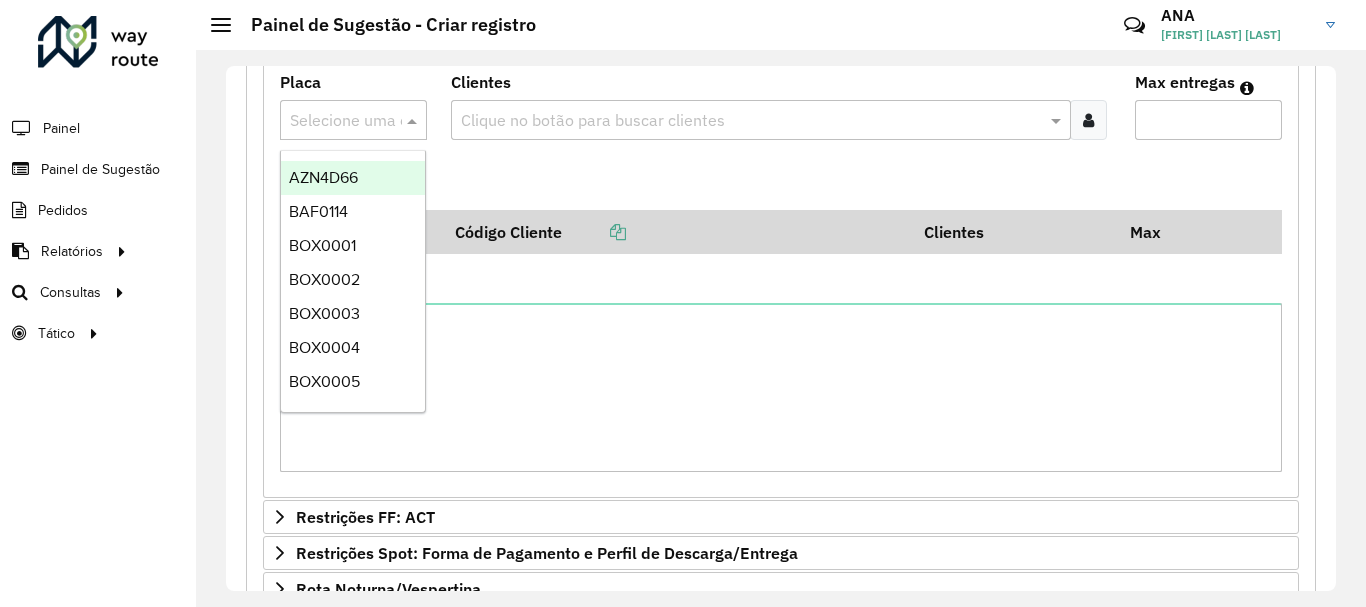 paste on "*******" 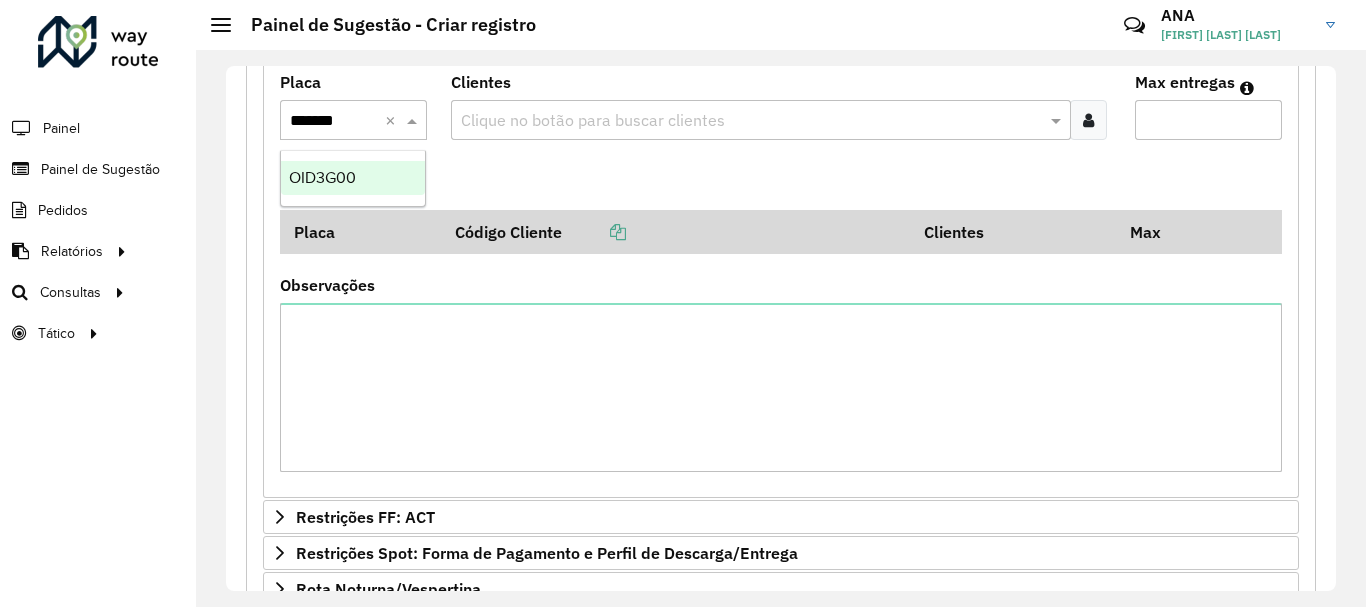 click on "OID3G00" at bounding box center (322, 177) 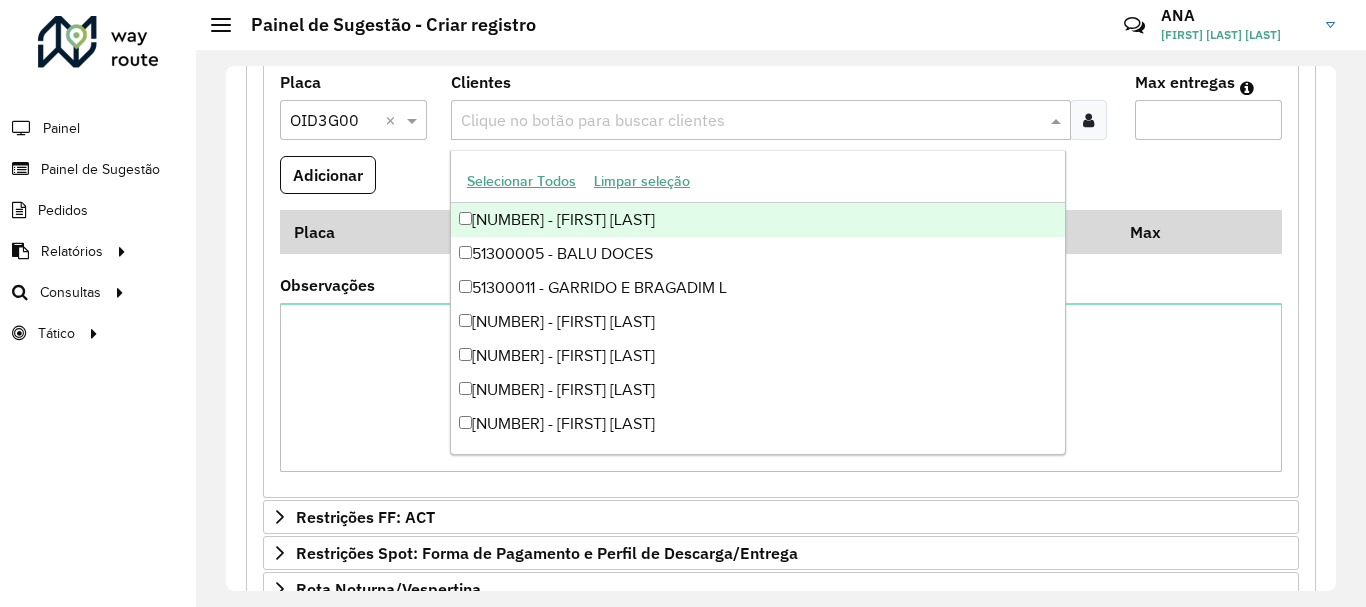 click at bounding box center (751, 121) 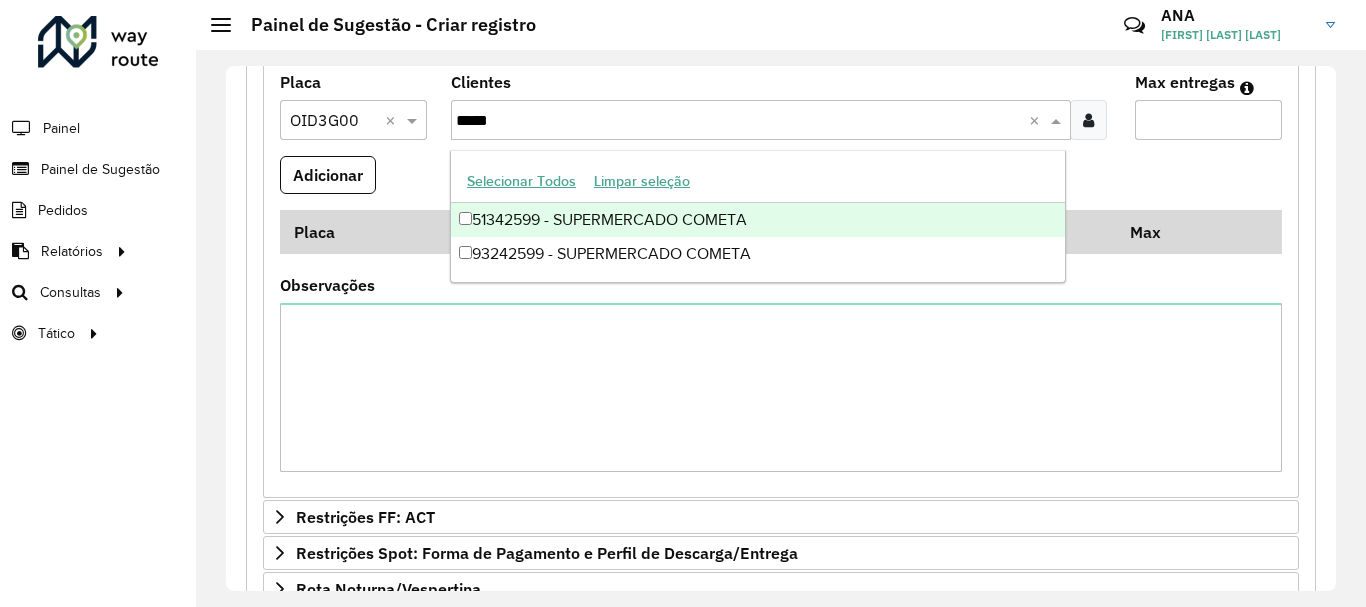 type on "*****" 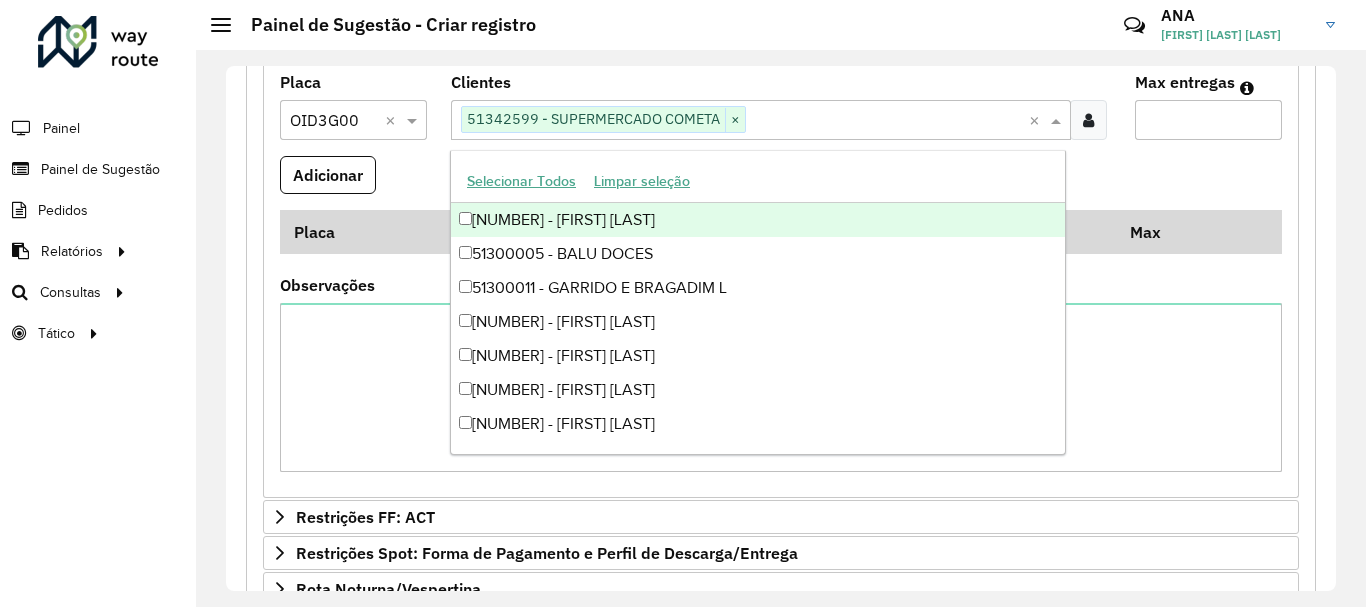click at bounding box center (887, 121) 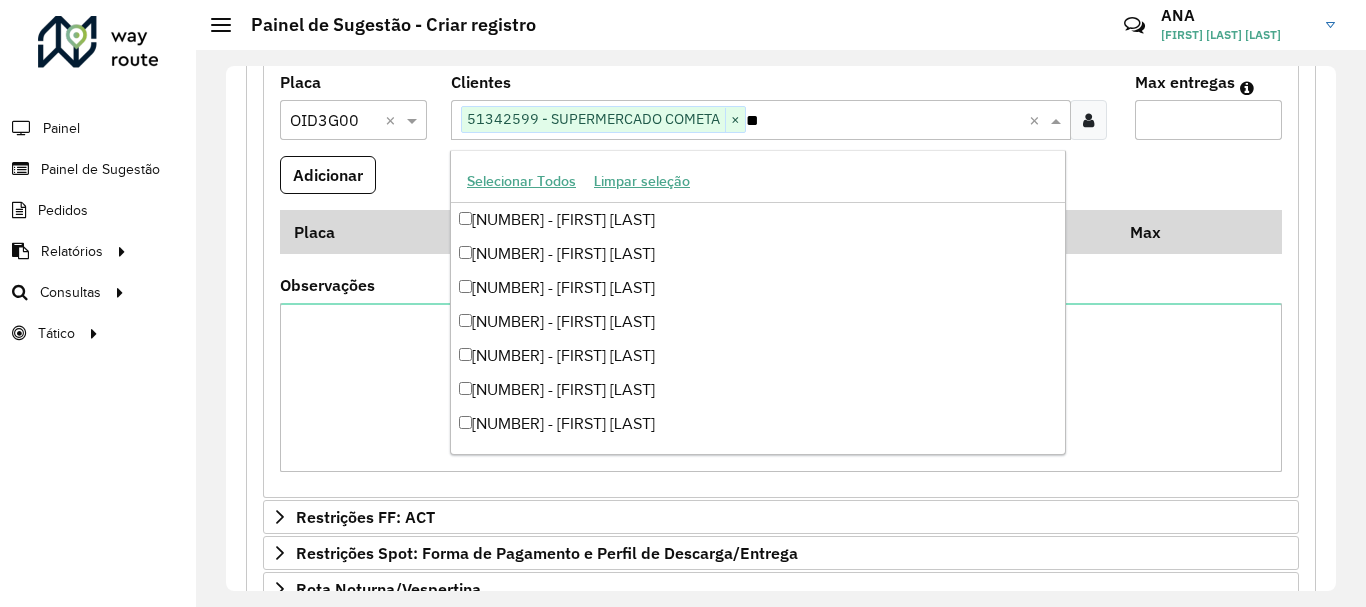 type on "*" 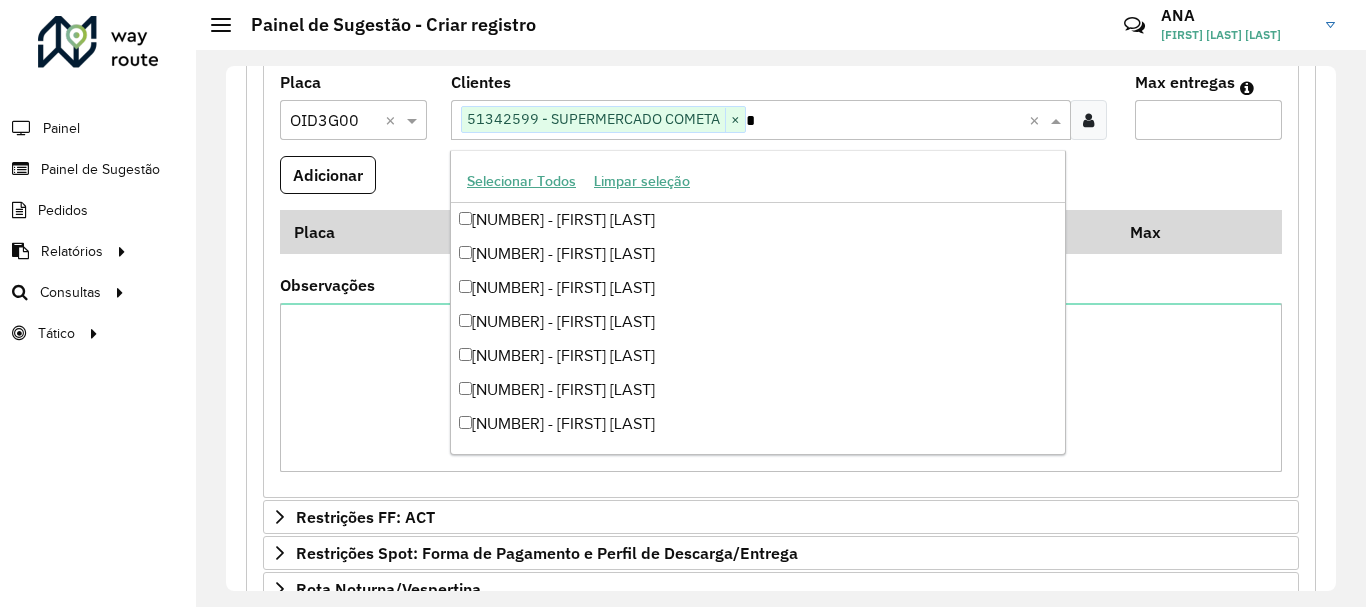 type 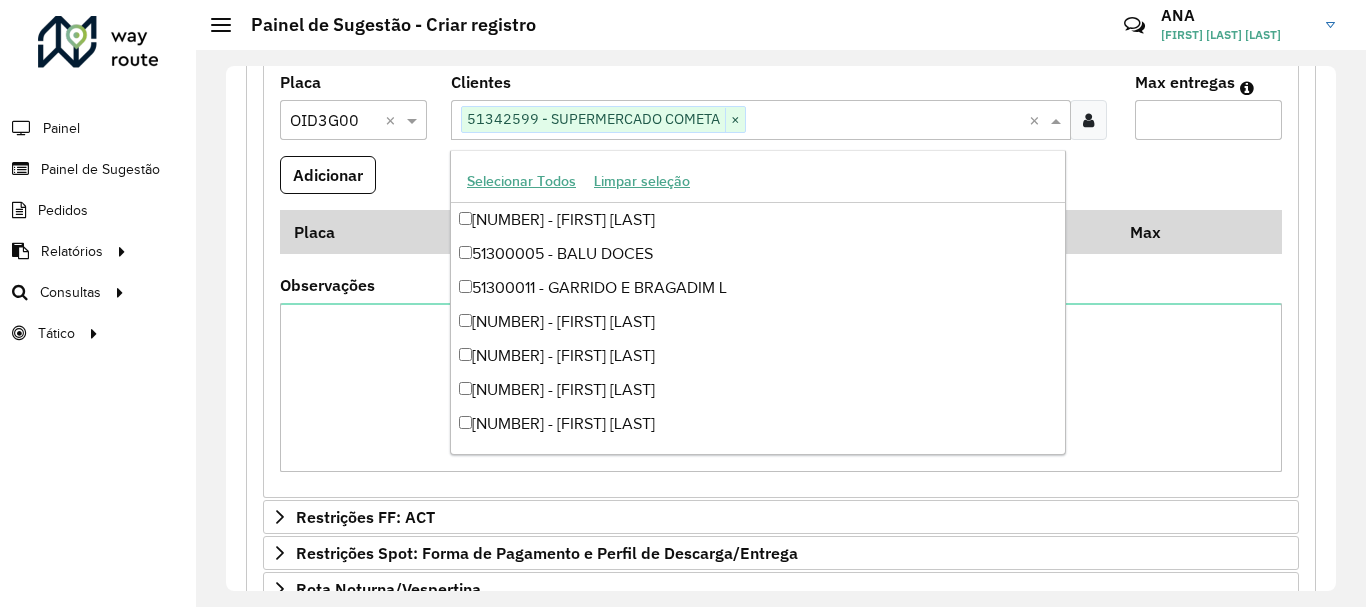 click at bounding box center (887, 121) 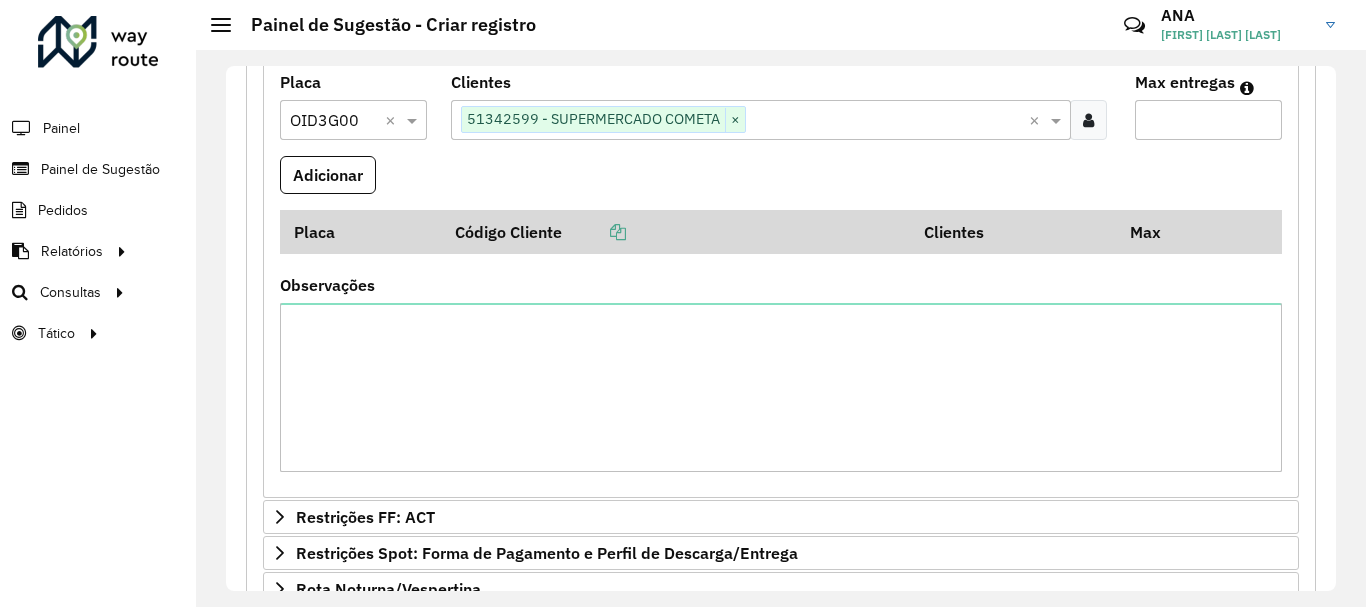 click on "Max entregas" at bounding box center (1208, 120) 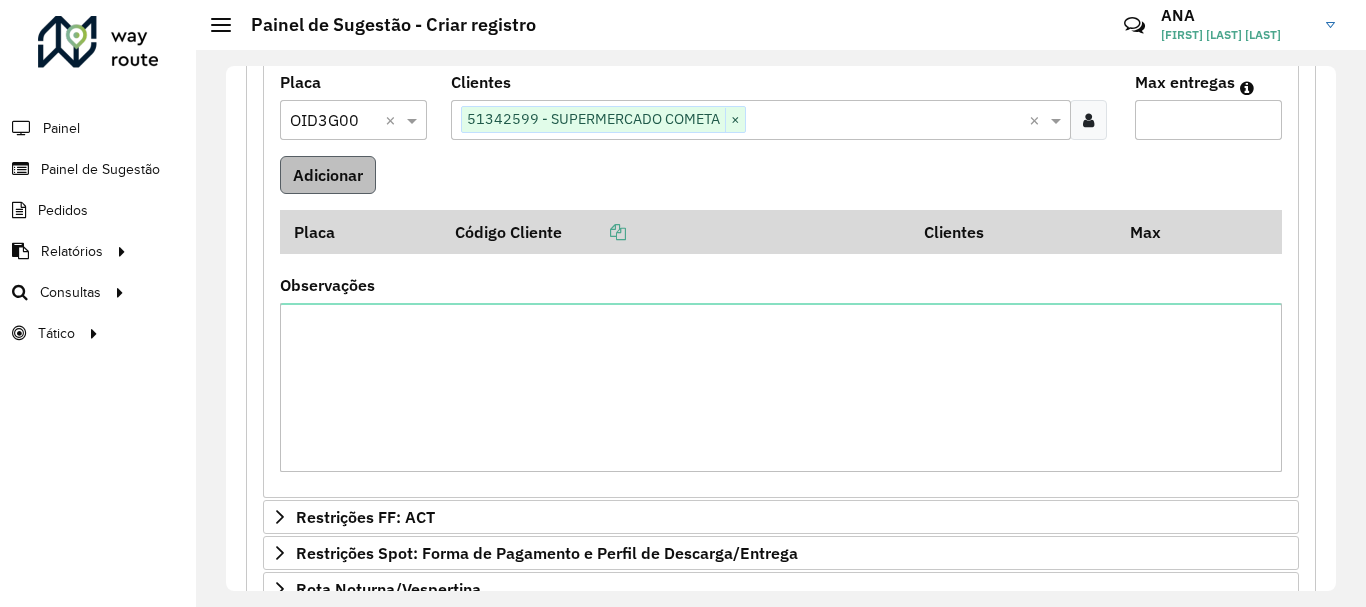 type on "*" 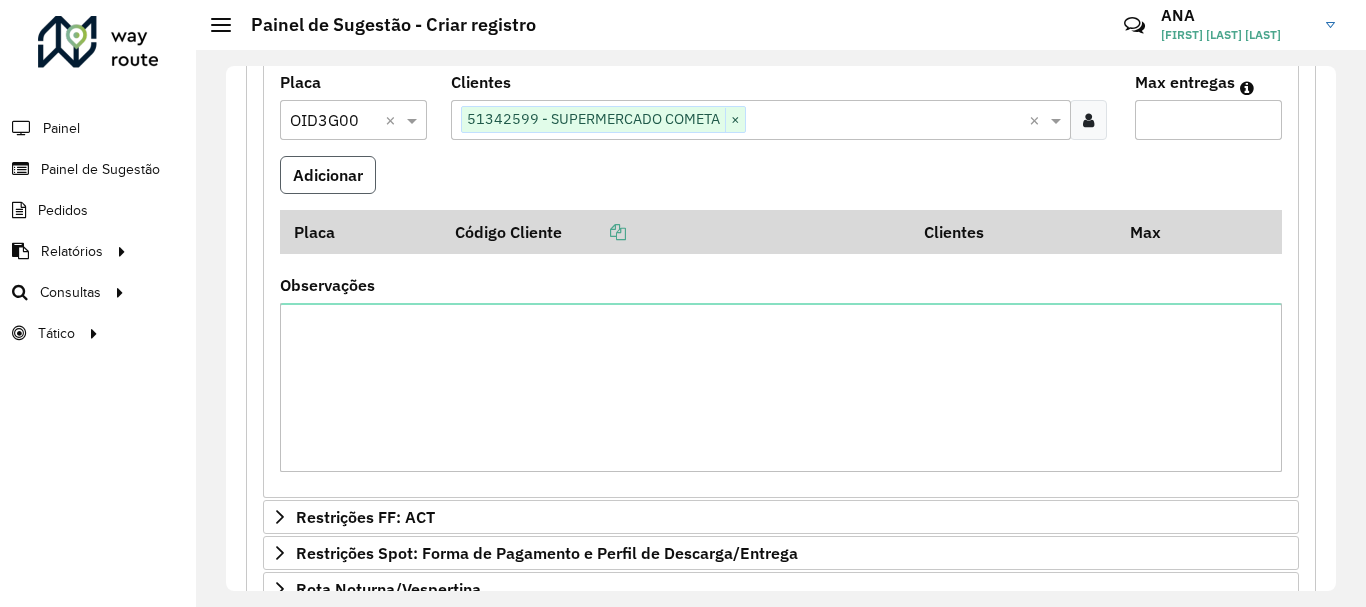 click on "Adicionar" at bounding box center [328, 175] 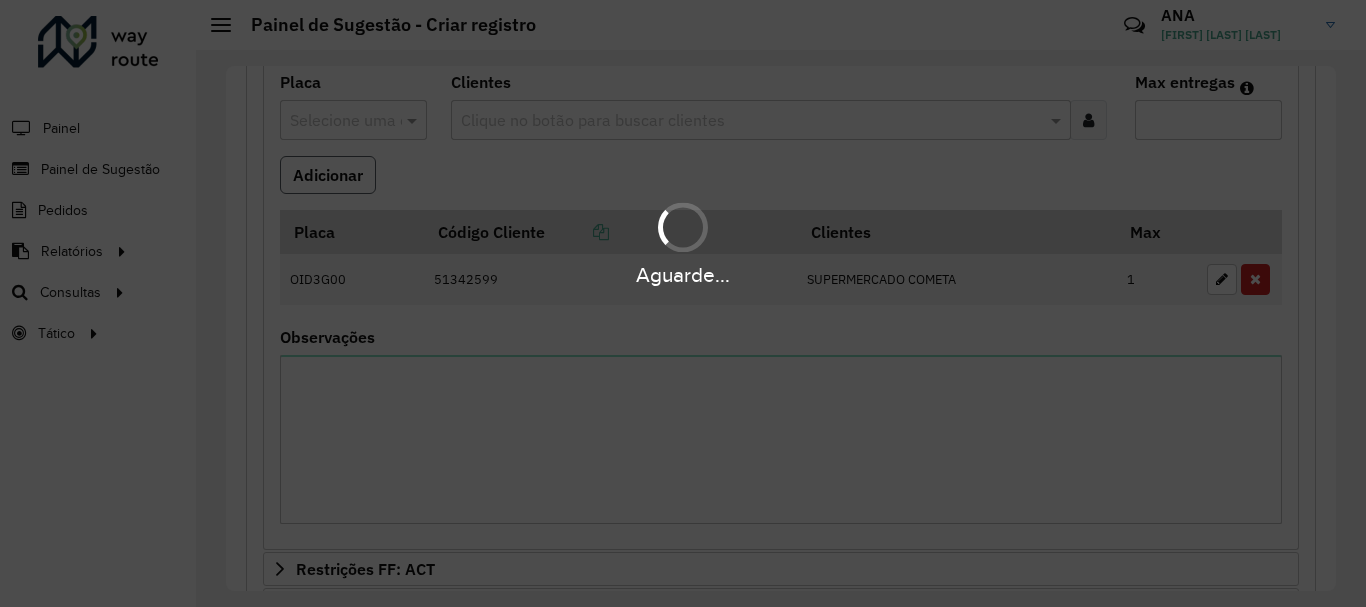 scroll, scrollTop: 600, scrollLeft: 0, axis: vertical 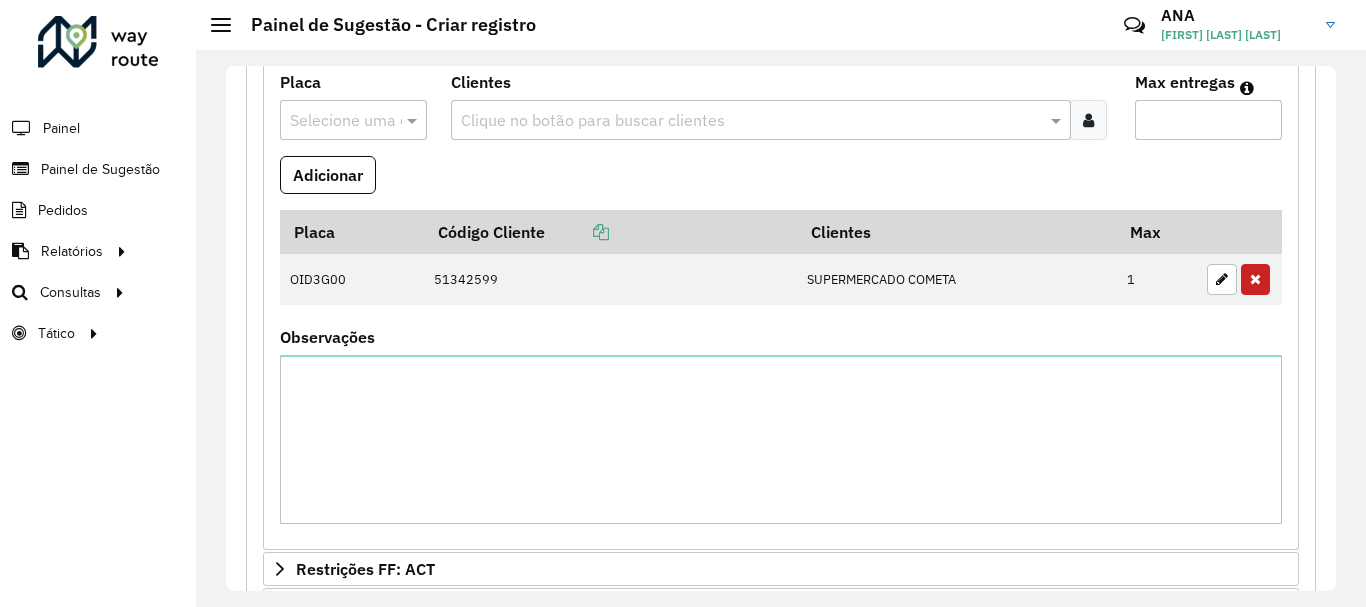 click at bounding box center (333, 121) 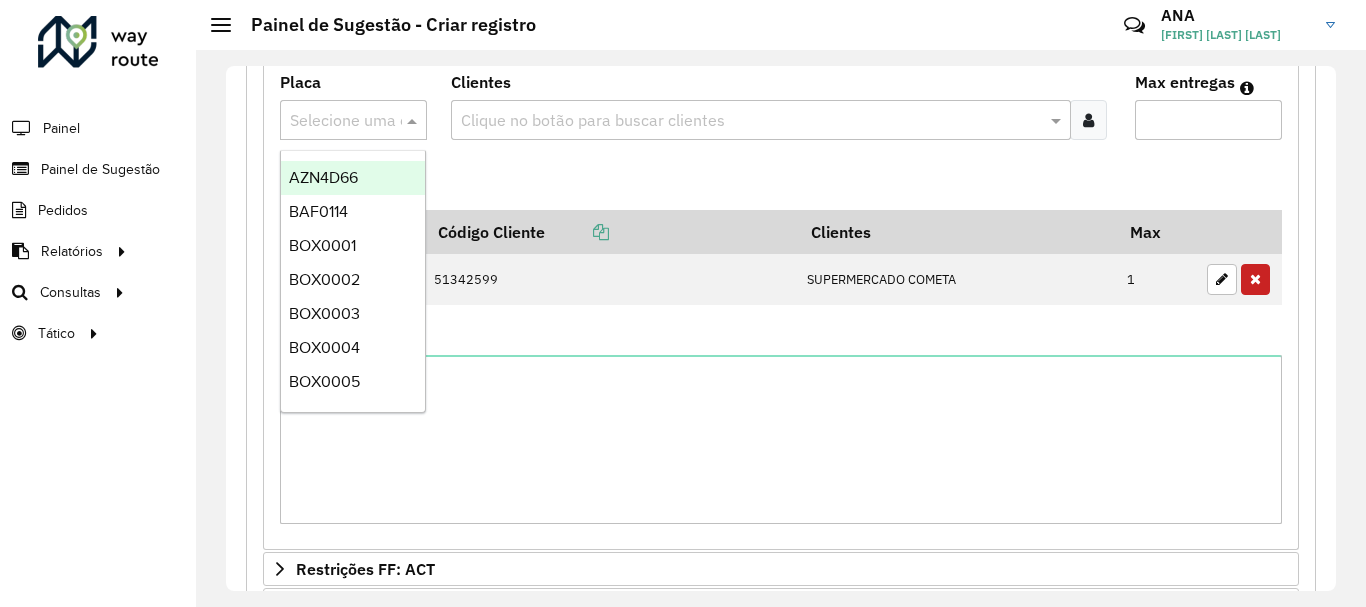paste on "*******" 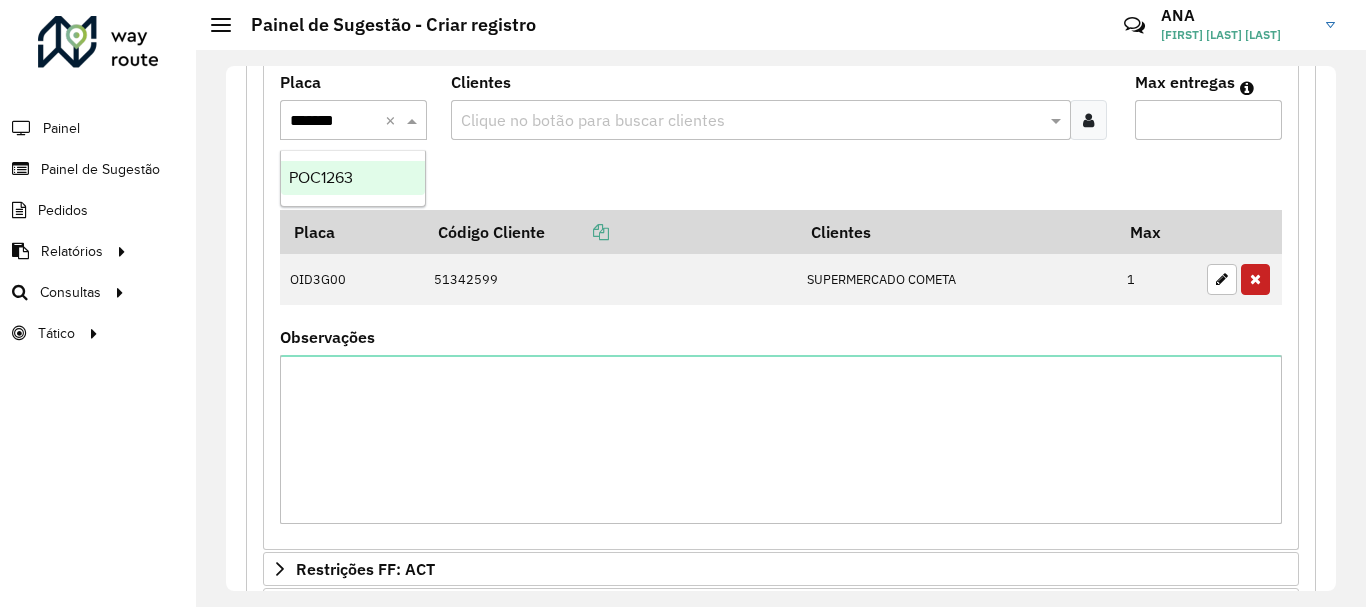 click on "POC1263" at bounding box center (353, 178) 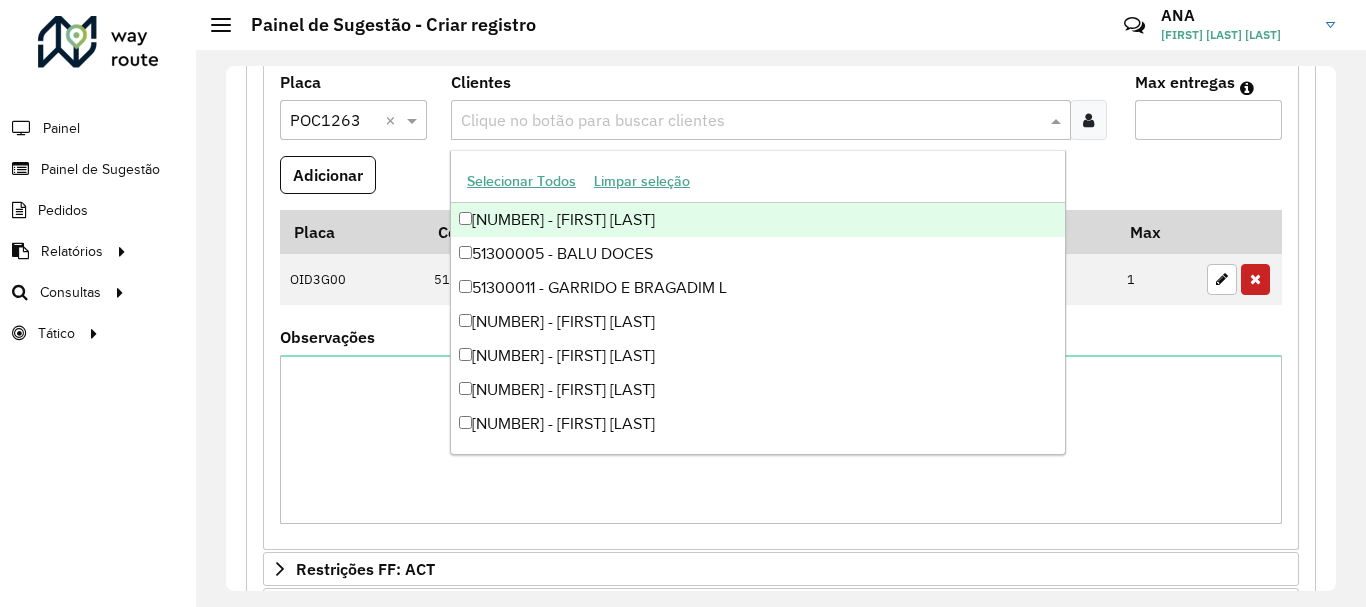 click at bounding box center (751, 121) 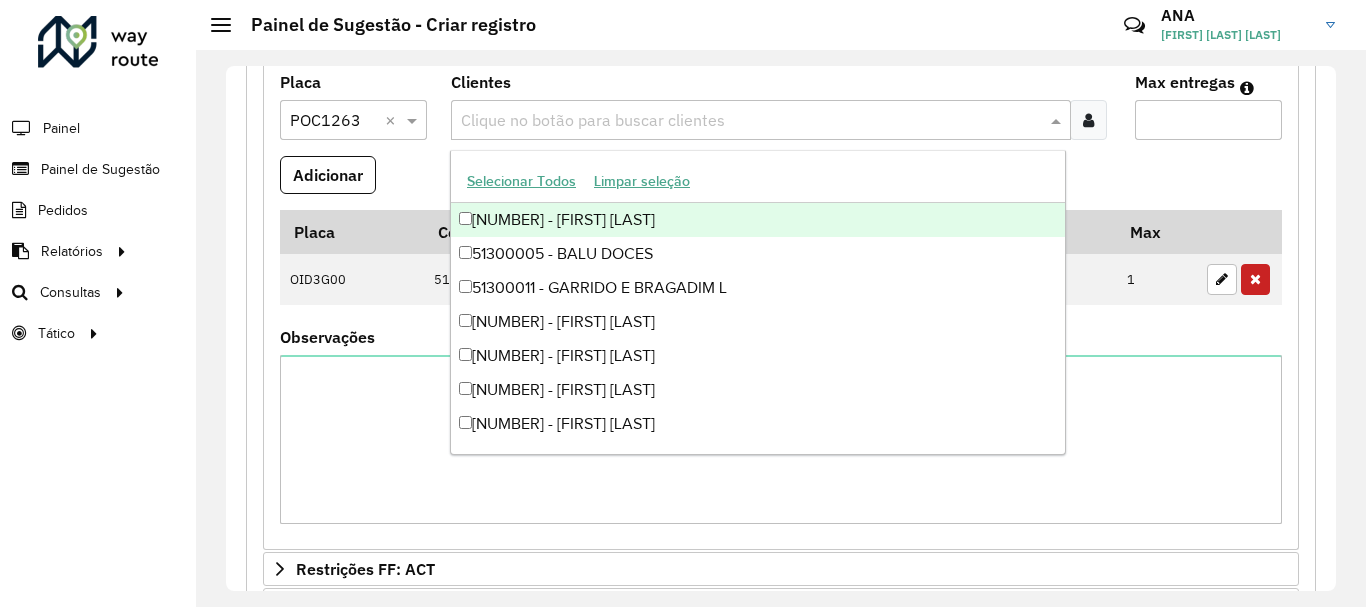 click at bounding box center [751, 121] 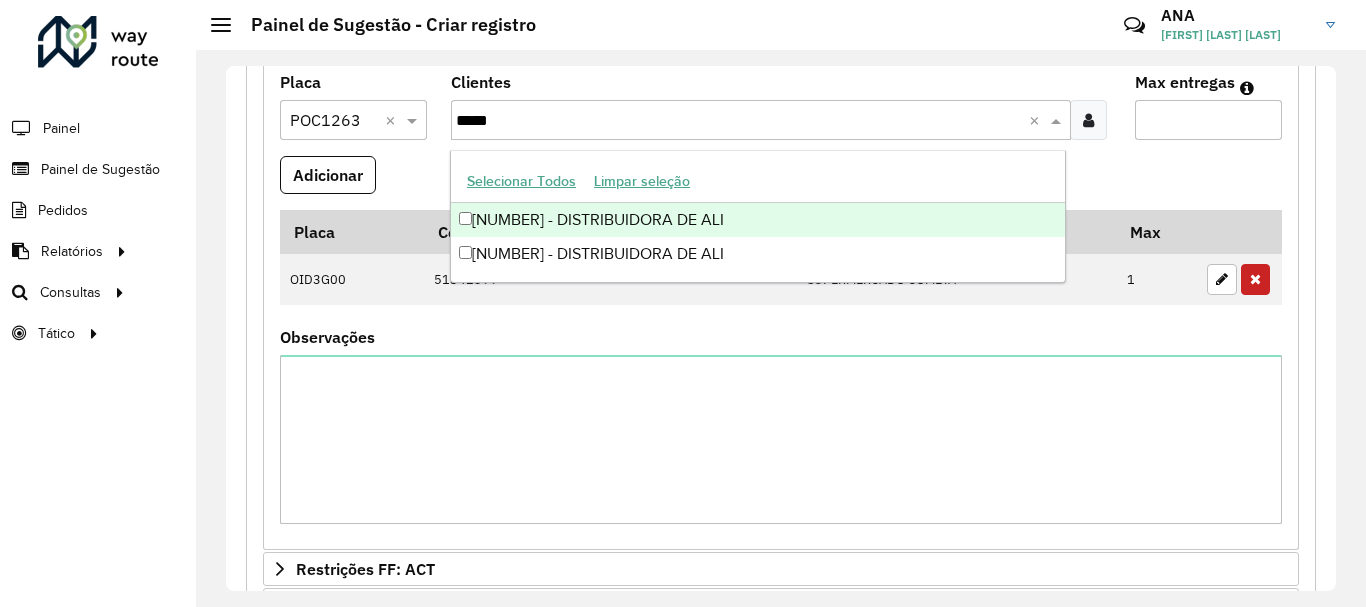 type on "*****" 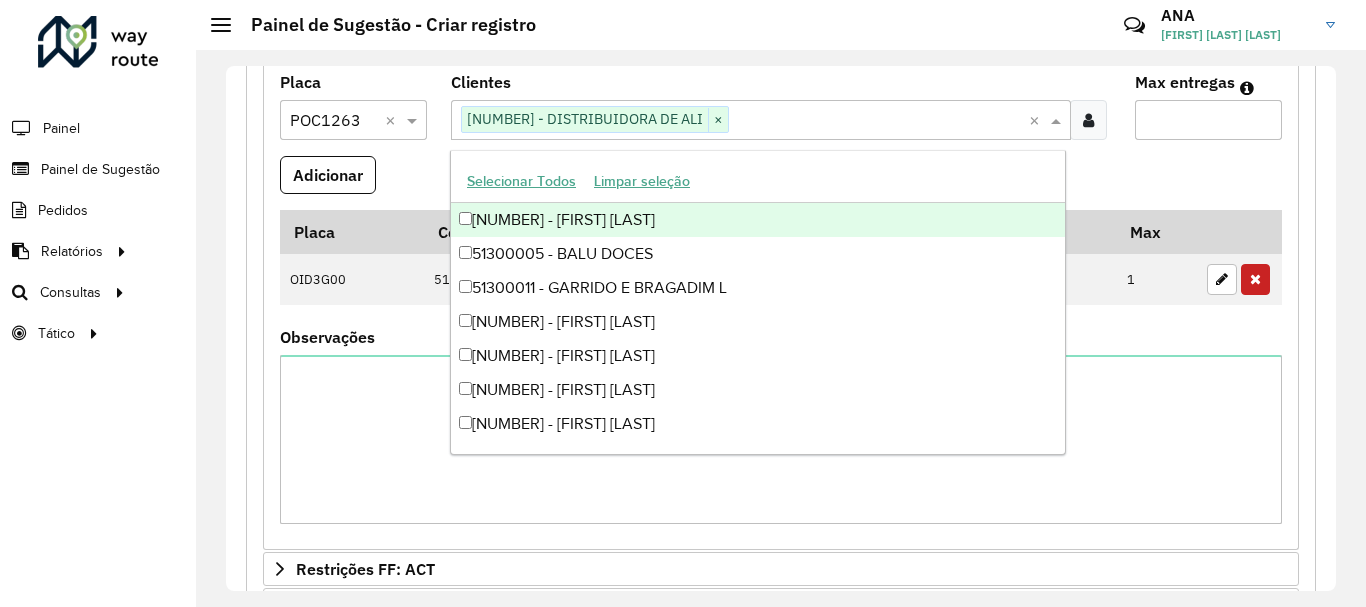 click on "Clientes  Clique no botão para buscar clientes [NUMBER] - DISTRIBUIDORA DE ALI × ×" at bounding box center [781, 107] 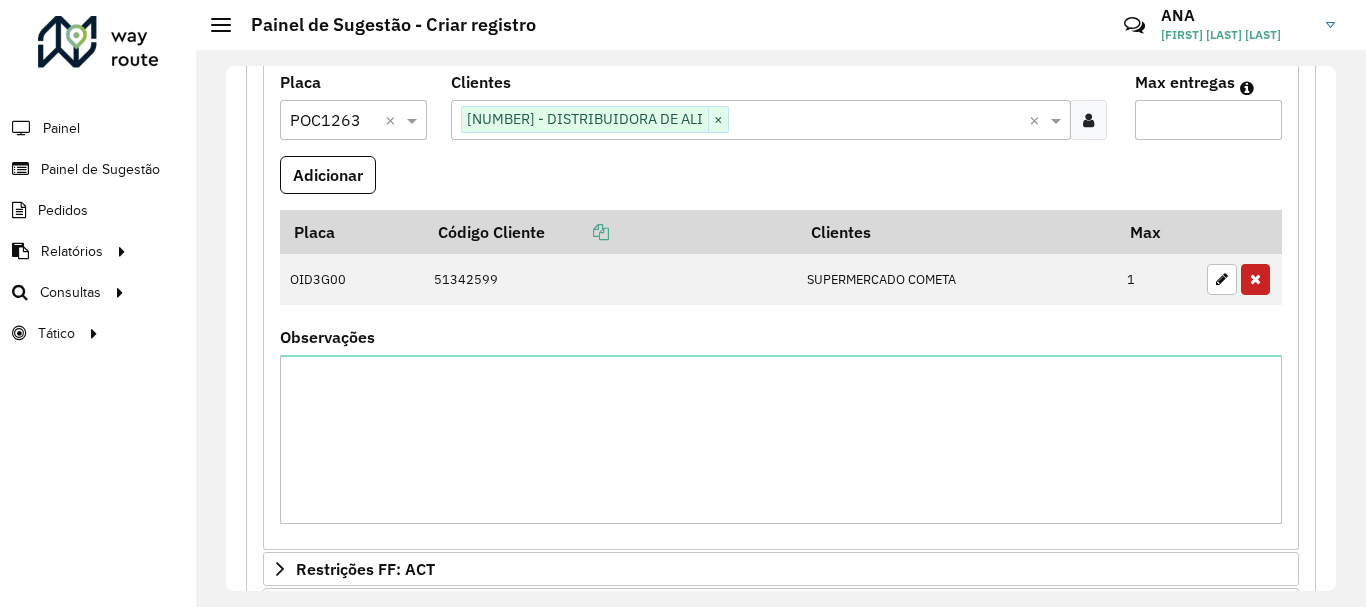 click on "Max entregas" at bounding box center [1208, 120] 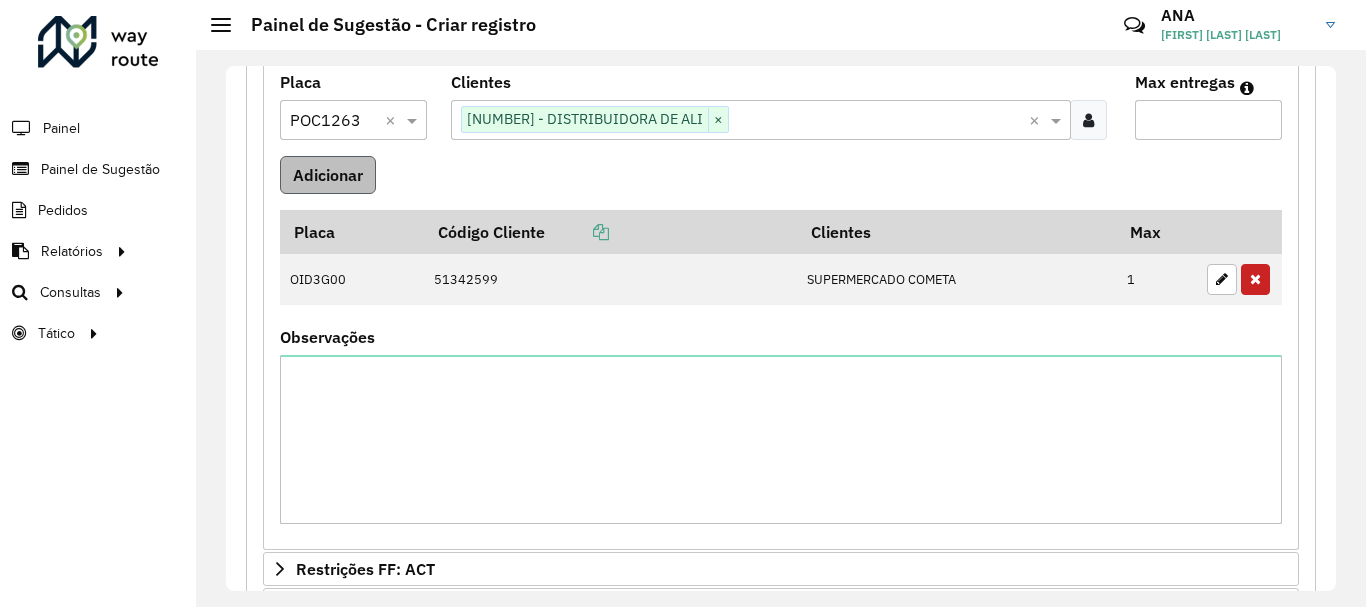 type on "*" 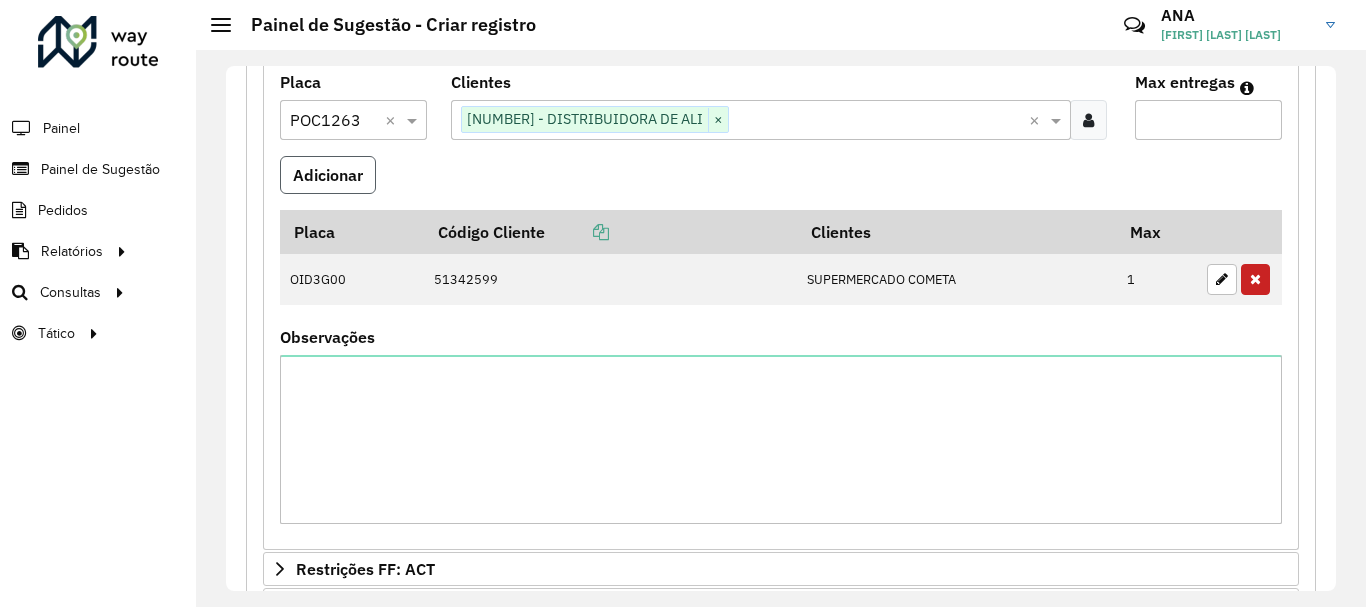 click on "Adicionar" at bounding box center [328, 175] 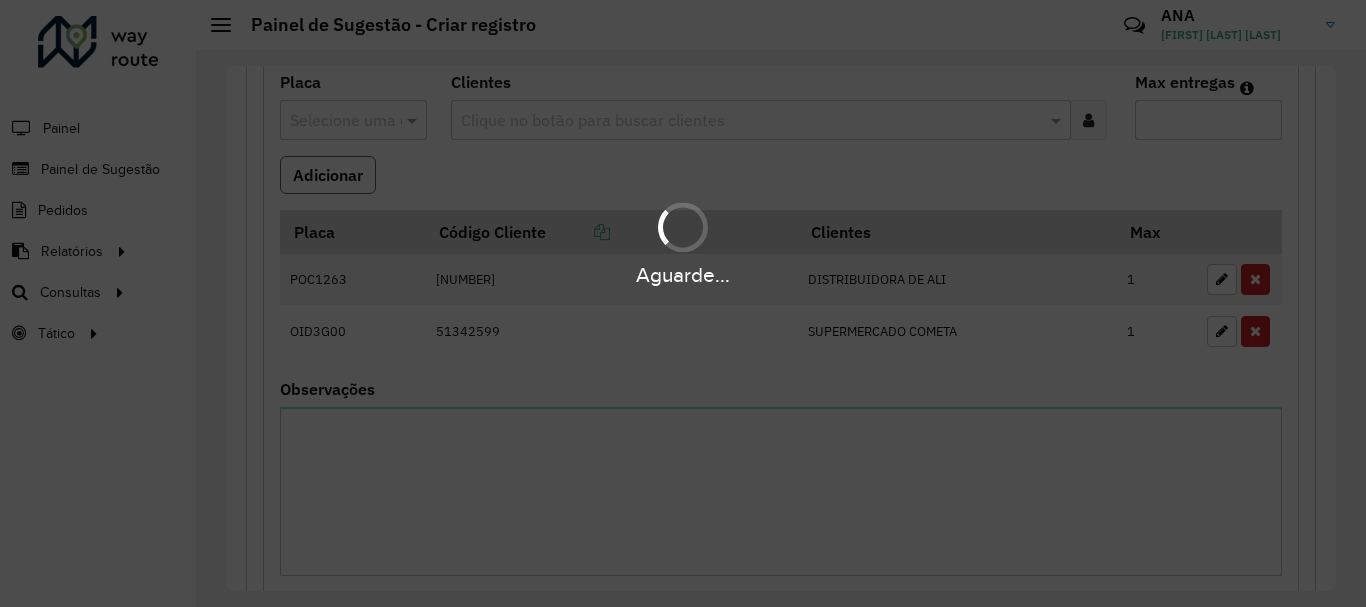 scroll, scrollTop: 600, scrollLeft: 0, axis: vertical 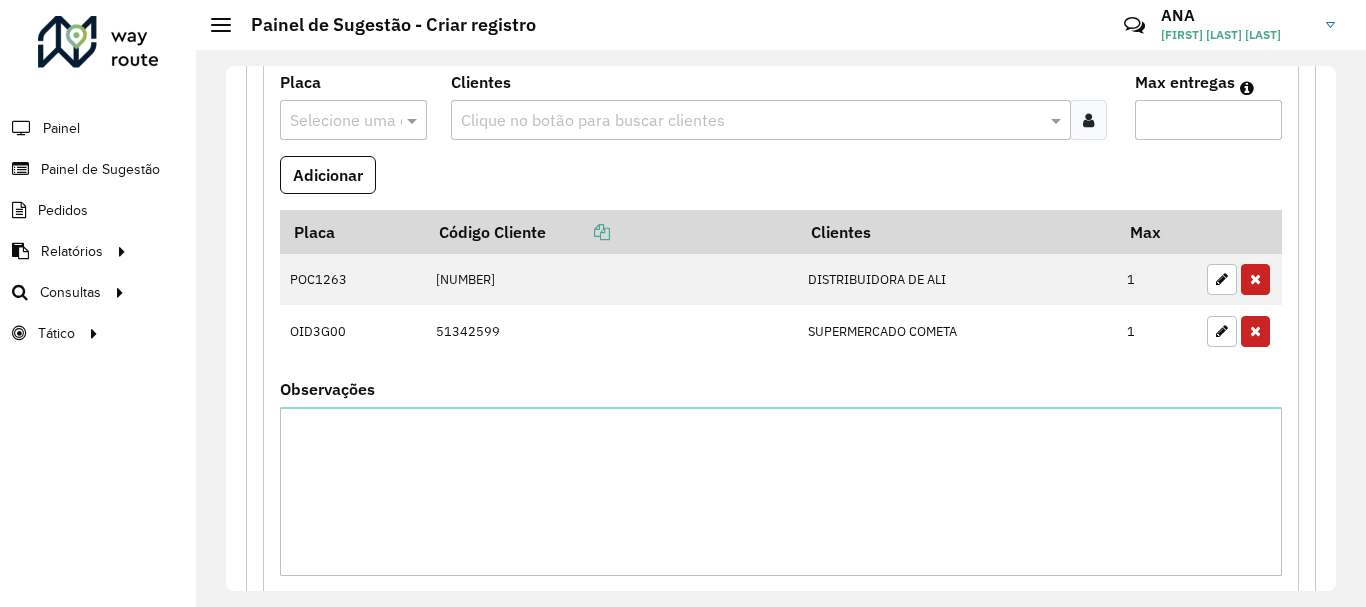 click at bounding box center [333, 121] 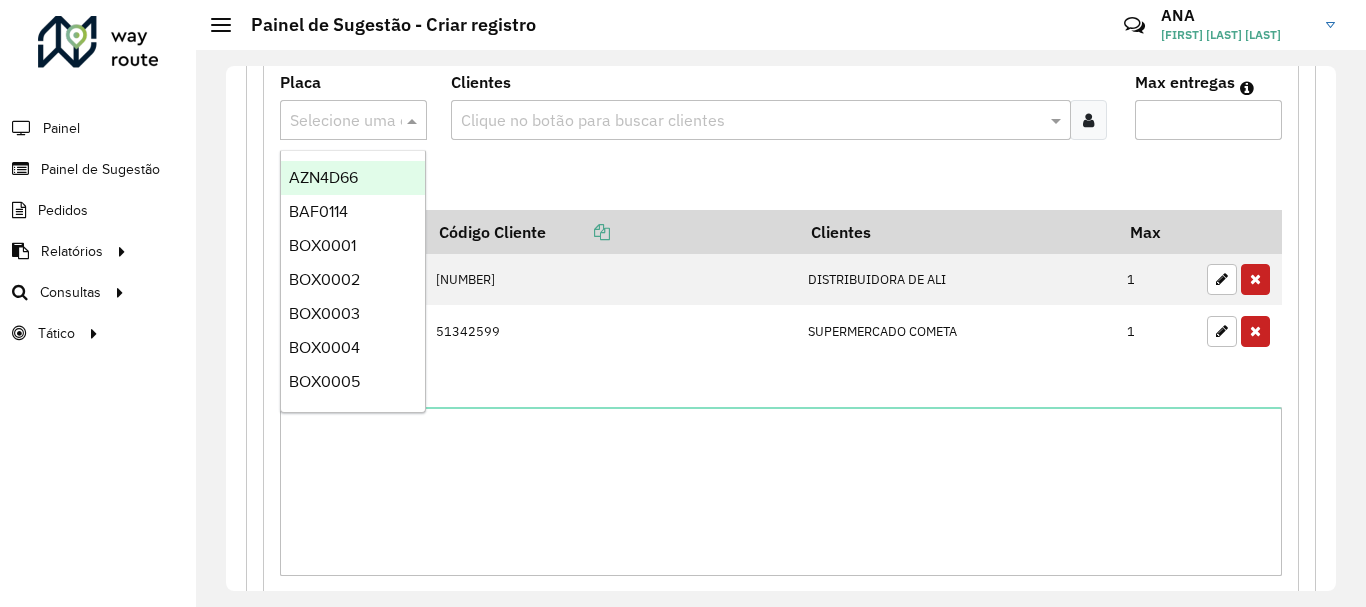 paste on "*******" 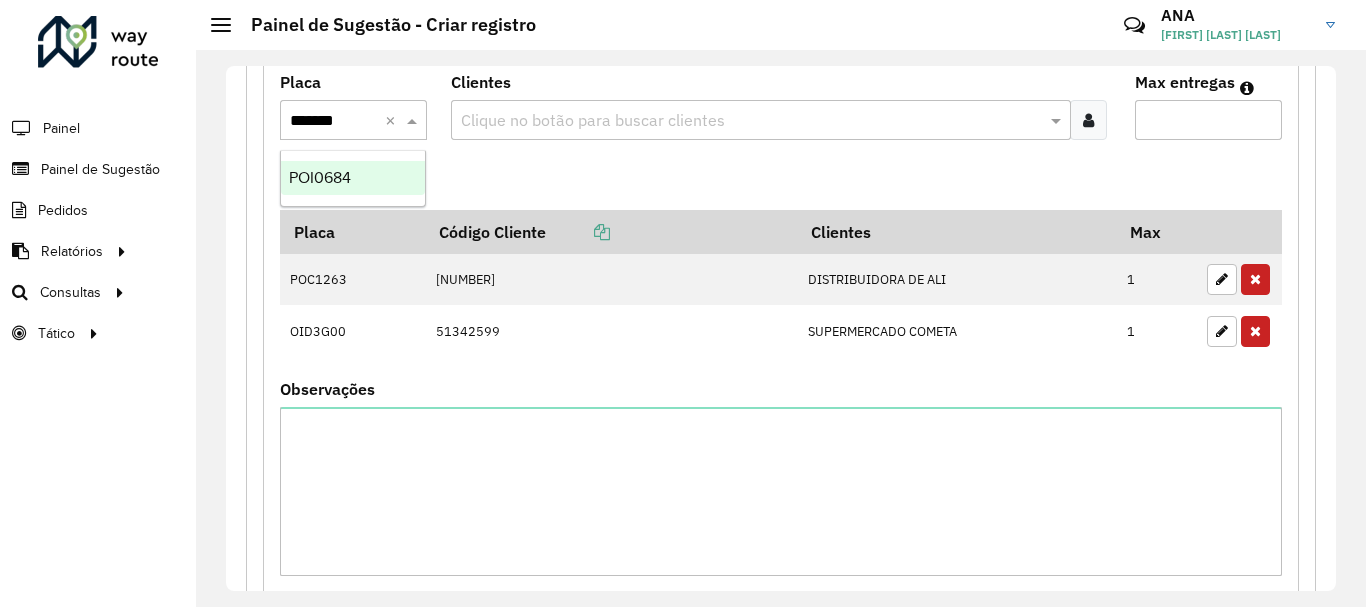 click on "POI0684" at bounding box center [353, 178] 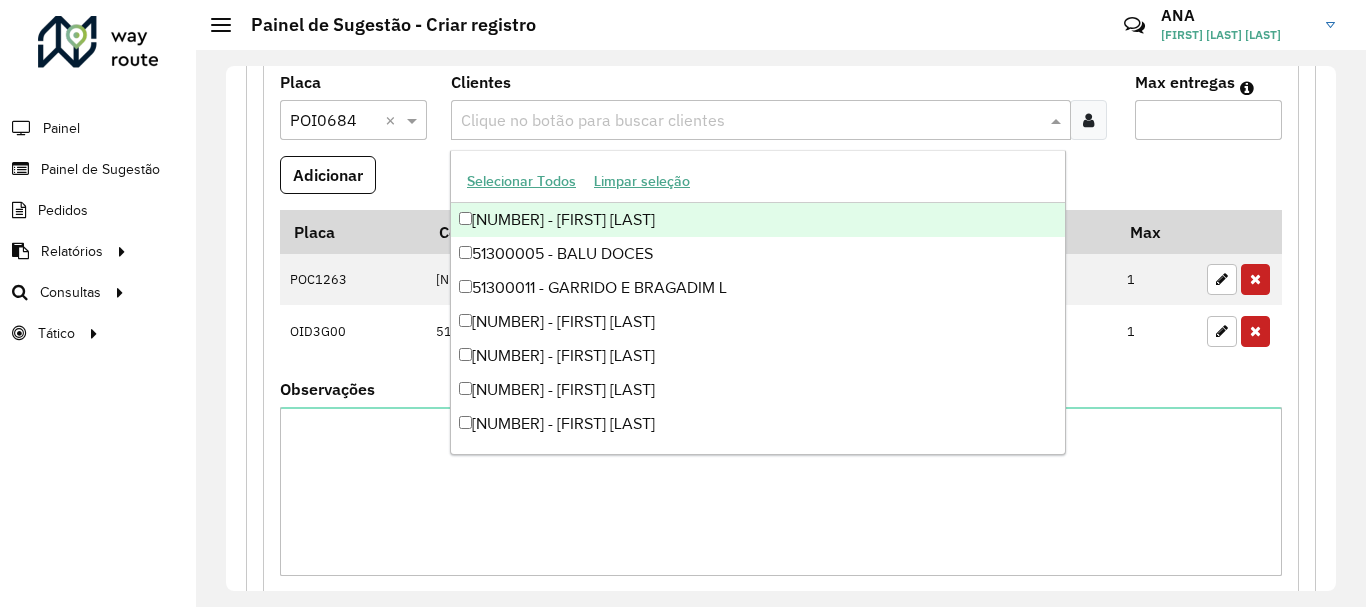 click at bounding box center [751, 121] 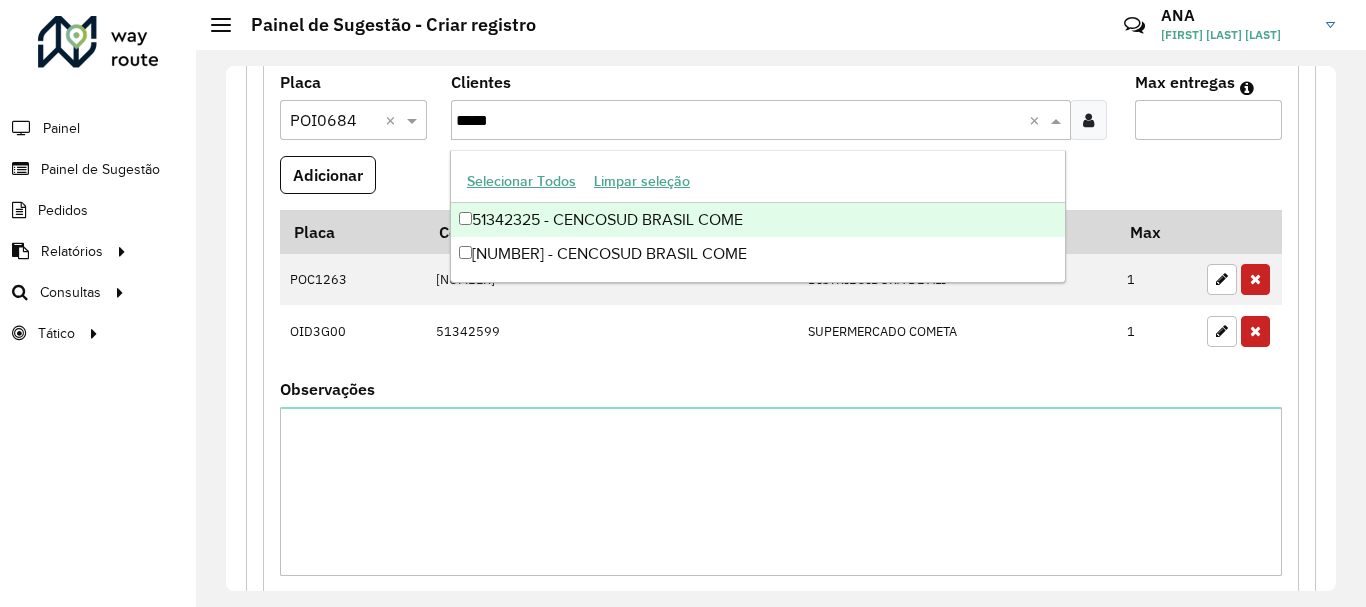 type on "*****" 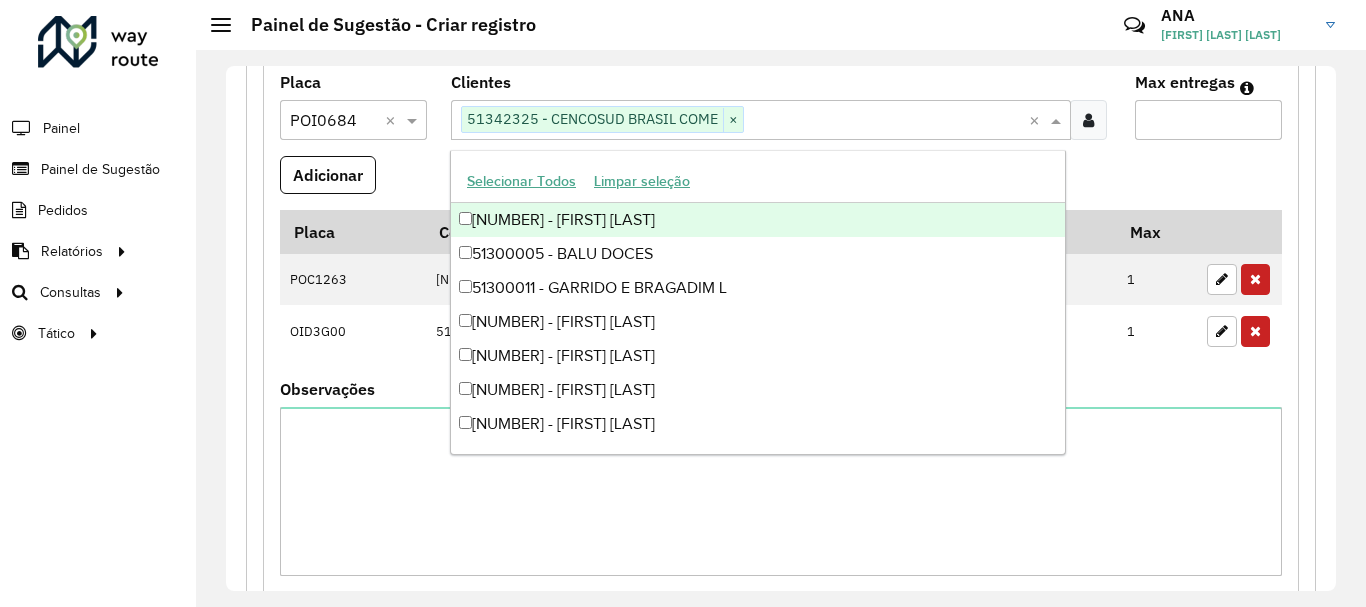 click on "Max entregas" at bounding box center [1208, 120] 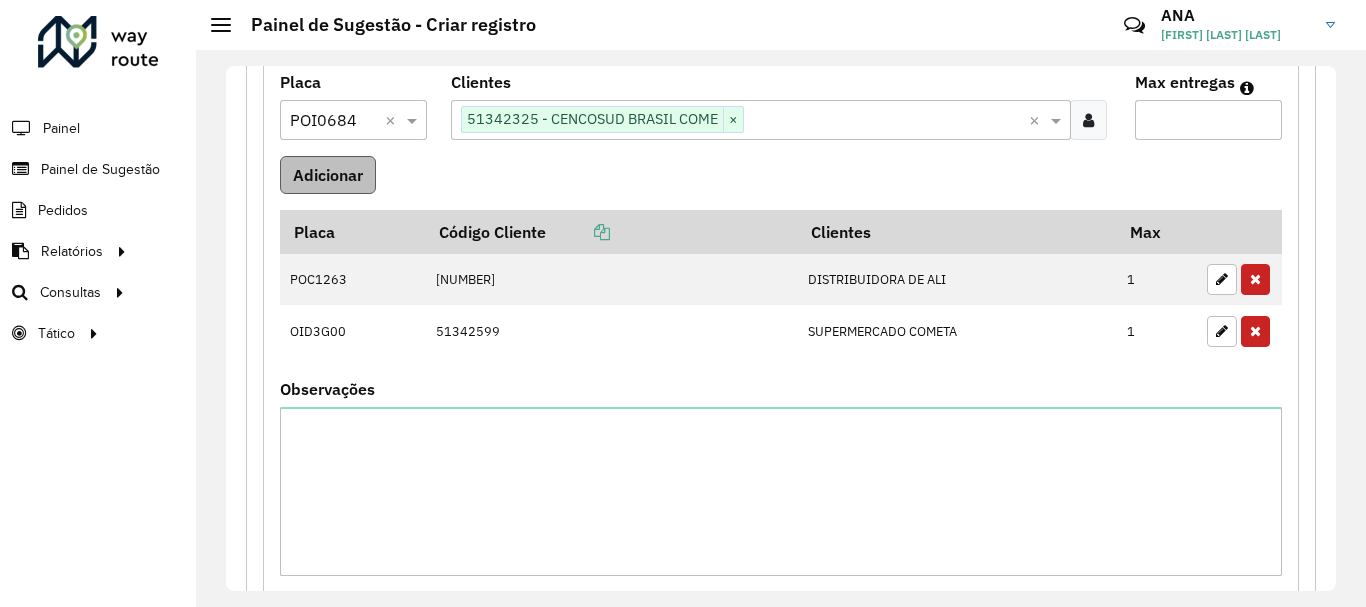 type on "*" 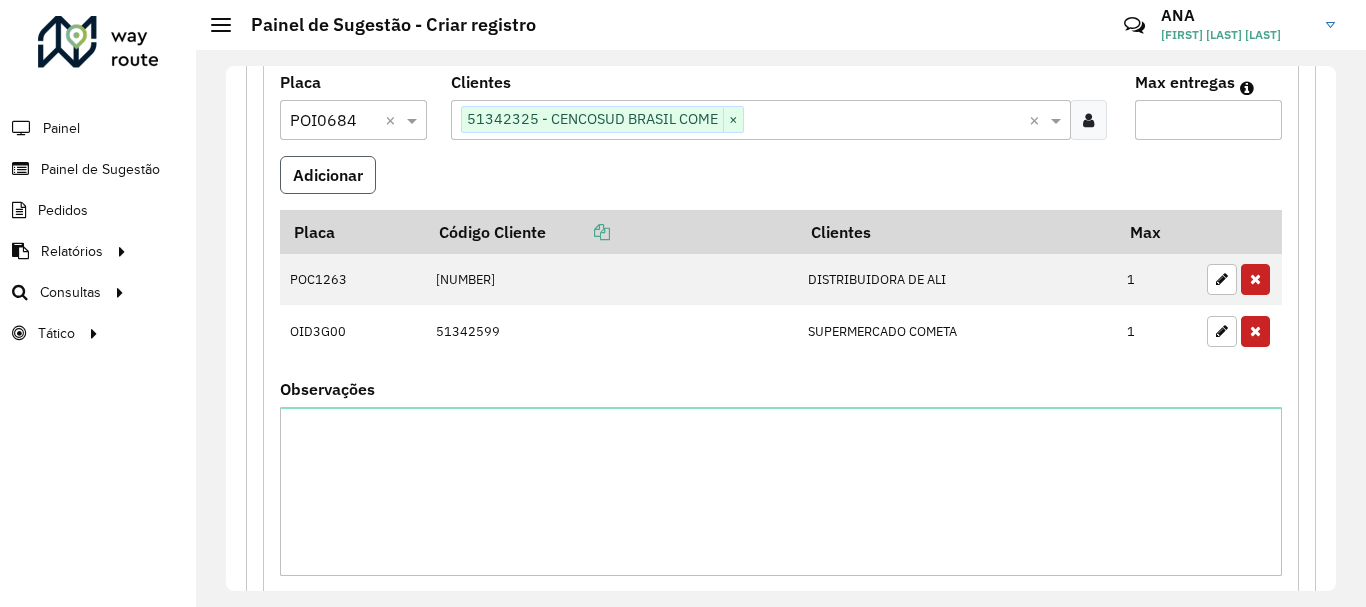 click on "Adicionar" at bounding box center (328, 175) 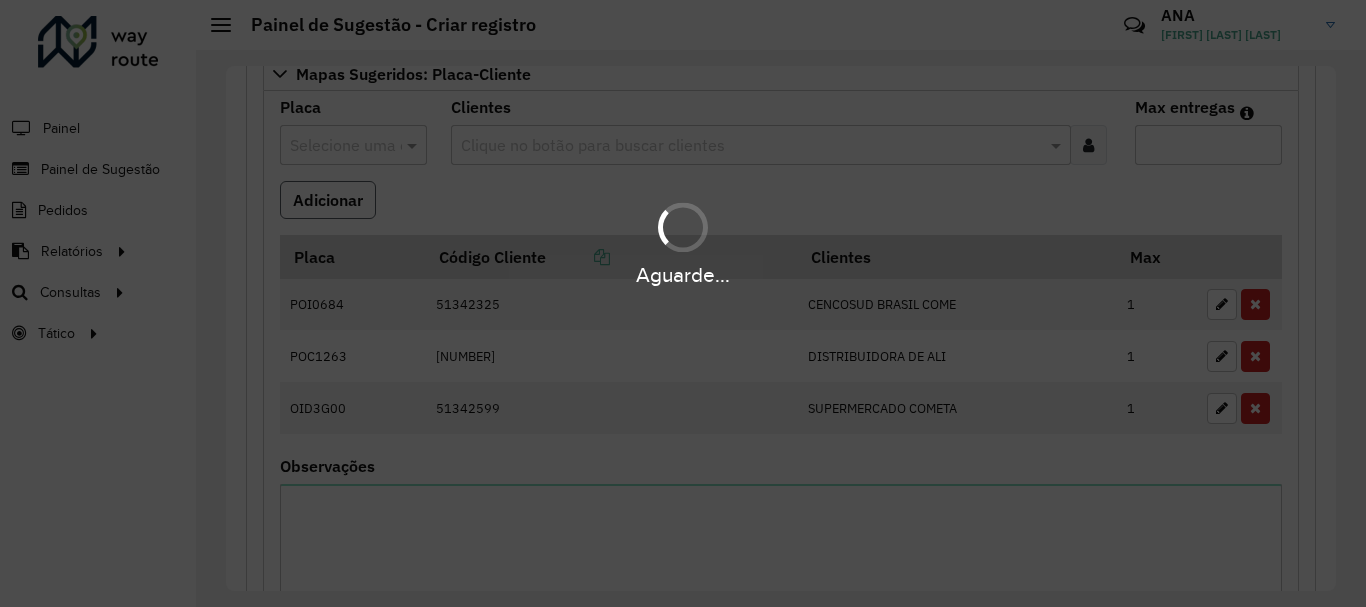 scroll, scrollTop: 600, scrollLeft: 0, axis: vertical 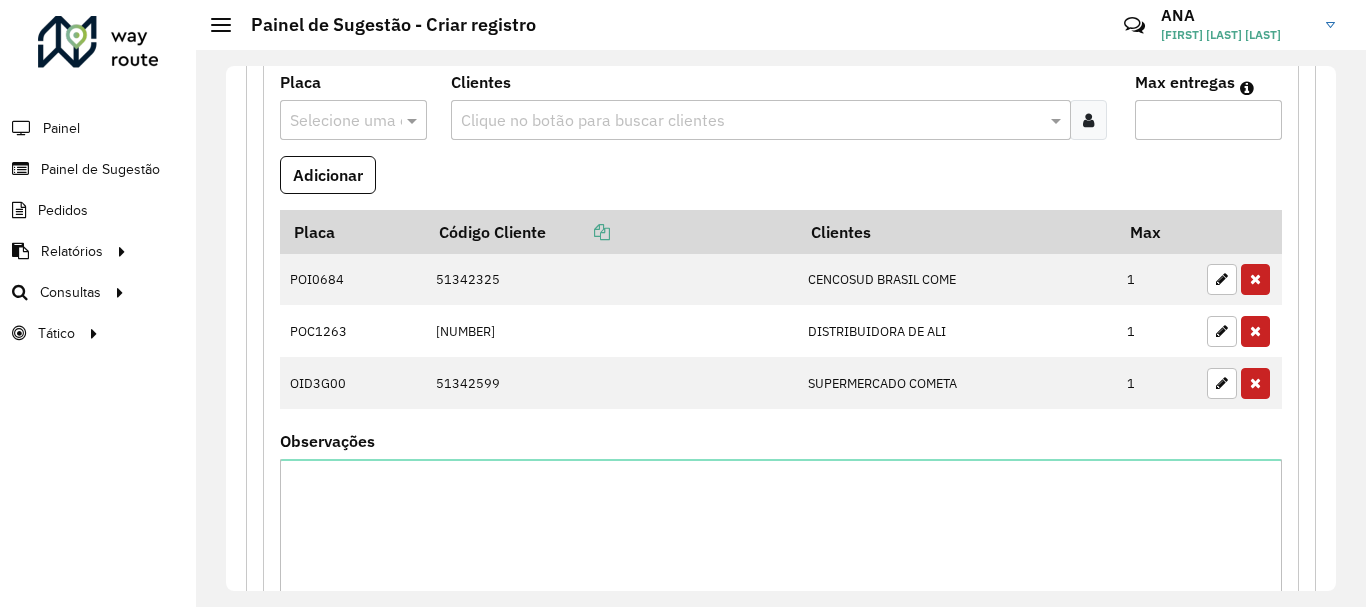 click at bounding box center [333, 121] 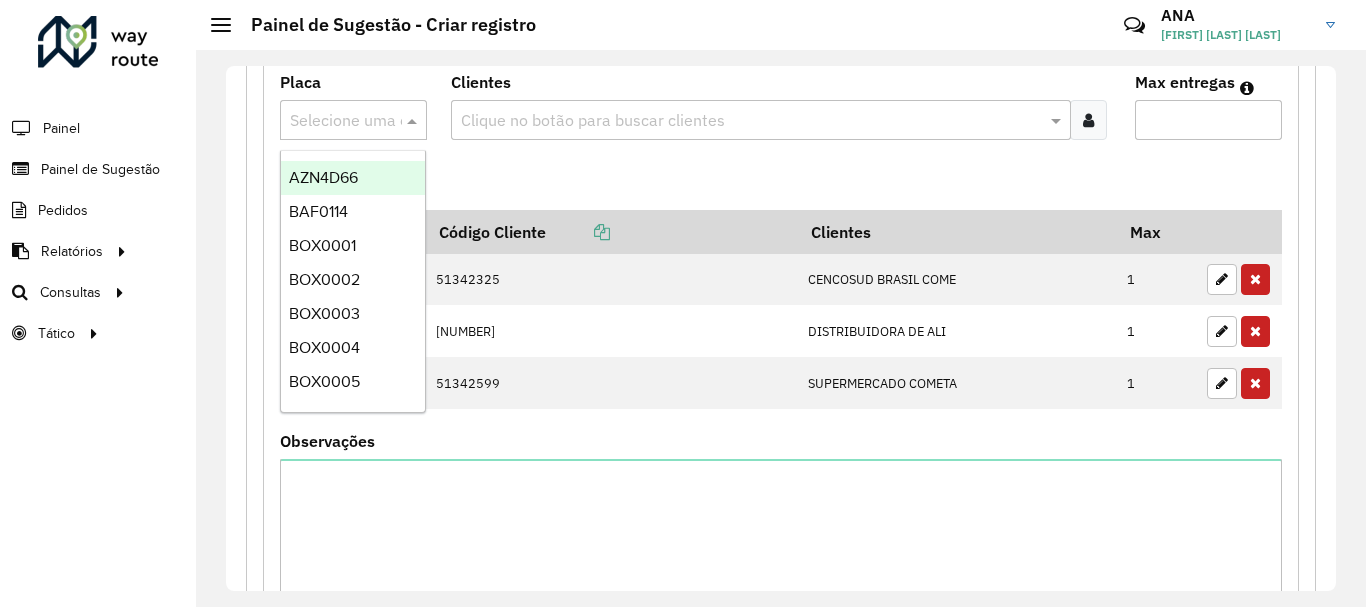 paste on "*******" 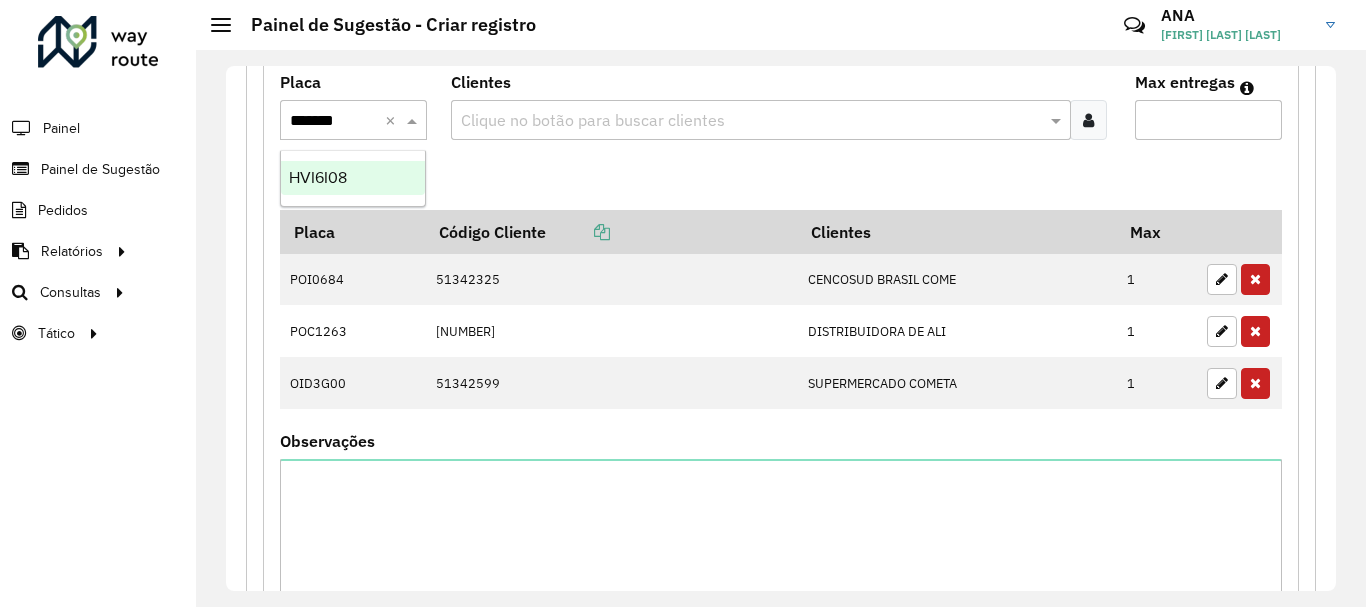 click on "HVI6I08" at bounding box center [353, 178] 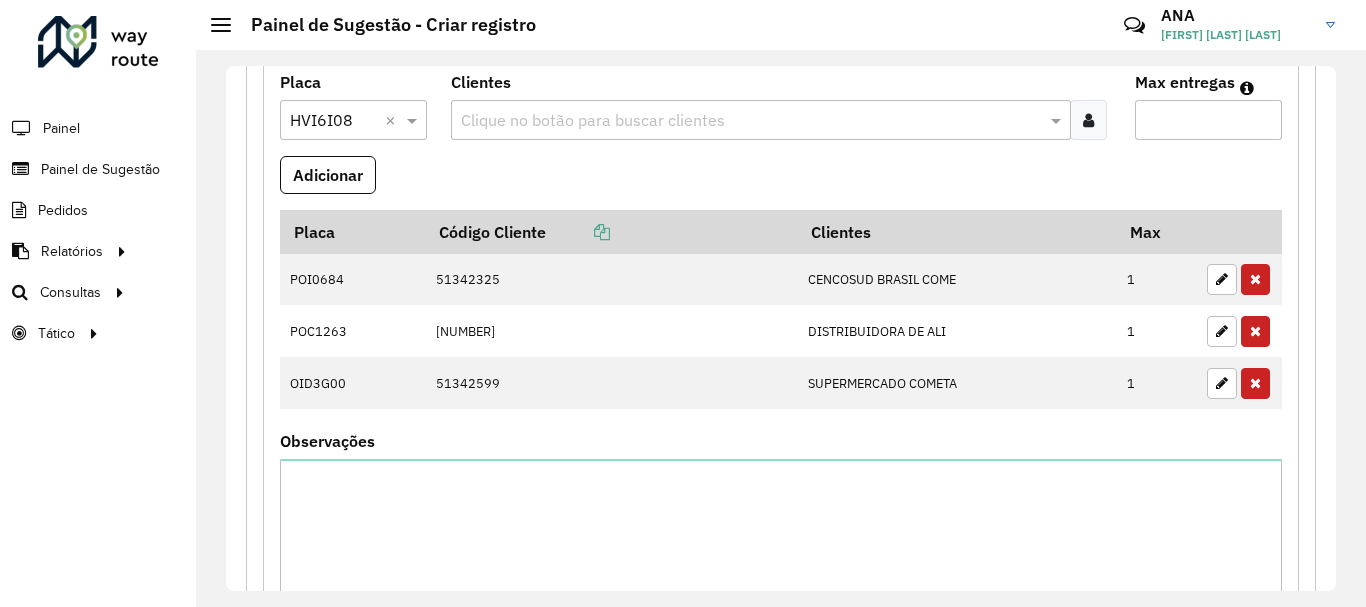 click at bounding box center [751, 121] 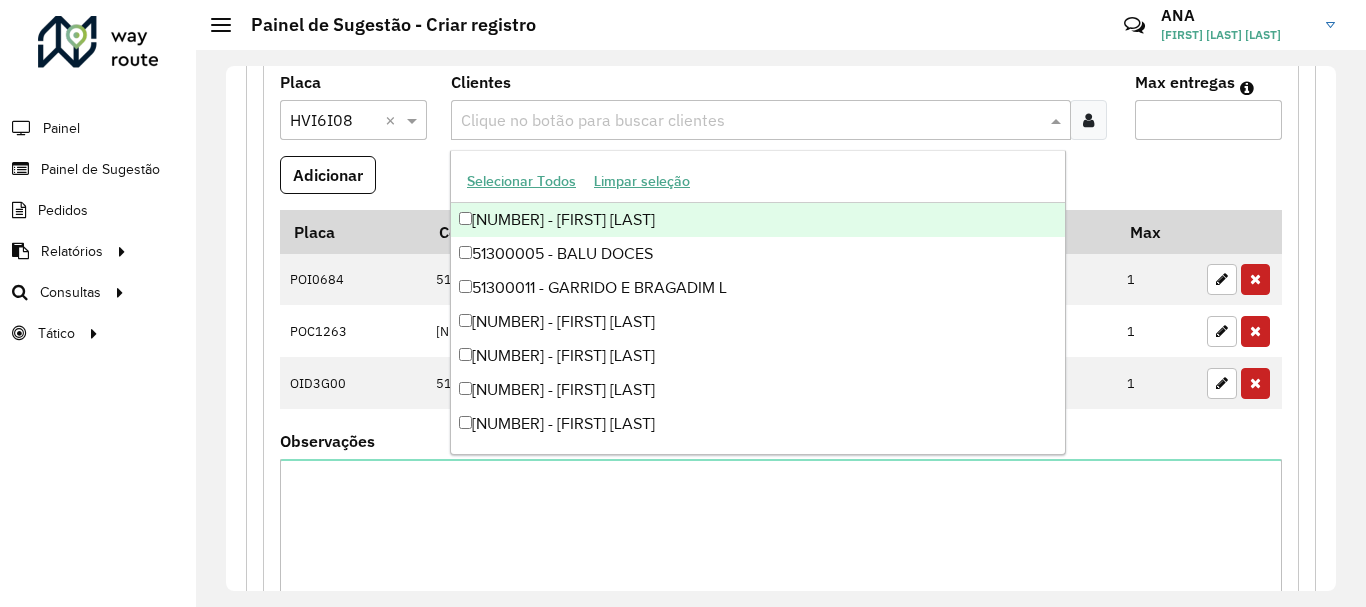 paste on "*****" 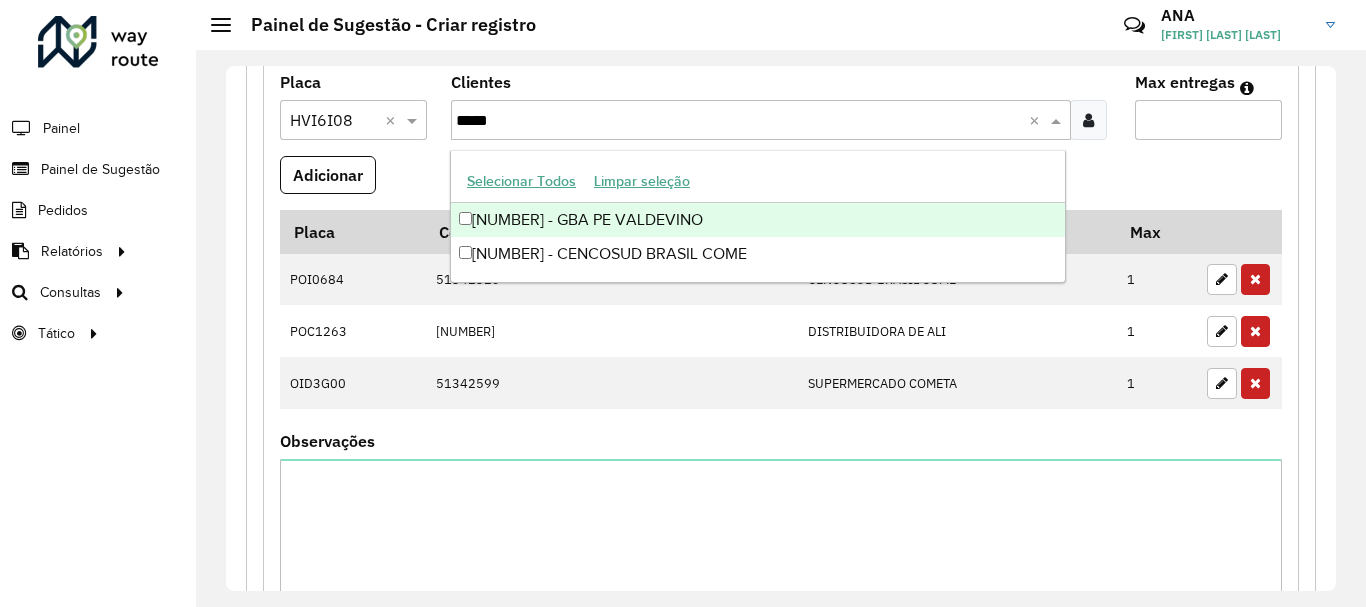 type on "*****" 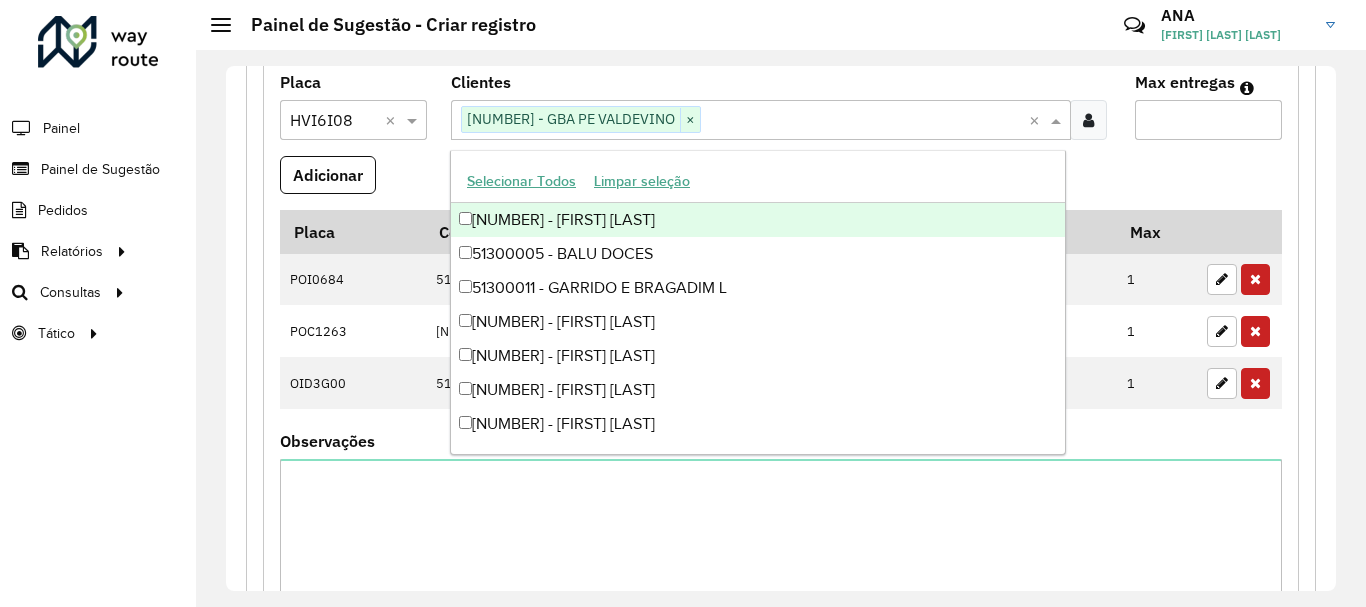 click on "Max entregas" at bounding box center [1208, 120] 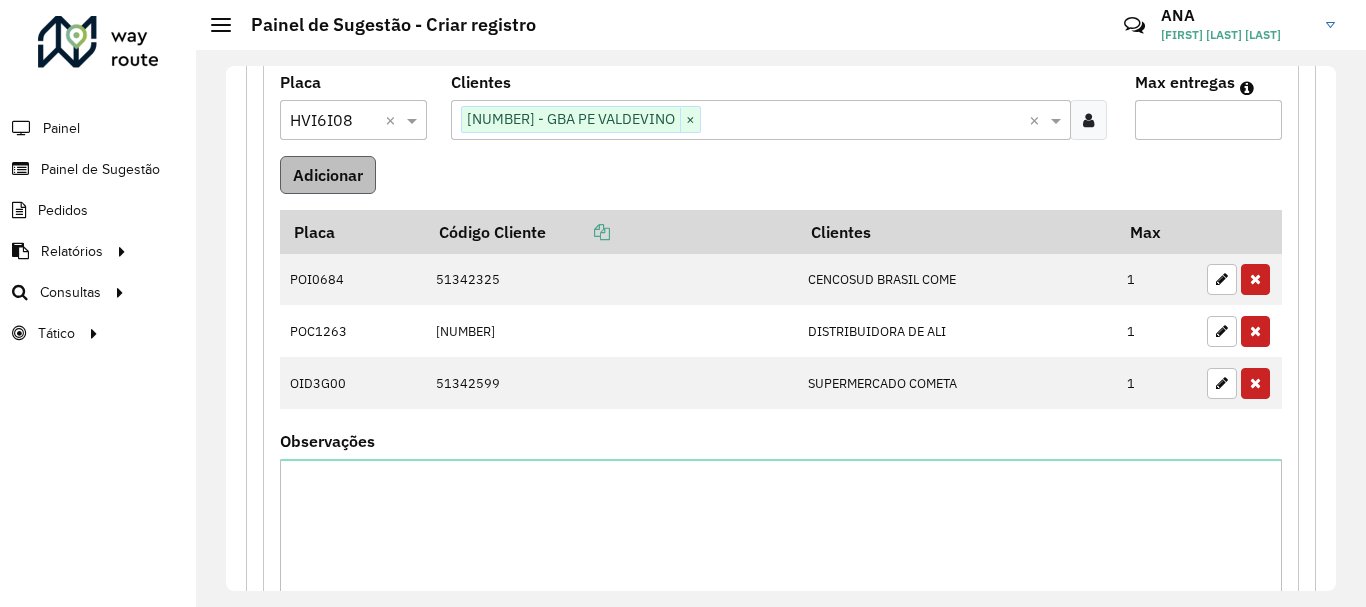 type on "*" 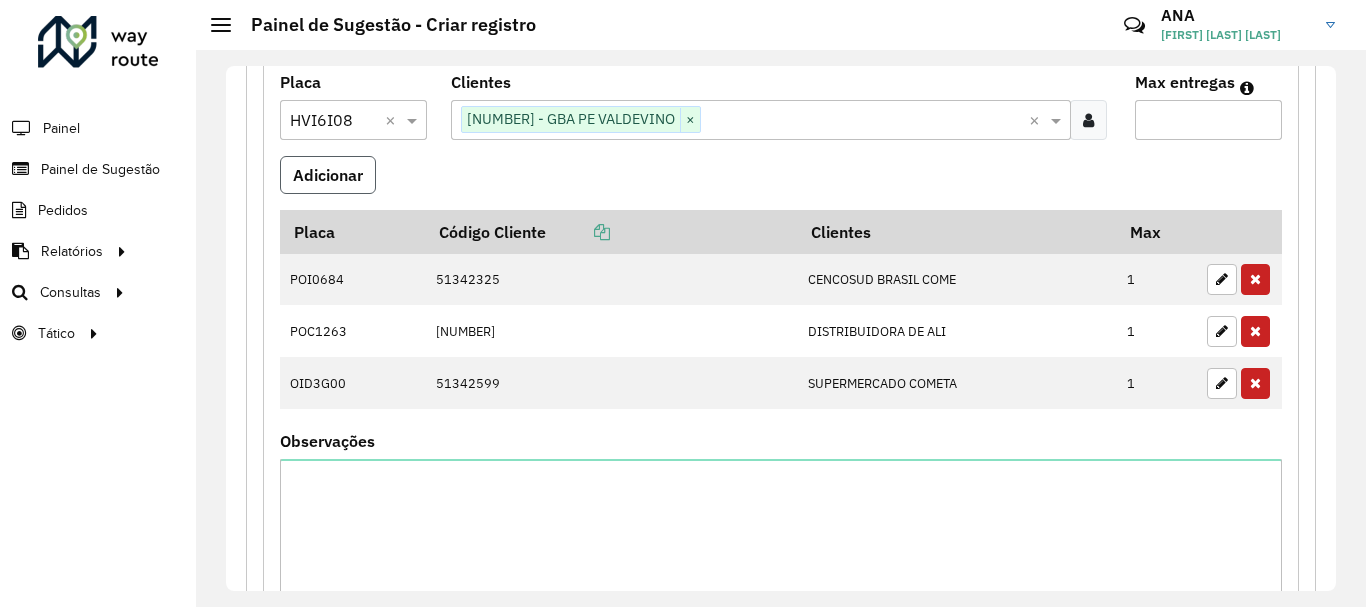 click on "Adicionar" at bounding box center [328, 175] 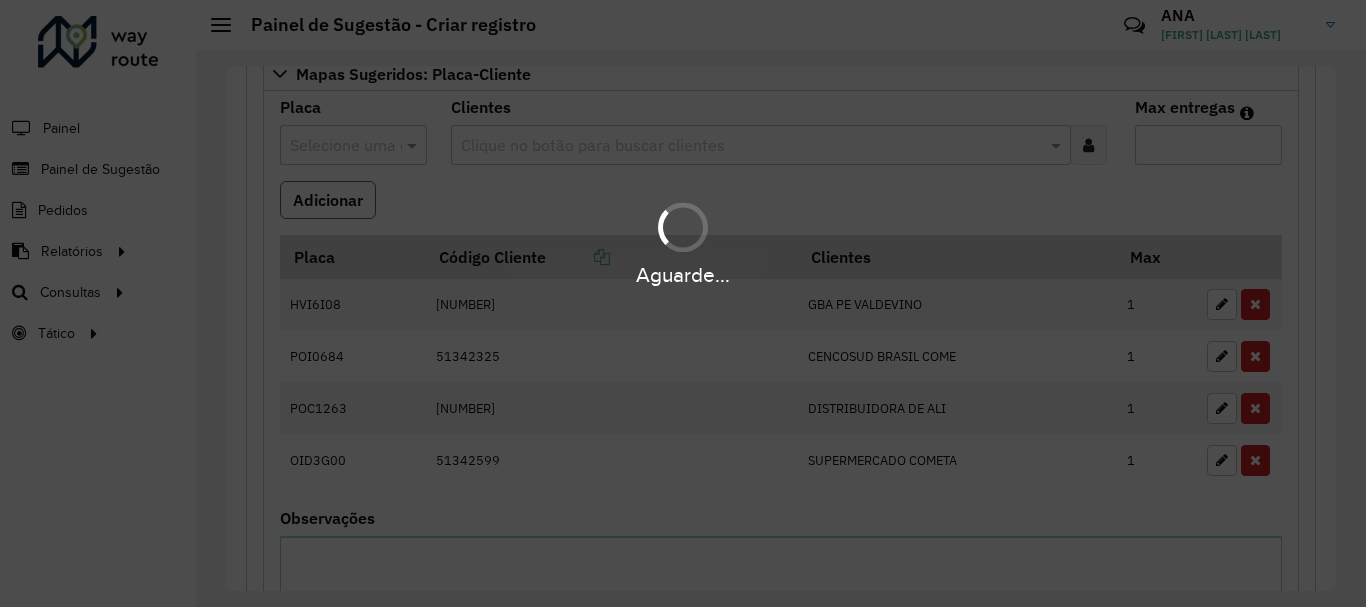 scroll, scrollTop: 600, scrollLeft: 0, axis: vertical 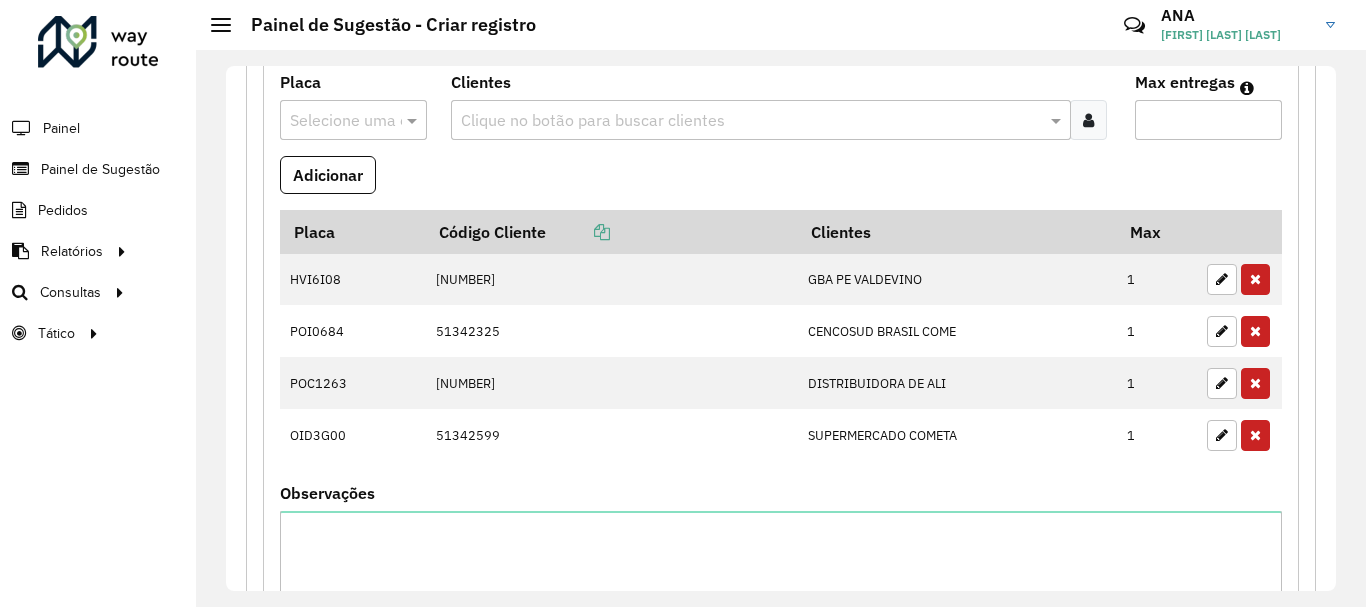 click at bounding box center (353, 120) 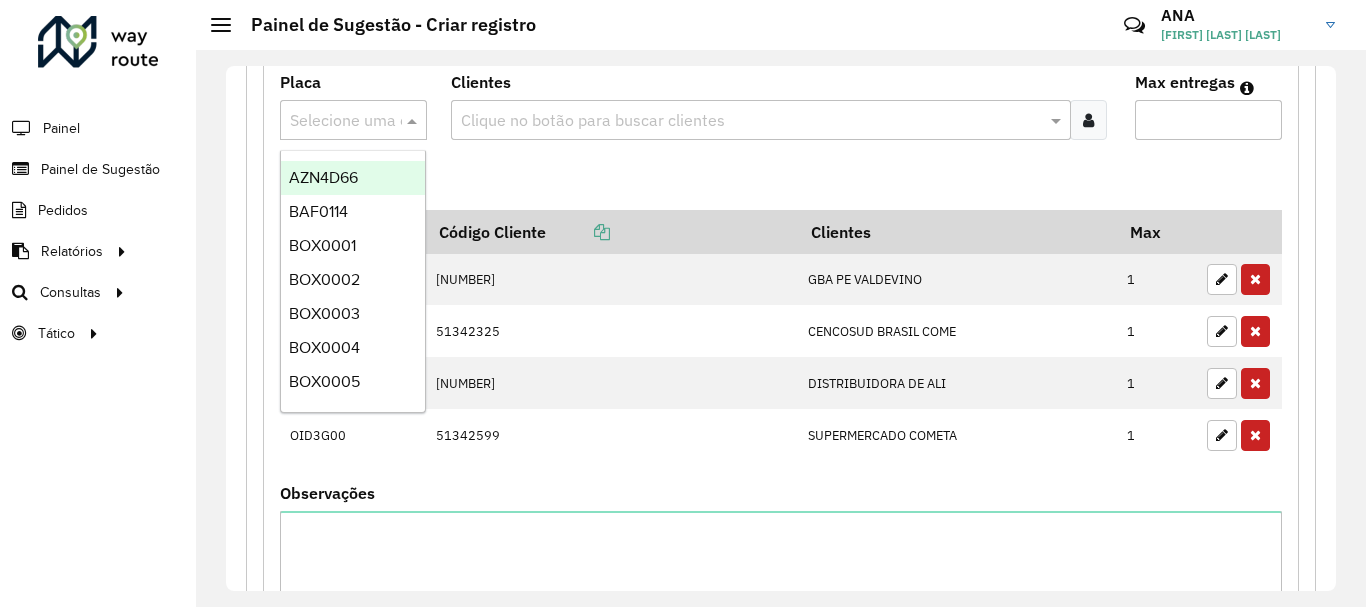 paste on "*******" 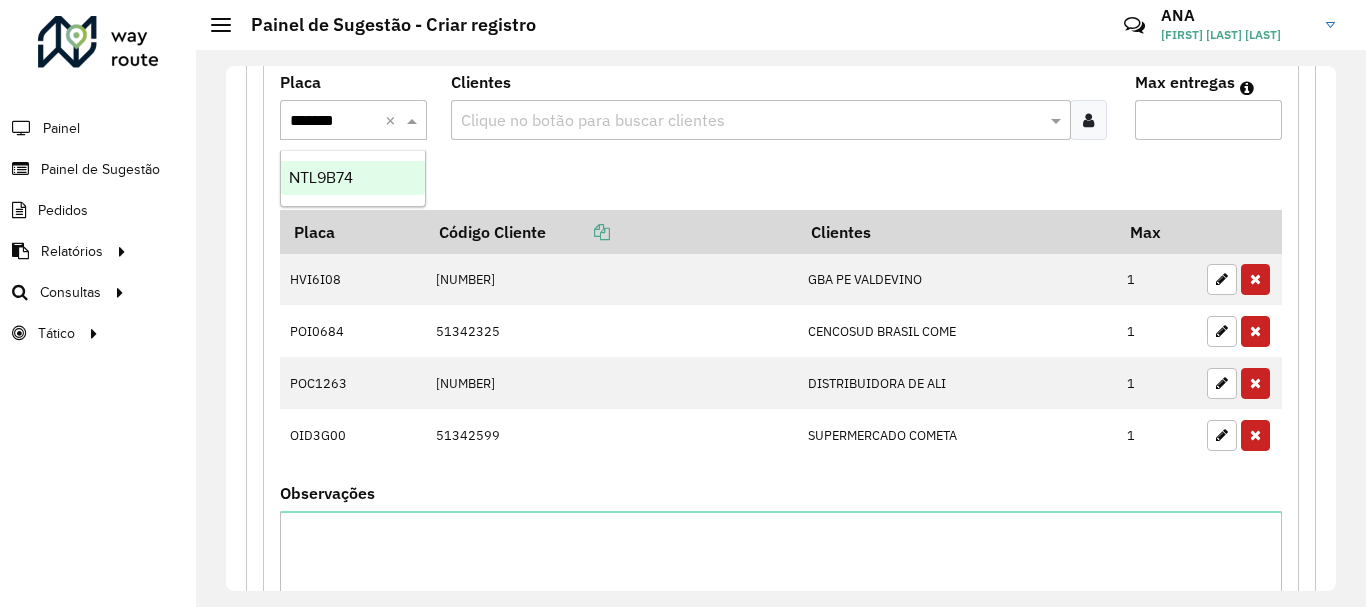 click on "NTL9B74" at bounding box center [353, 178] 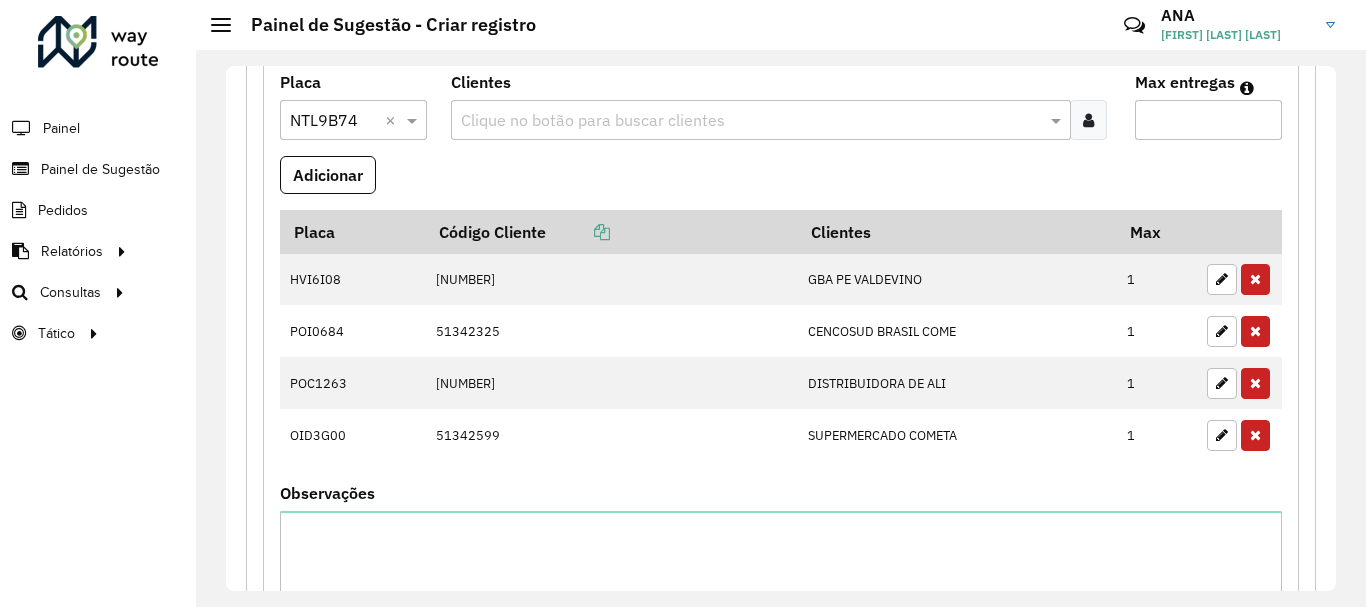 click at bounding box center [751, 121] 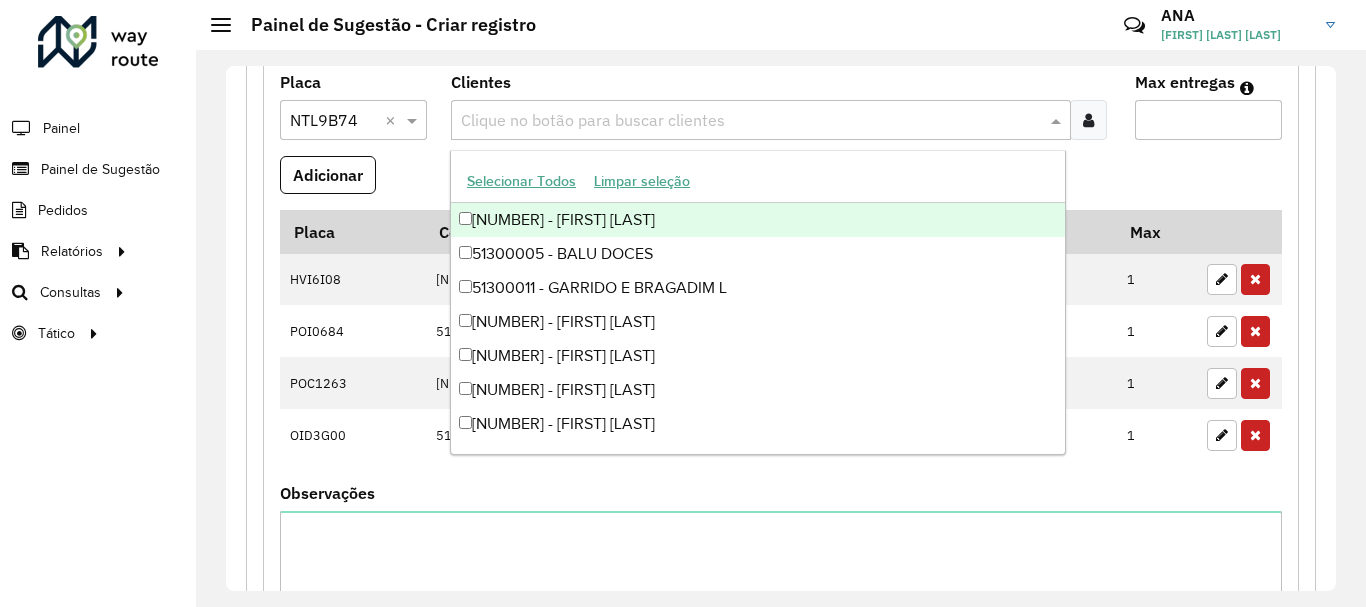 click at bounding box center [751, 121] 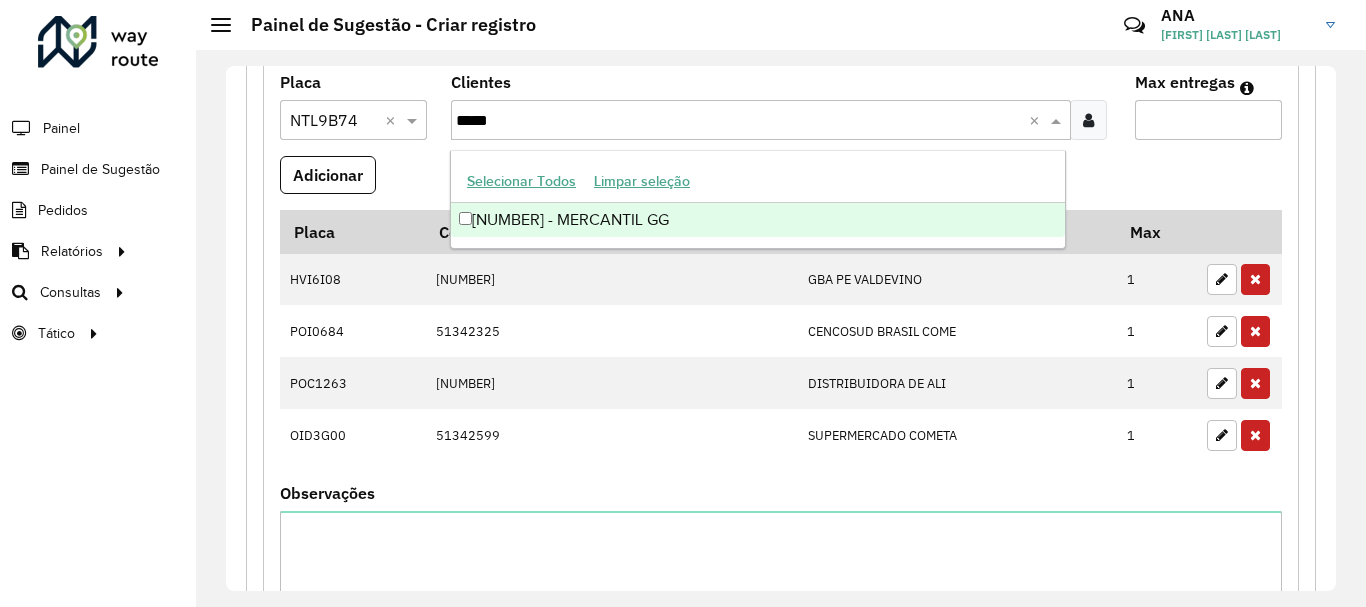 type on "*****" 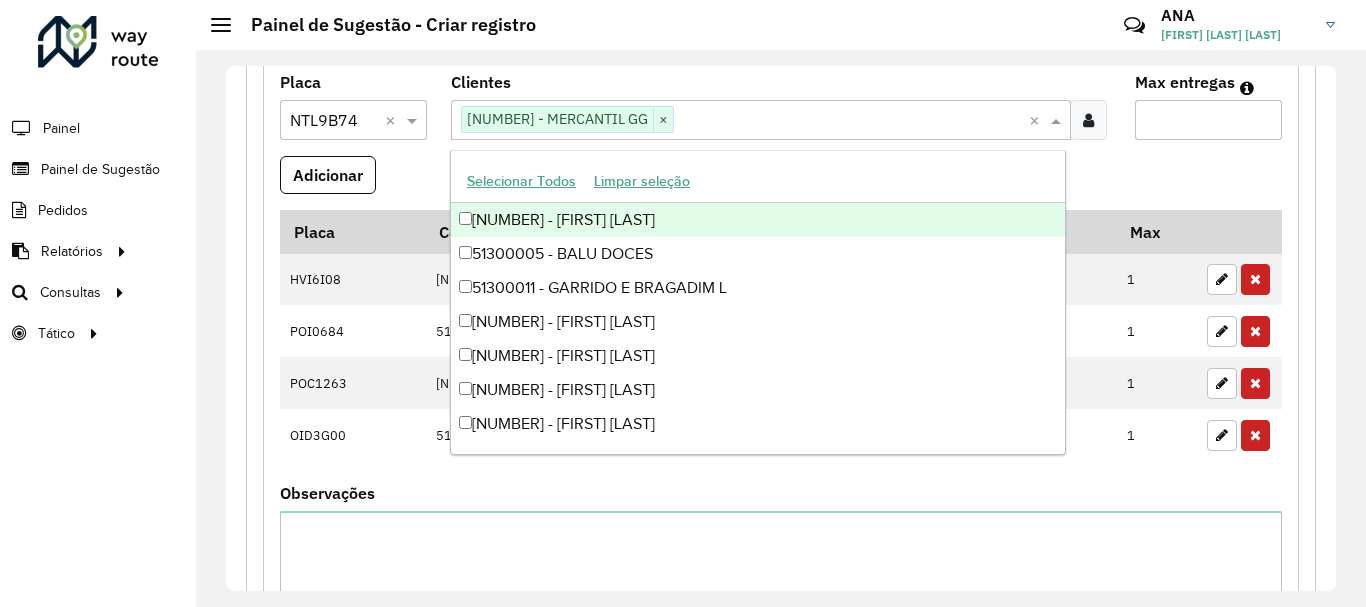 click at bounding box center [851, 121] 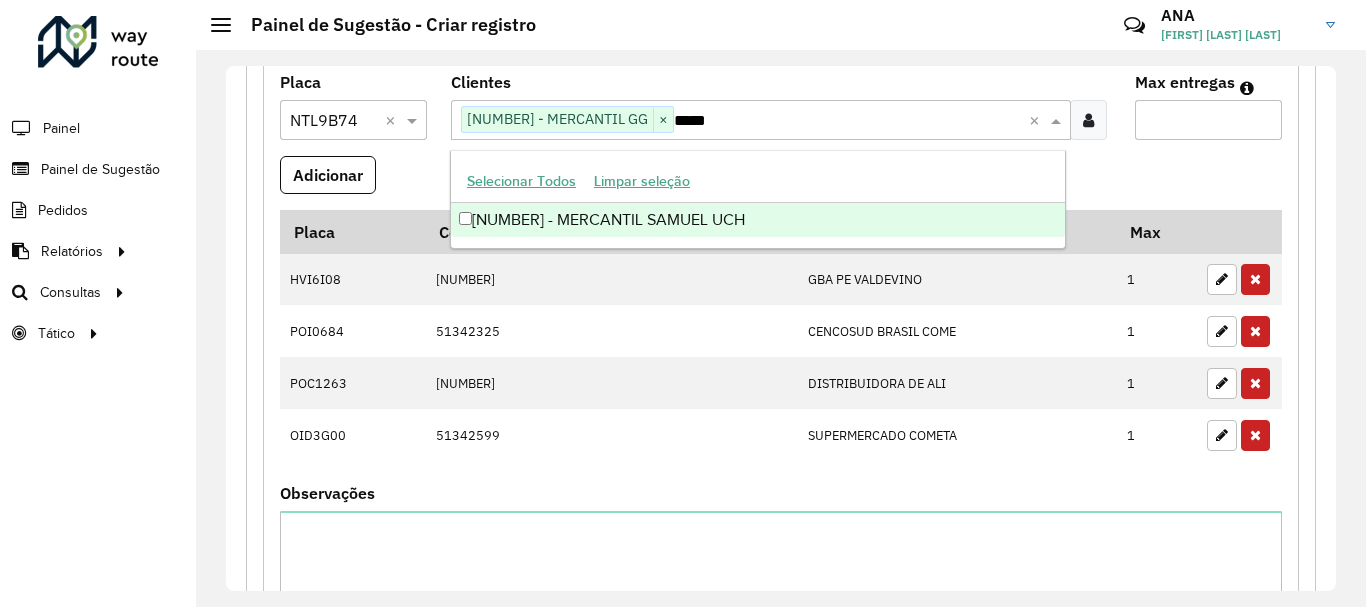 type on "*****" 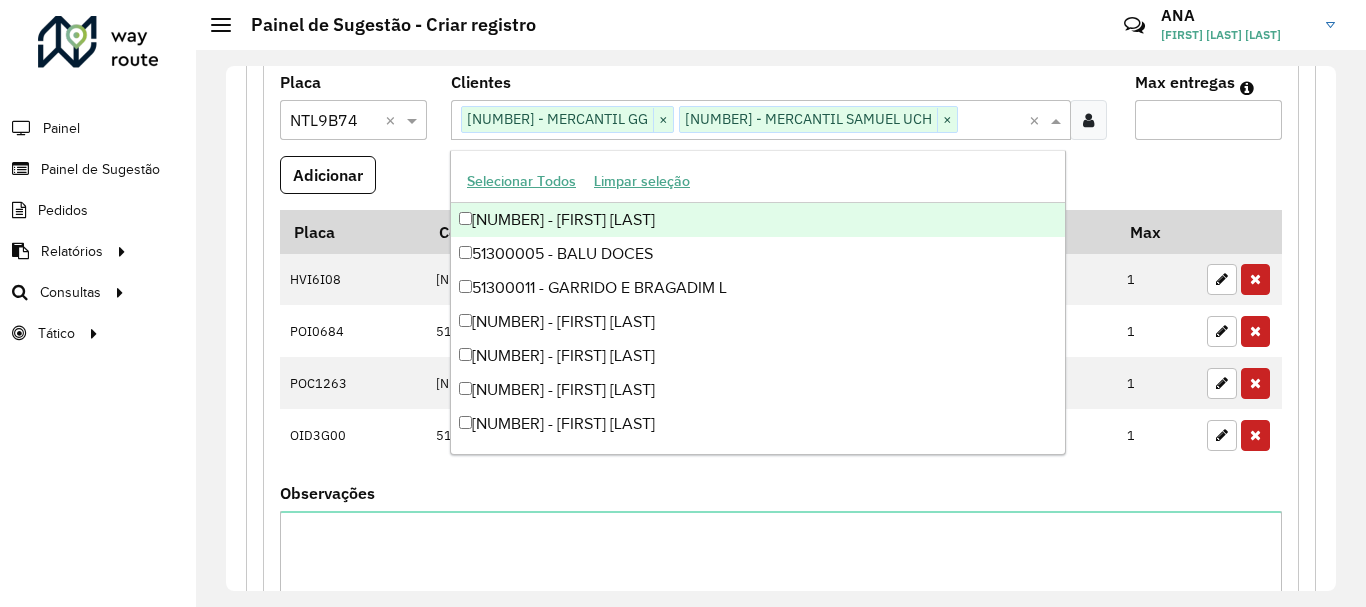 click on "Max entregas" at bounding box center (1208, 120) 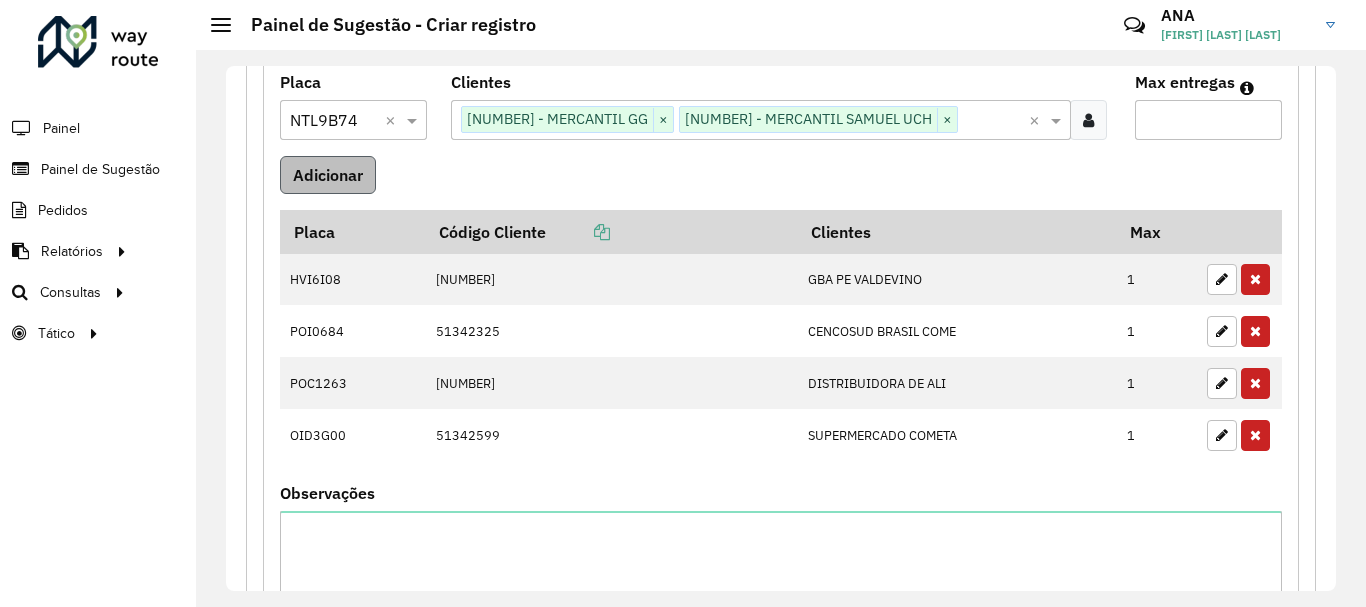 type on "*" 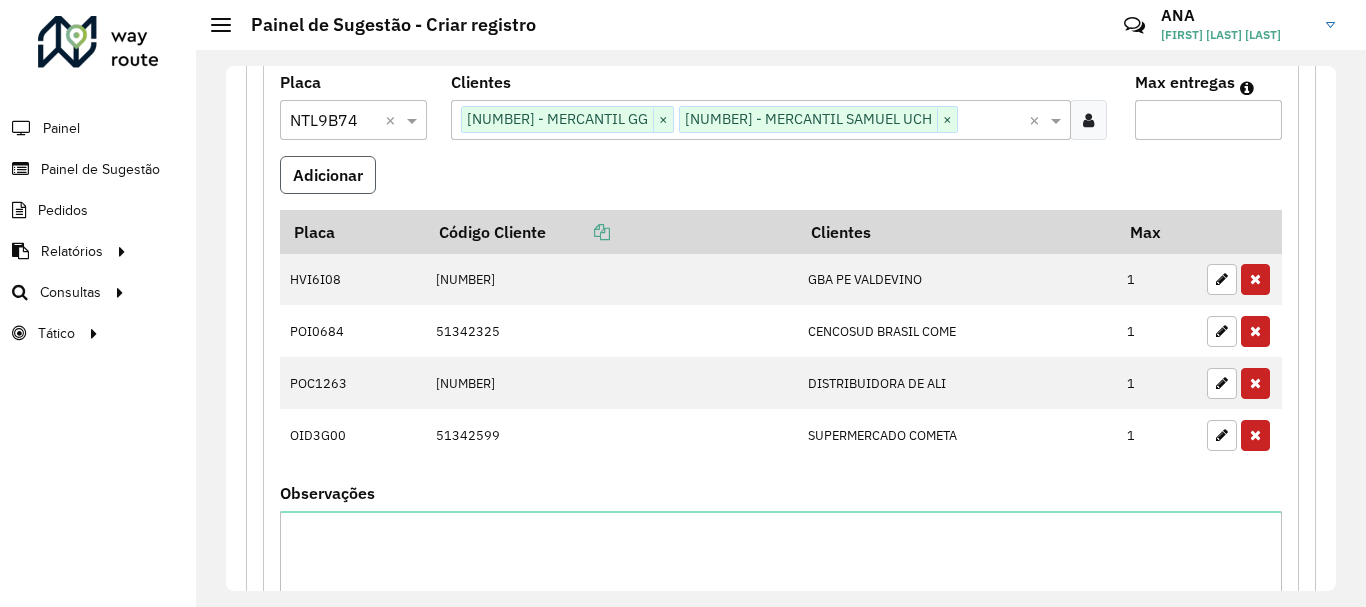 click on "Adicionar" at bounding box center [328, 175] 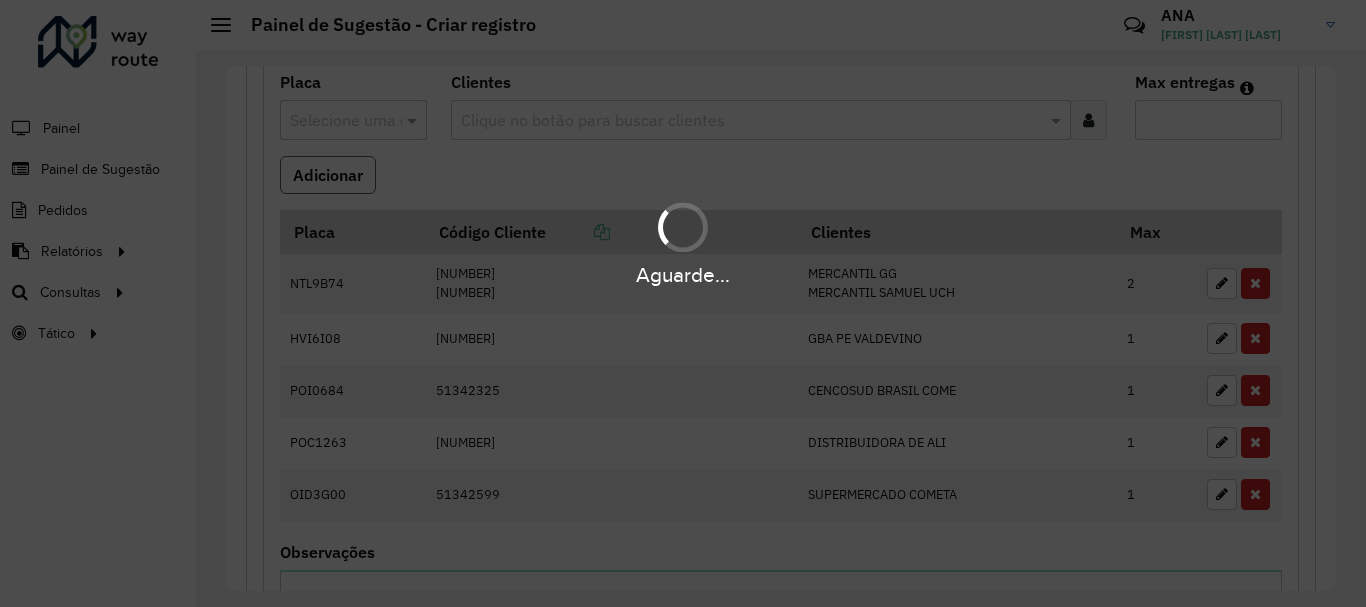 scroll, scrollTop: 600, scrollLeft: 0, axis: vertical 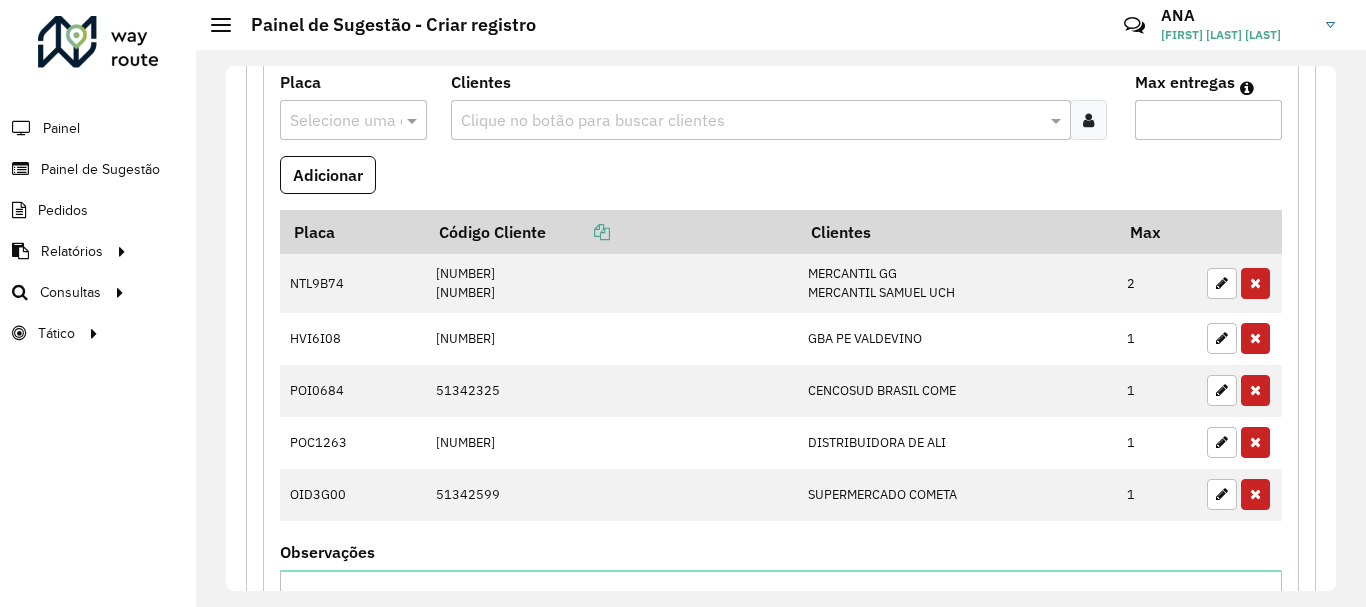 click at bounding box center [333, 121] 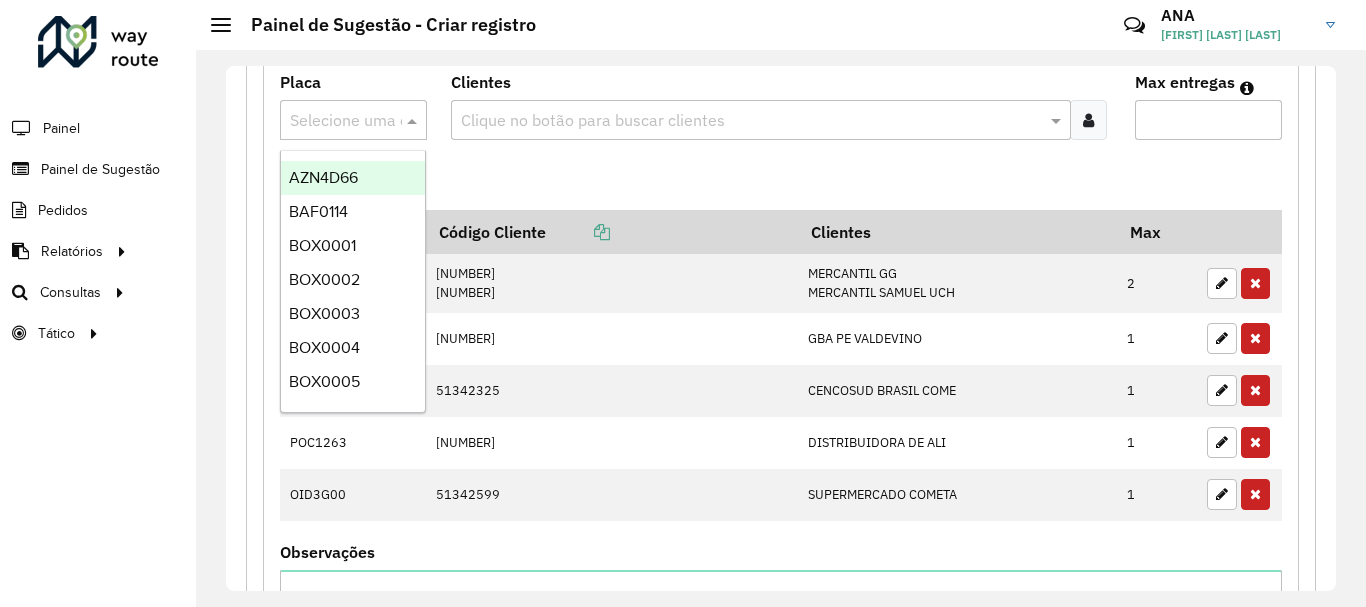 paste on "*******" 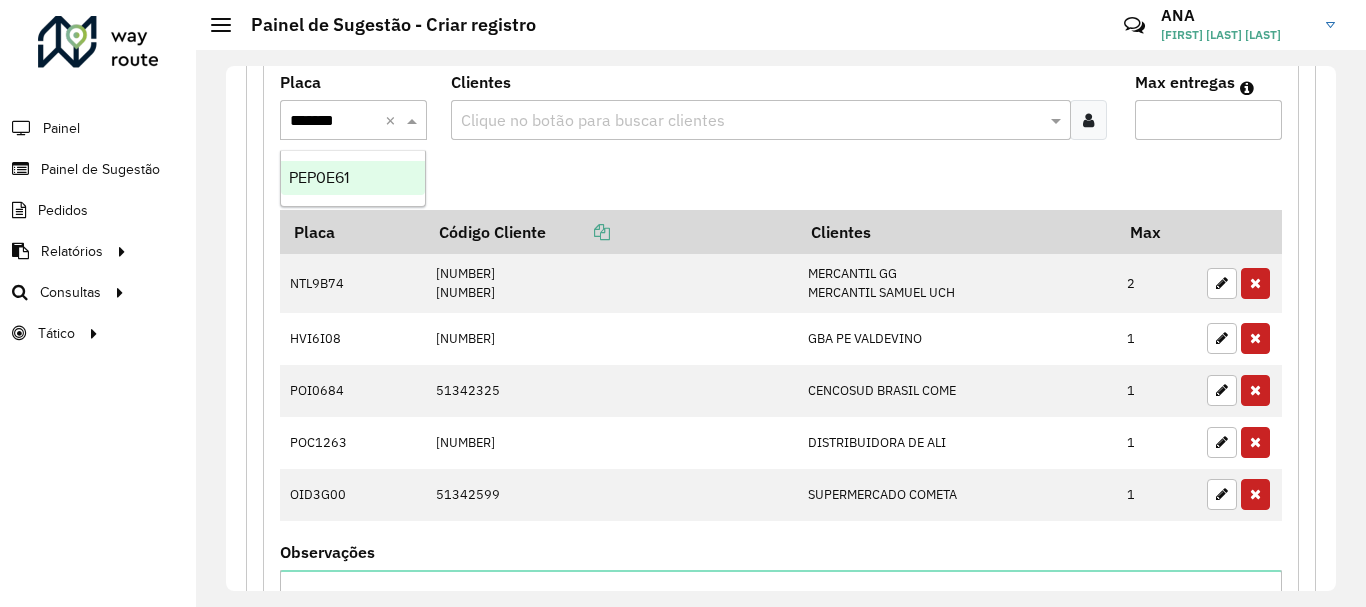 click on "PEP0E61" at bounding box center (319, 177) 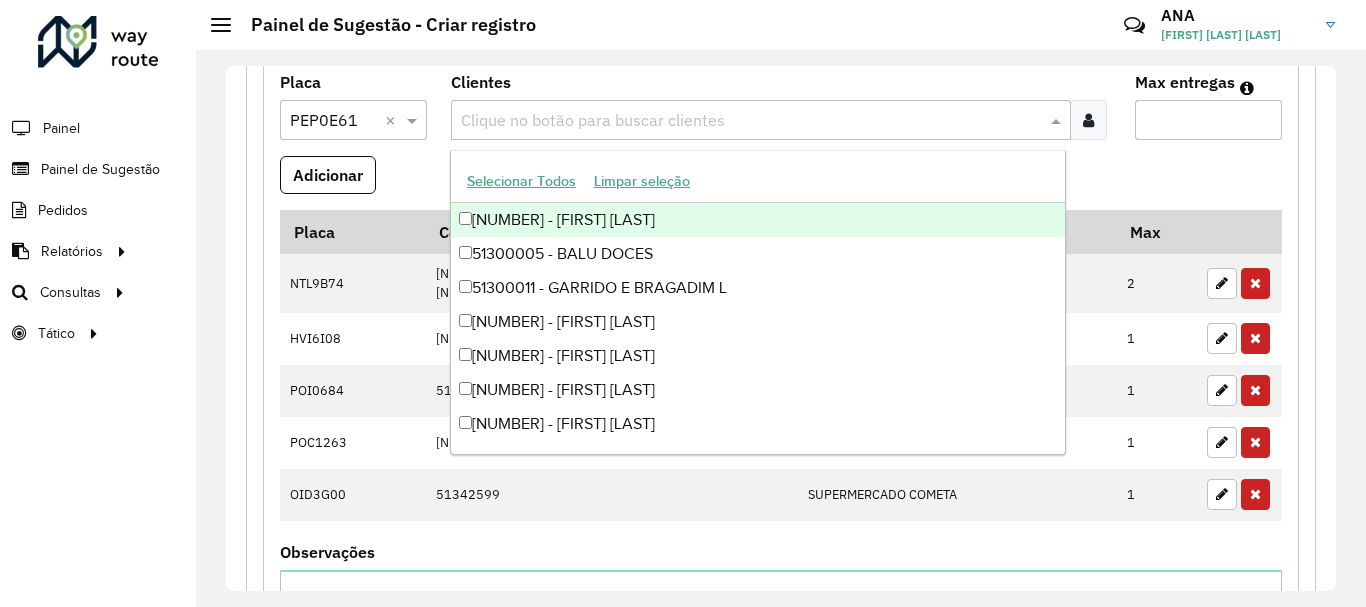 click at bounding box center [751, 121] 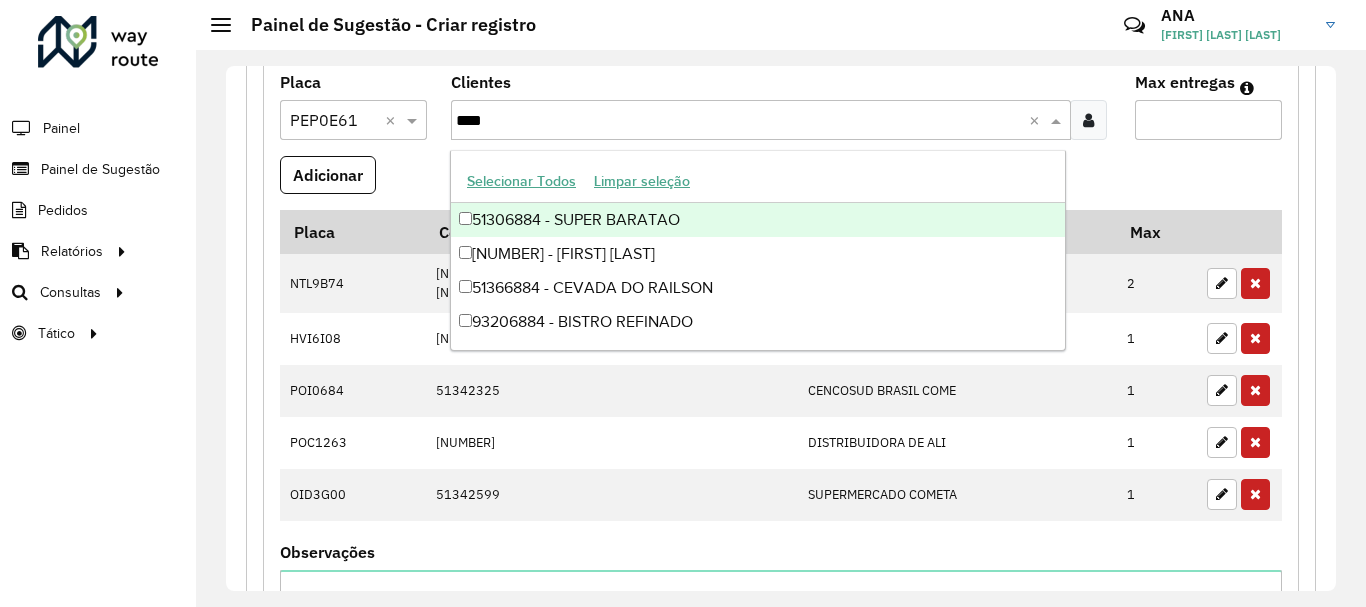 type on "****" 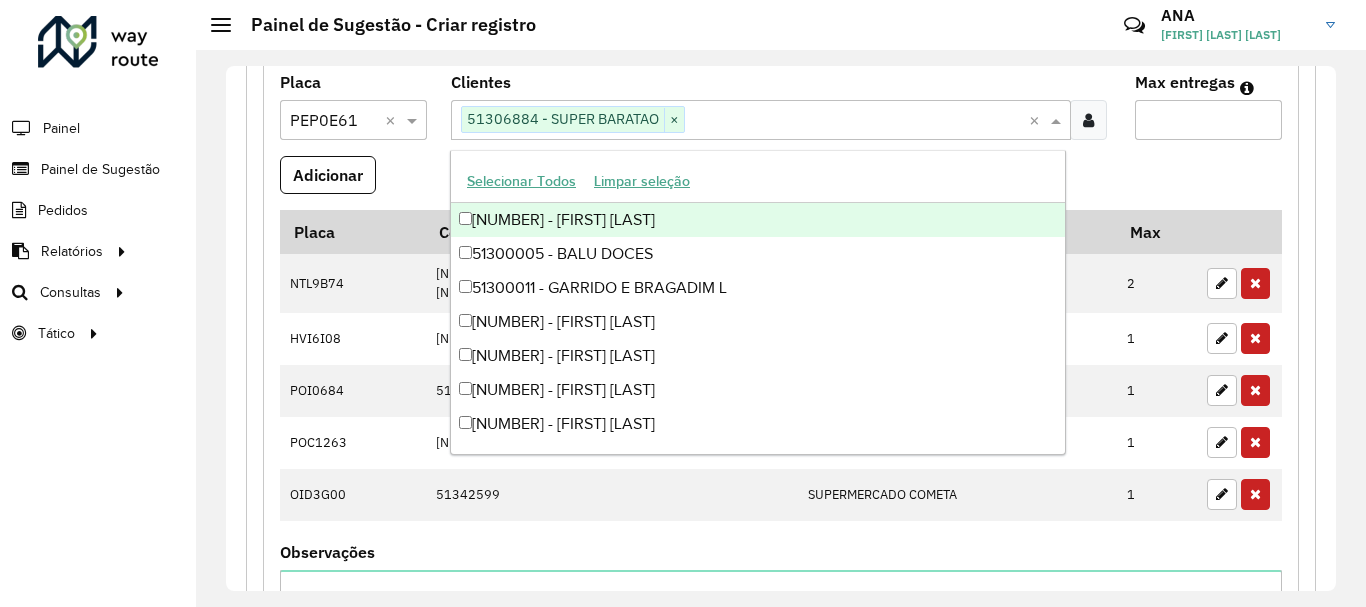 click at bounding box center [857, 121] 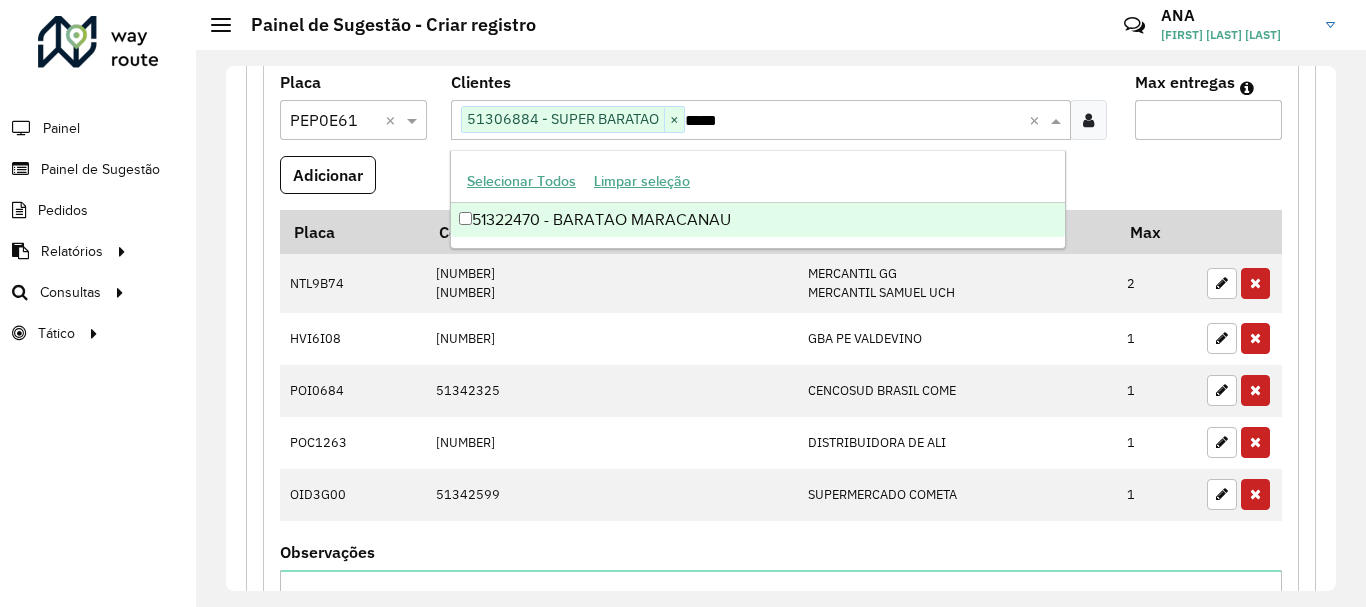 type on "*****" 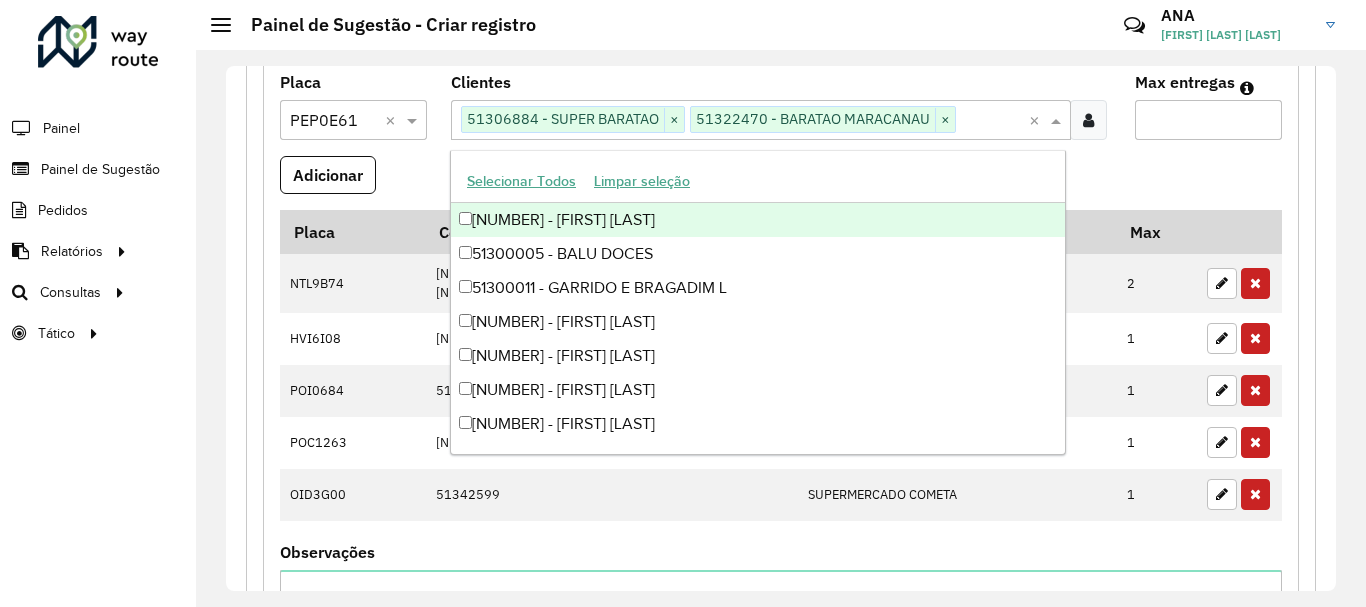 click on "Max entregas" at bounding box center [1208, 120] 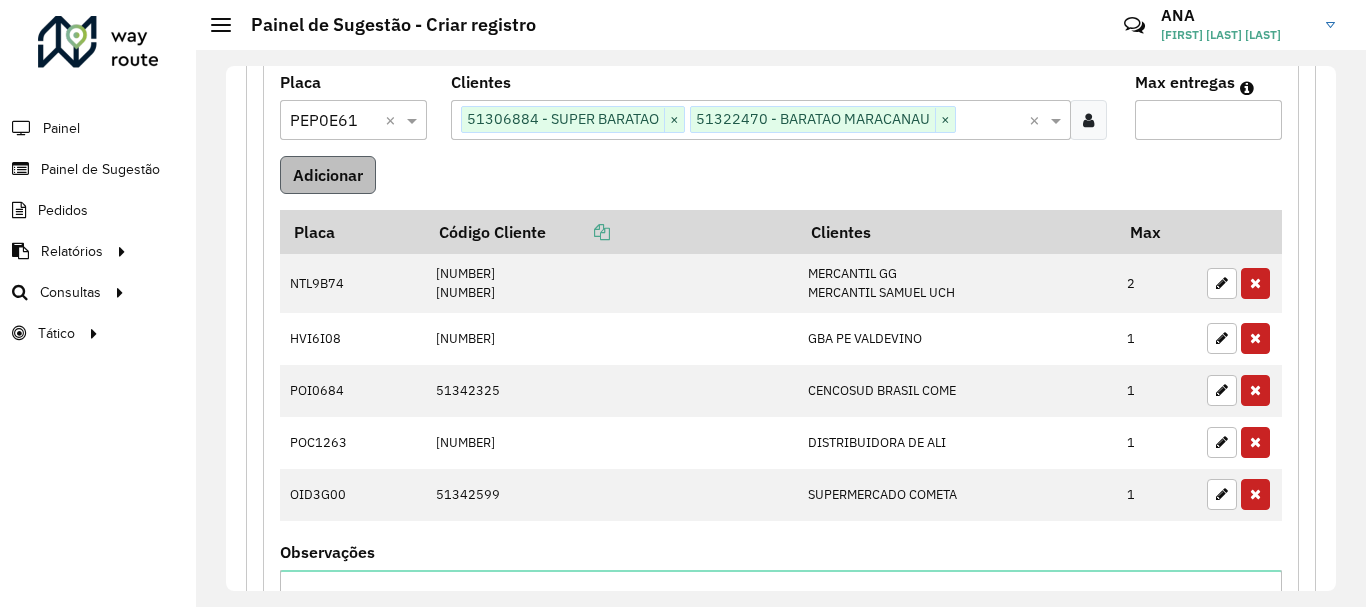 type on "*" 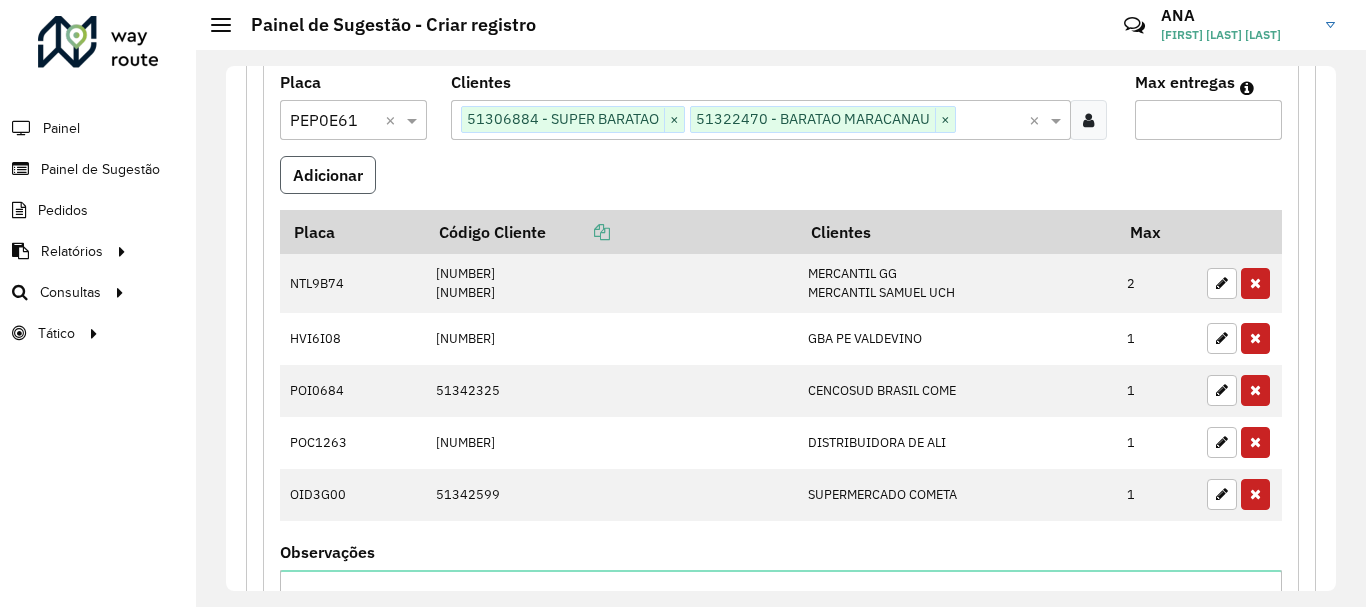 click on "Adicionar" at bounding box center [328, 175] 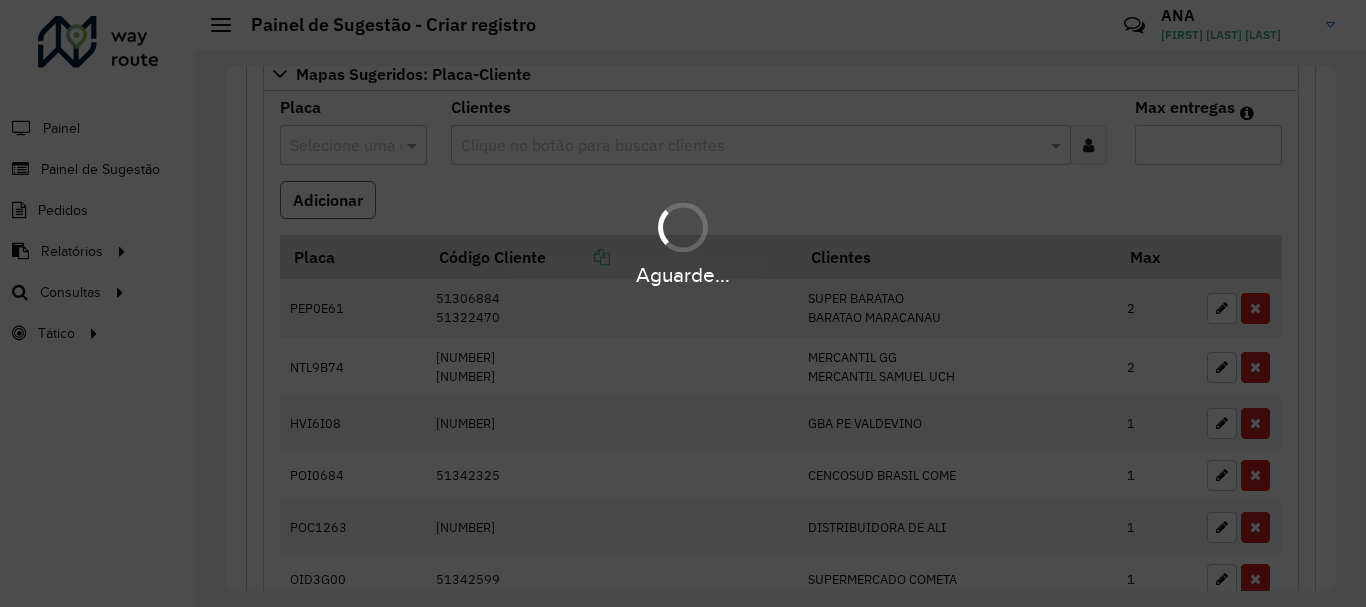 scroll, scrollTop: 600, scrollLeft: 0, axis: vertical 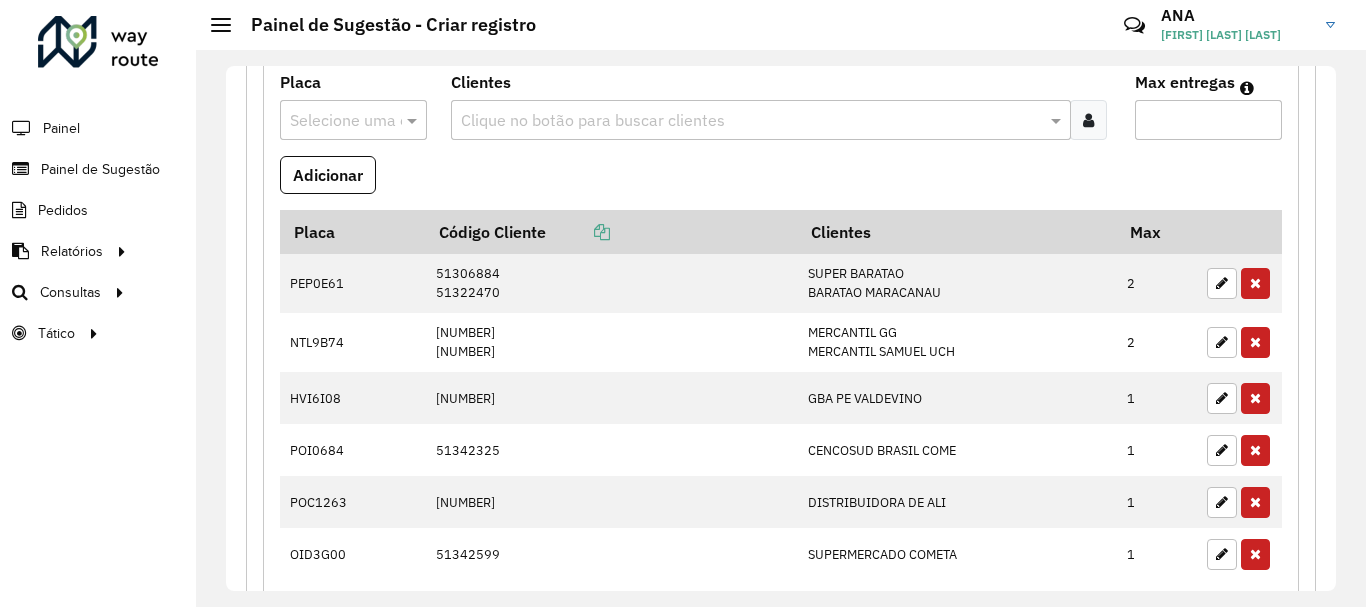 click at bounding box center (333, 121) 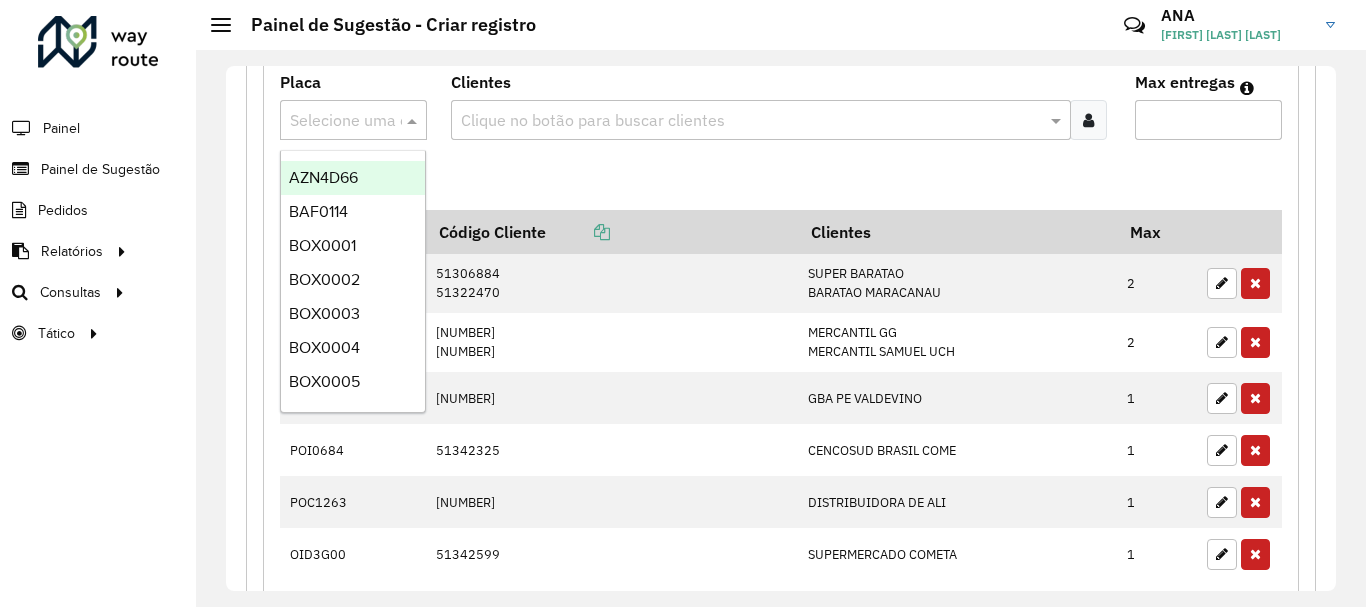 paste on "*******" 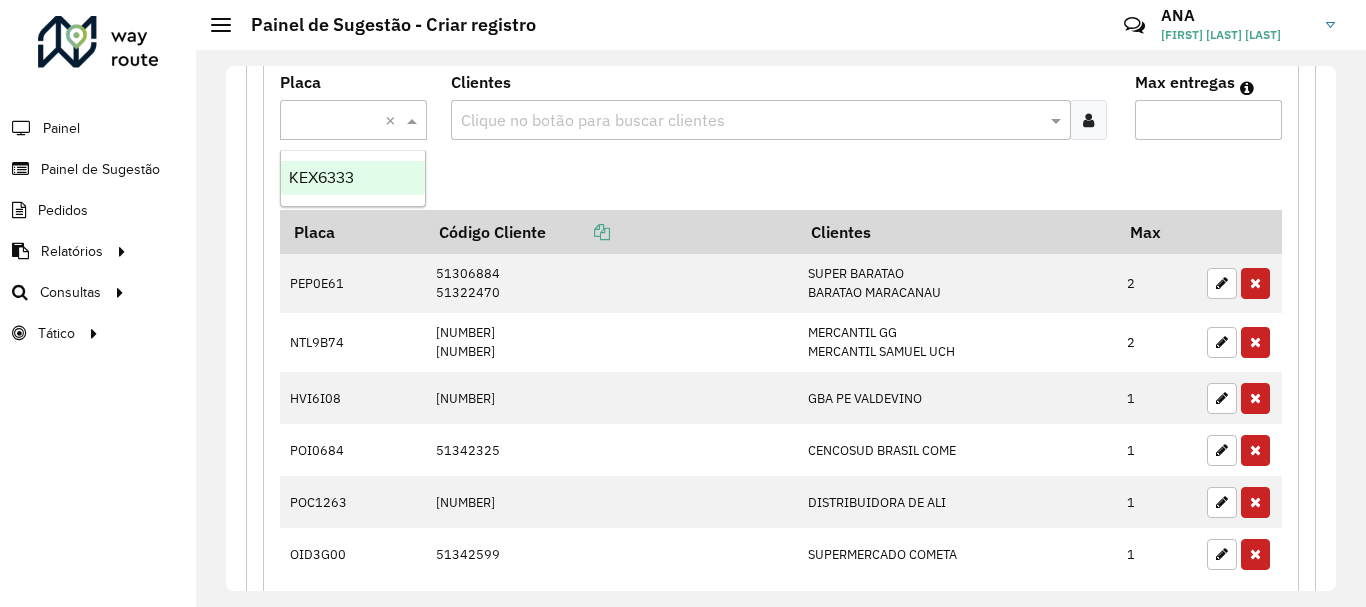type on "*******" 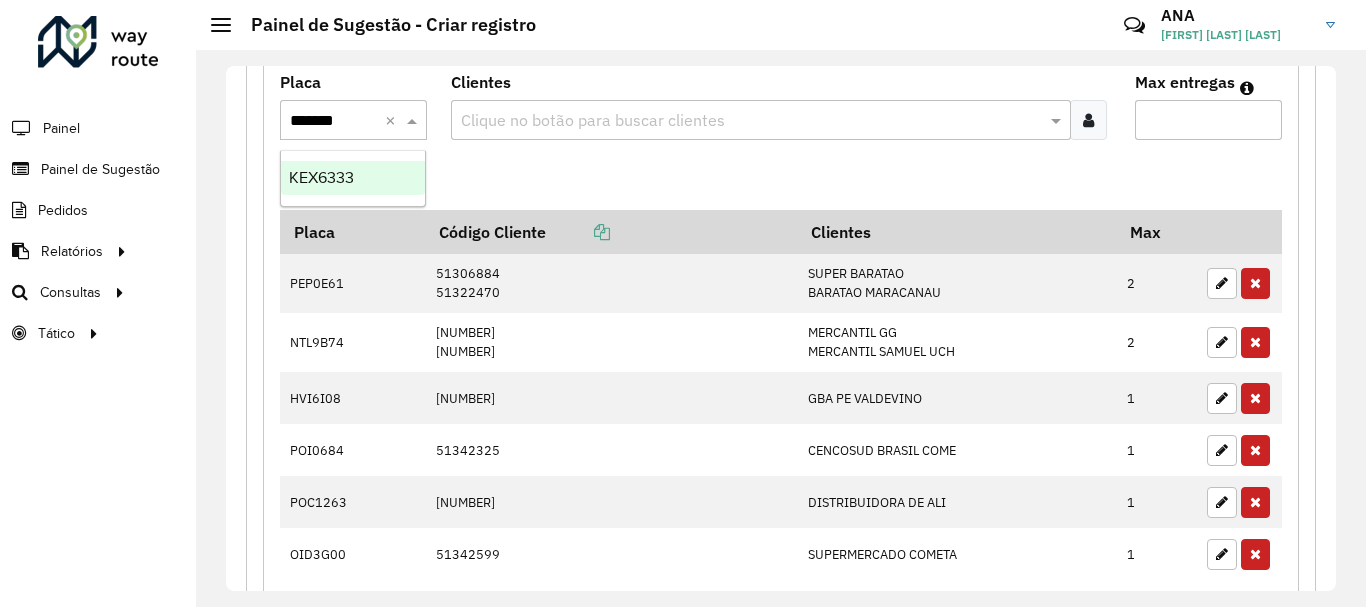 click on "KEX6333" at bounding box center [353, 178] 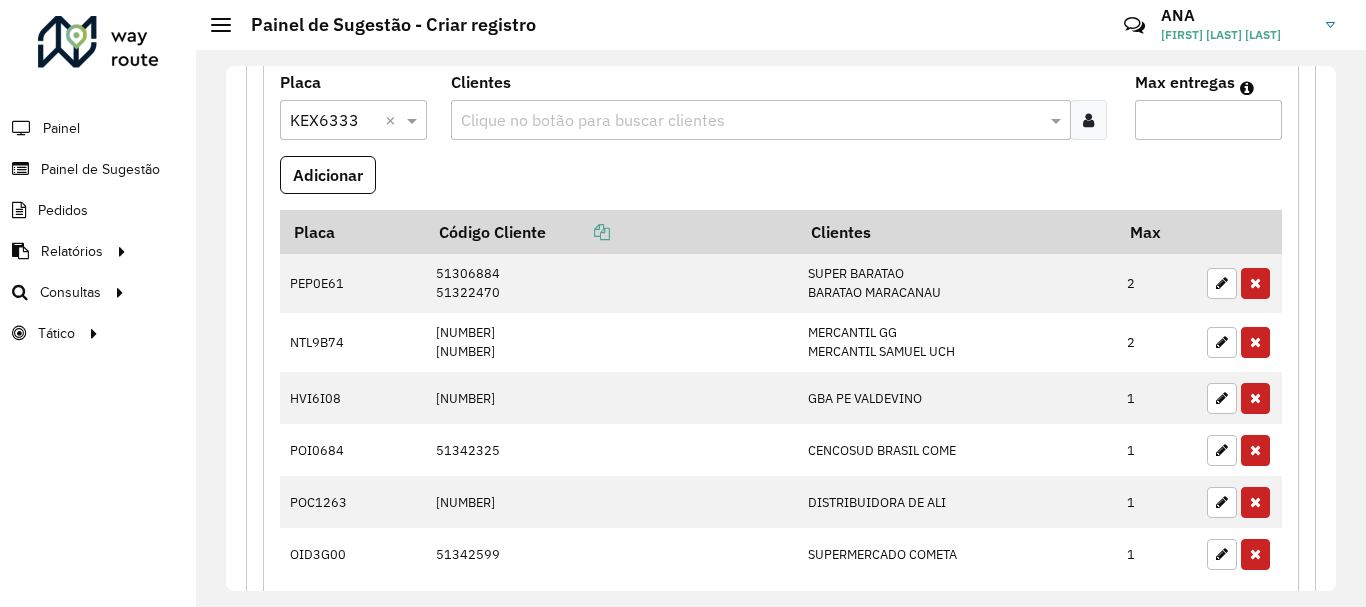 click at bounding box center [751, 121] 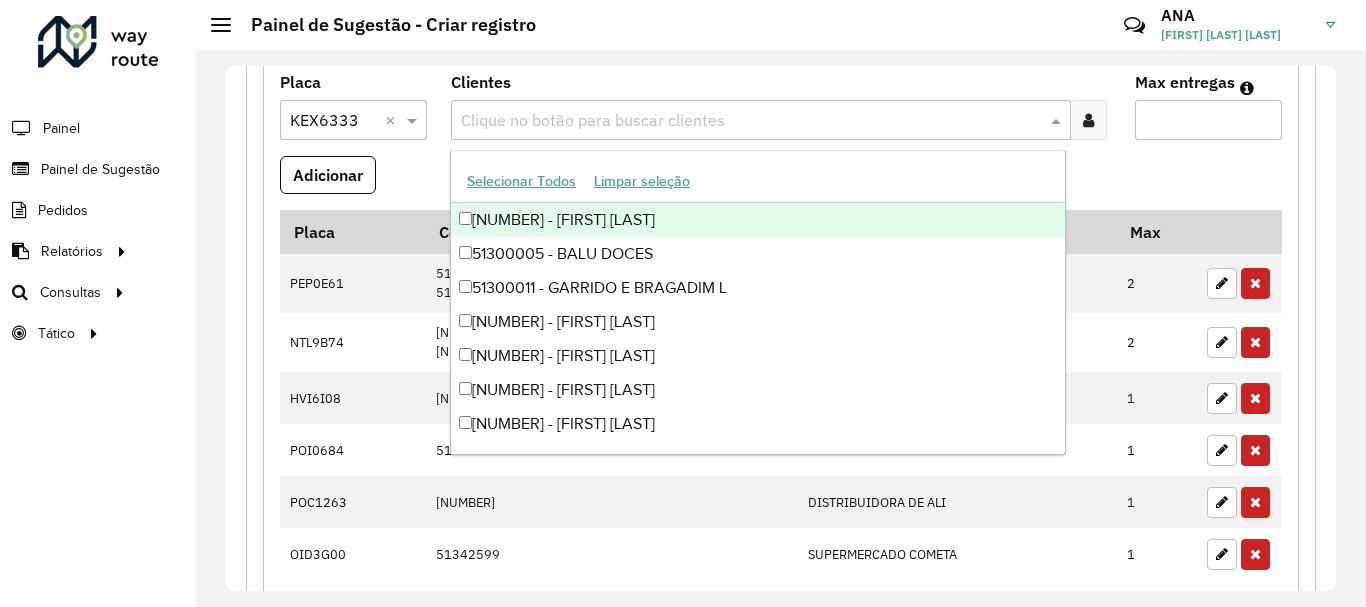 click at bounding box center [751, 121] 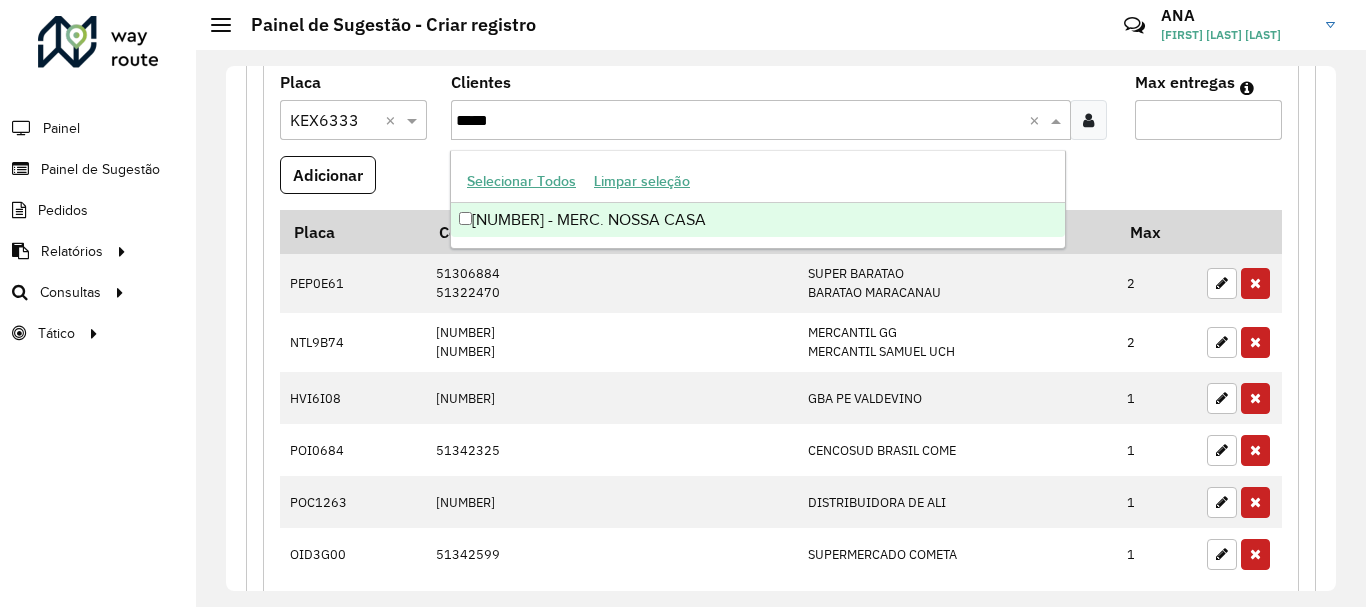 type on "*****" 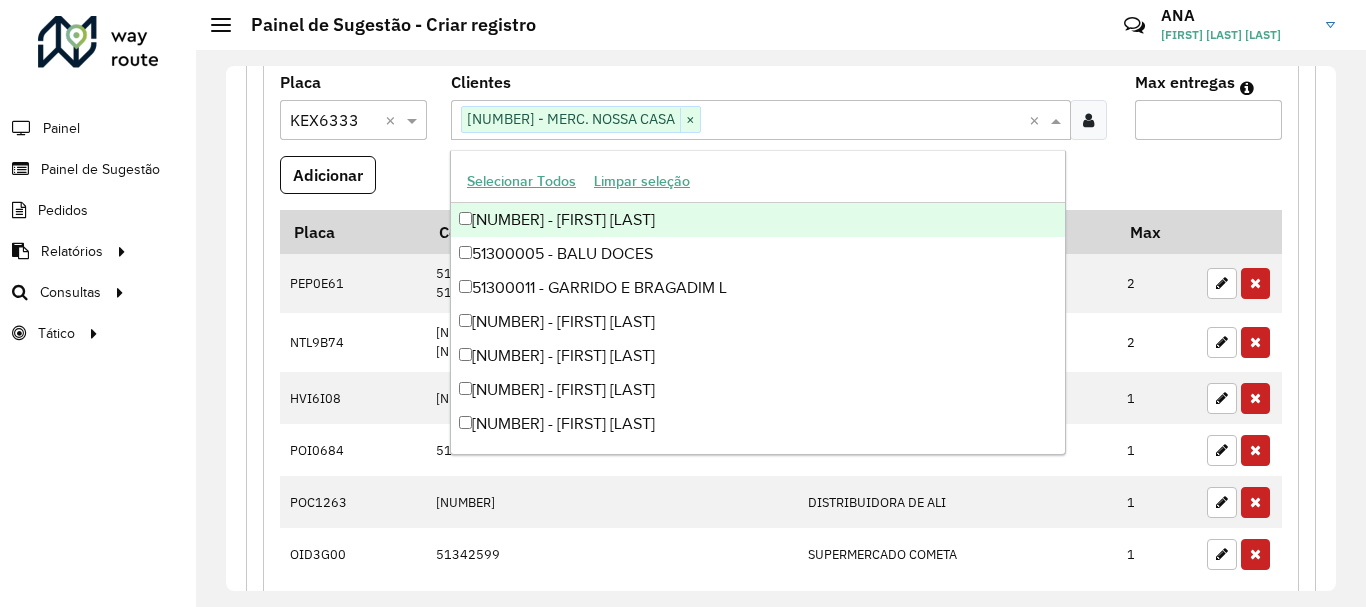 click at bounding box center [865, 121] 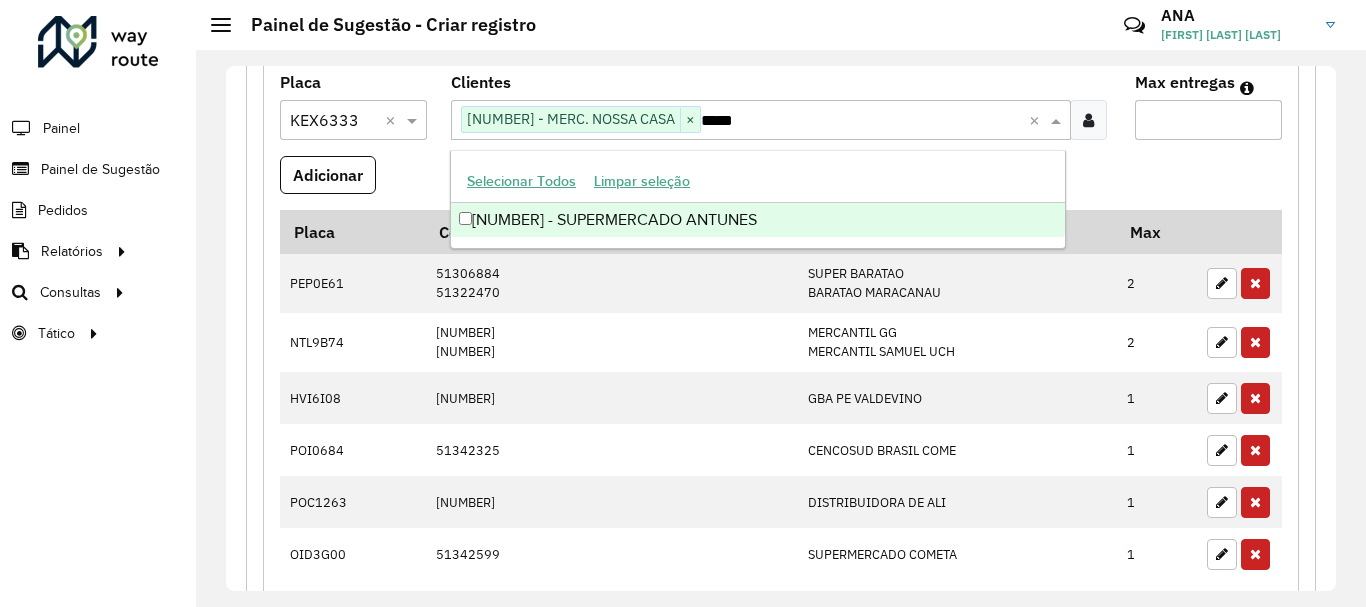 type on "*****" 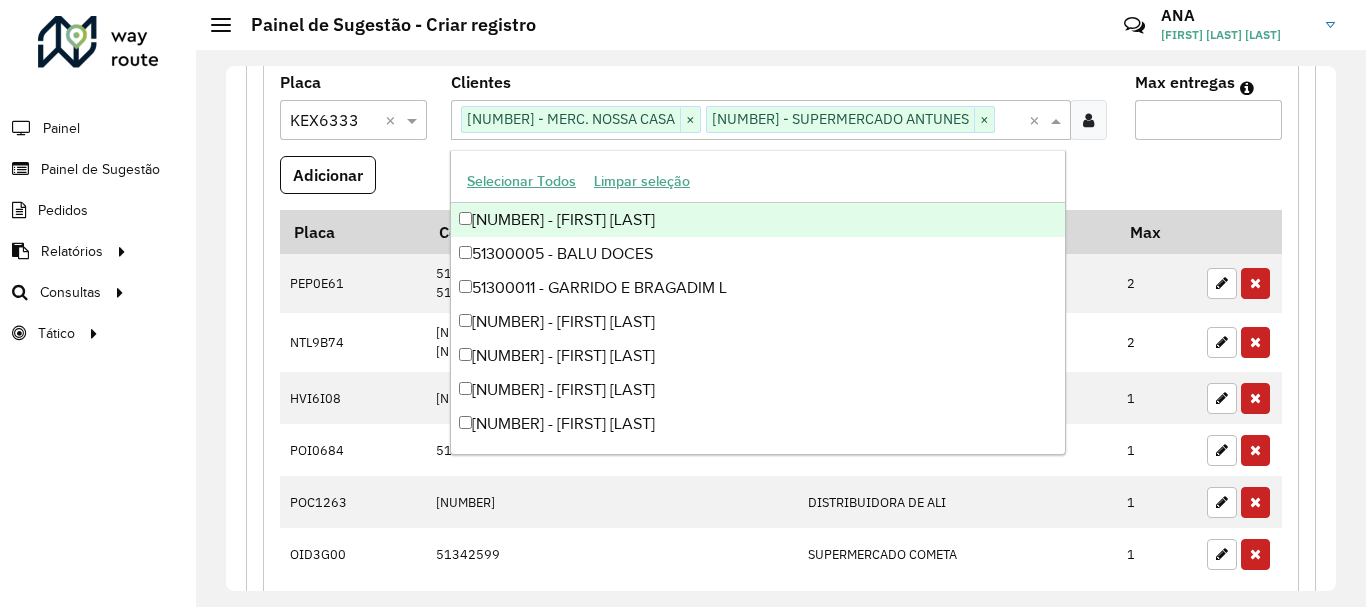 click on "Max entregas" at bounding box center [1208, 120] 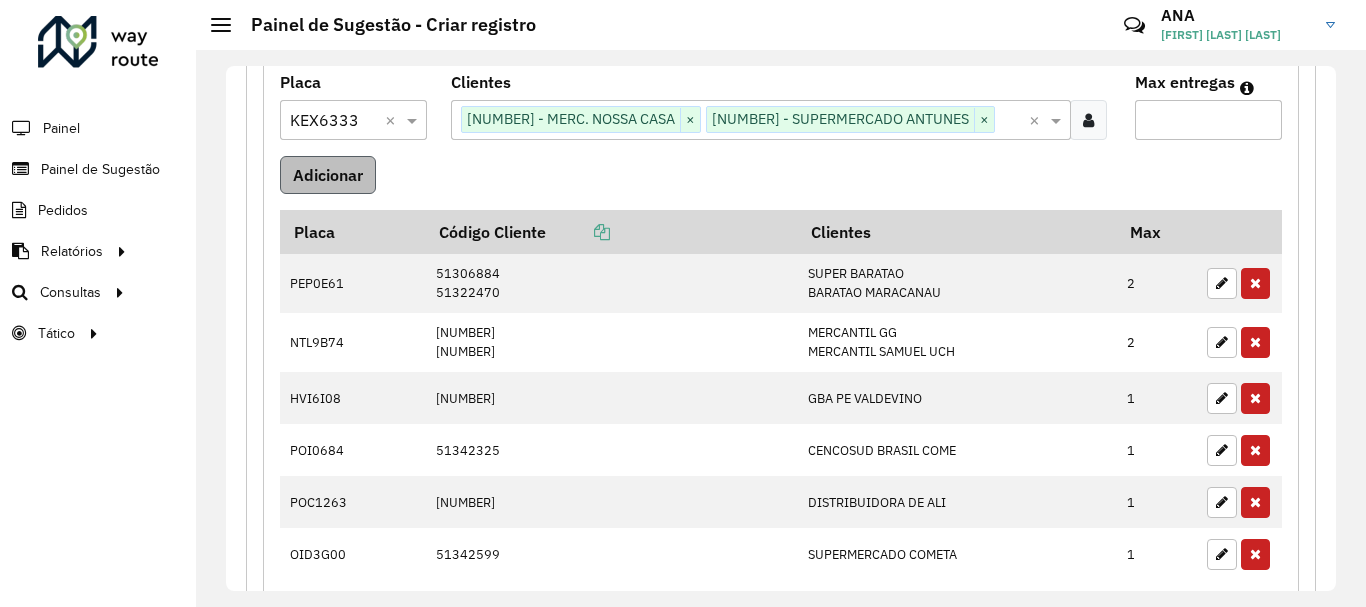 type on "*" 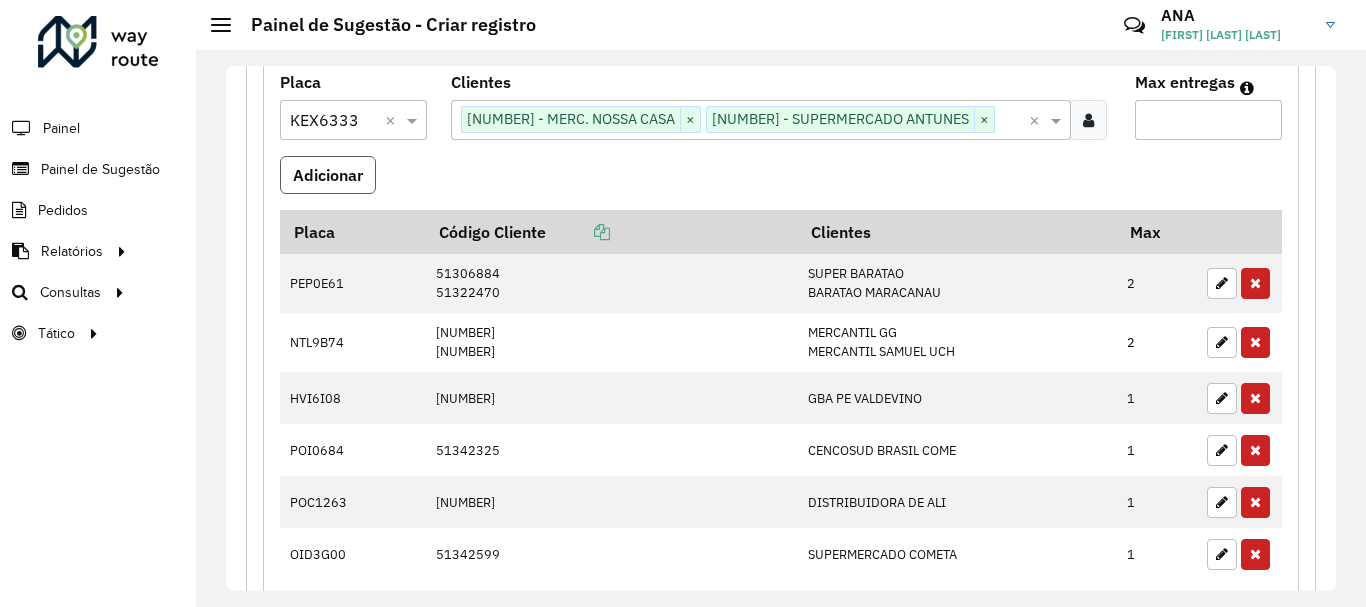 click on "Adicionar" at bounding box center (328, 175) 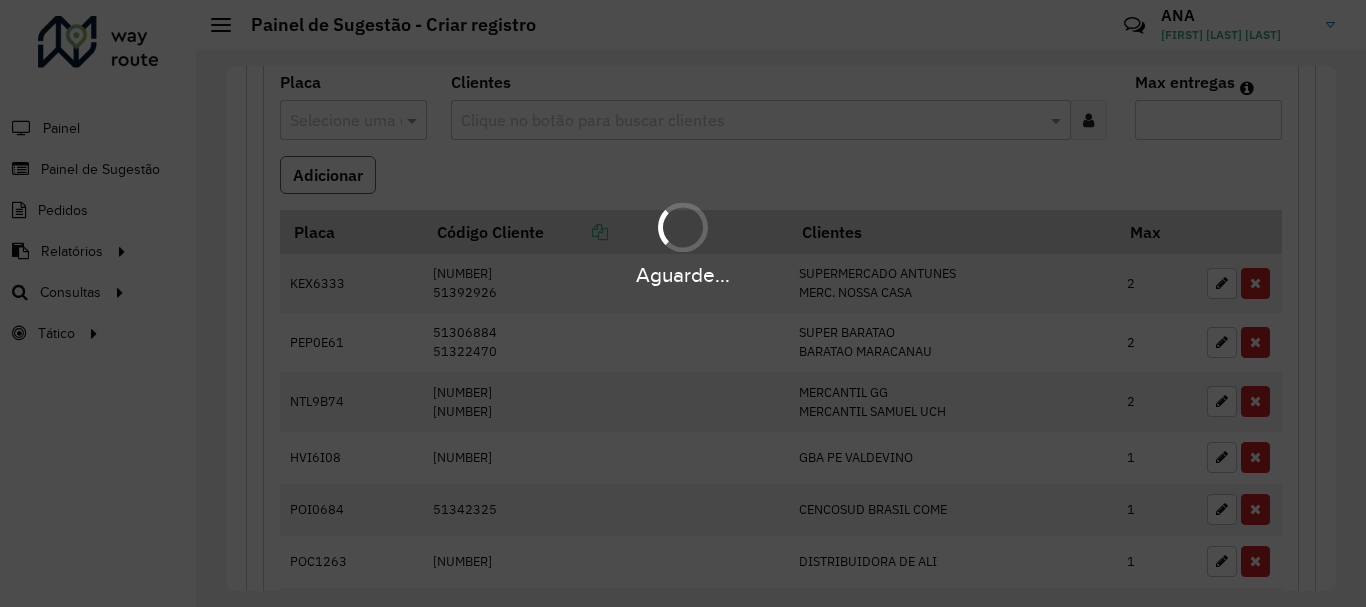 scroll, scrollTop: 600, scrollLeft: 0, axis: vertical 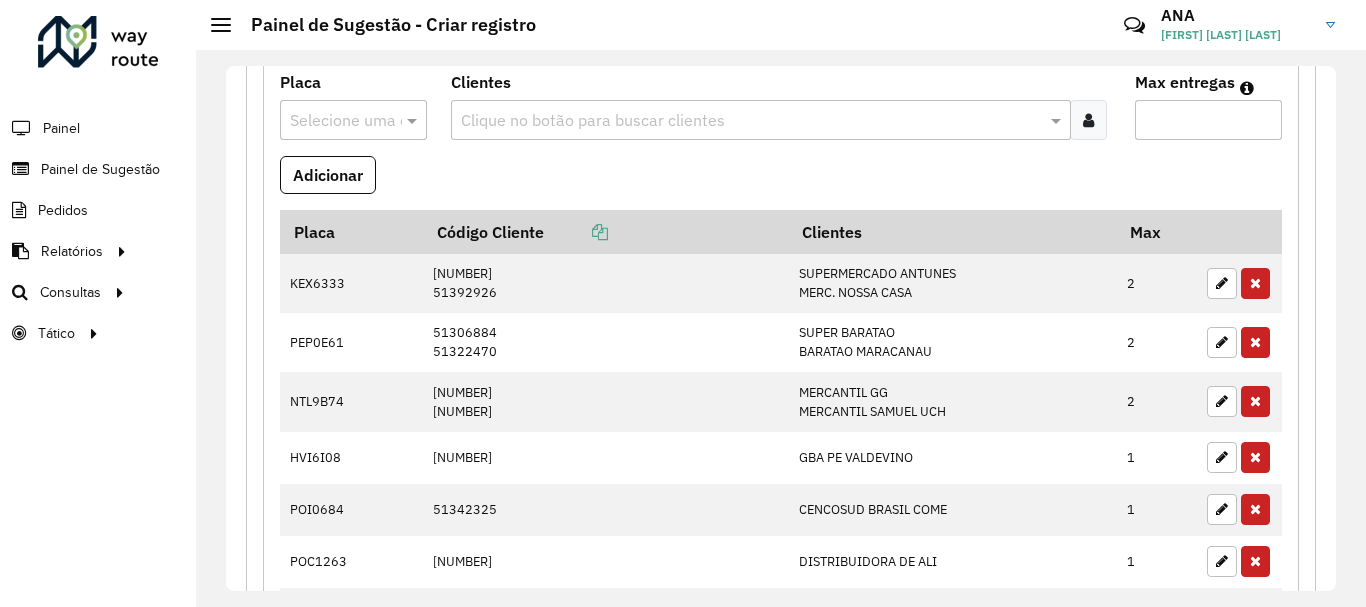 click at bounding box center (353, 120) 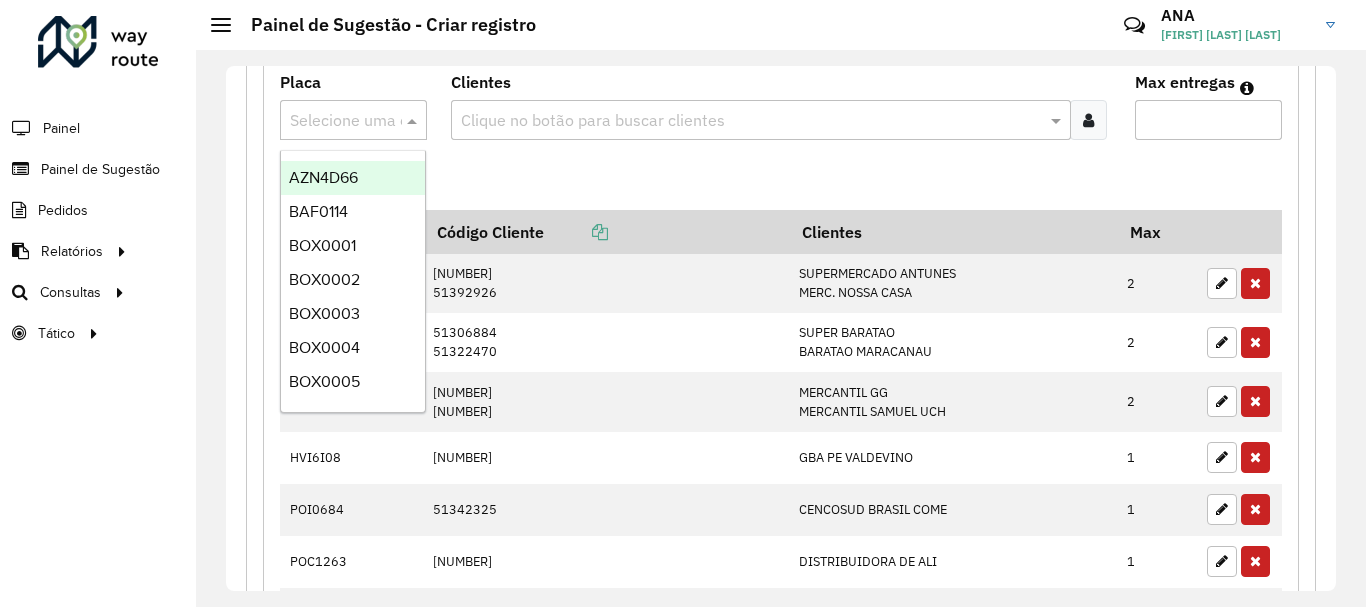 paste on "*******" 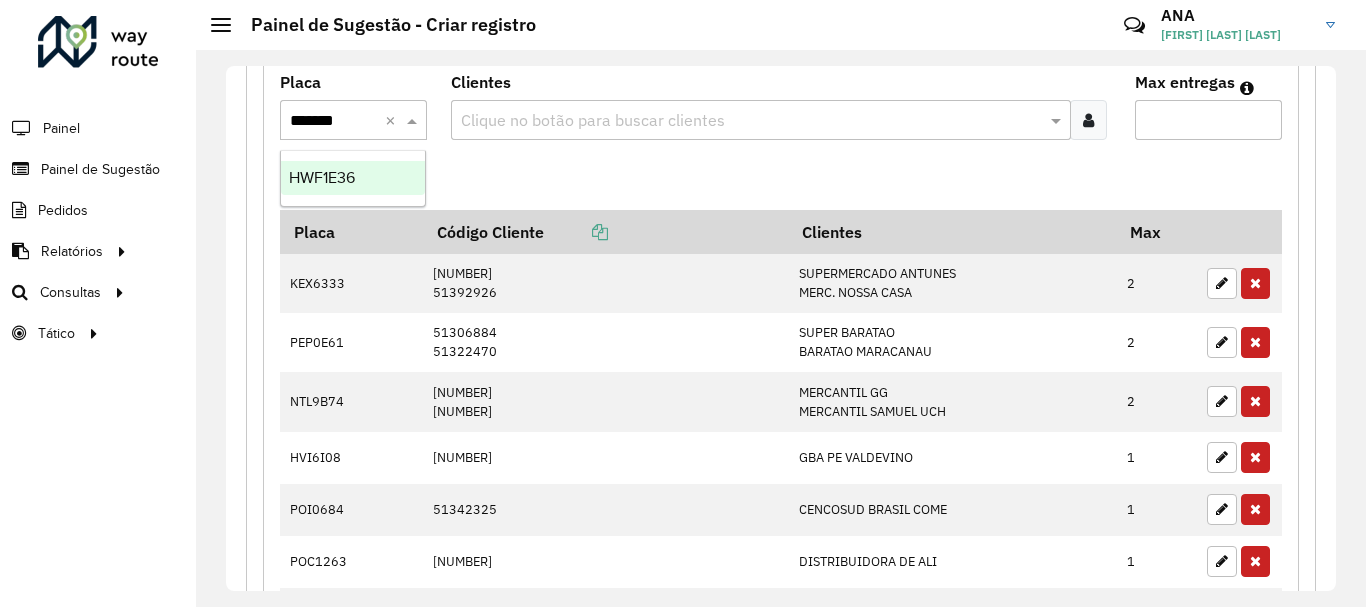 click on "HWF1E36" at bounding box center (353, 178) 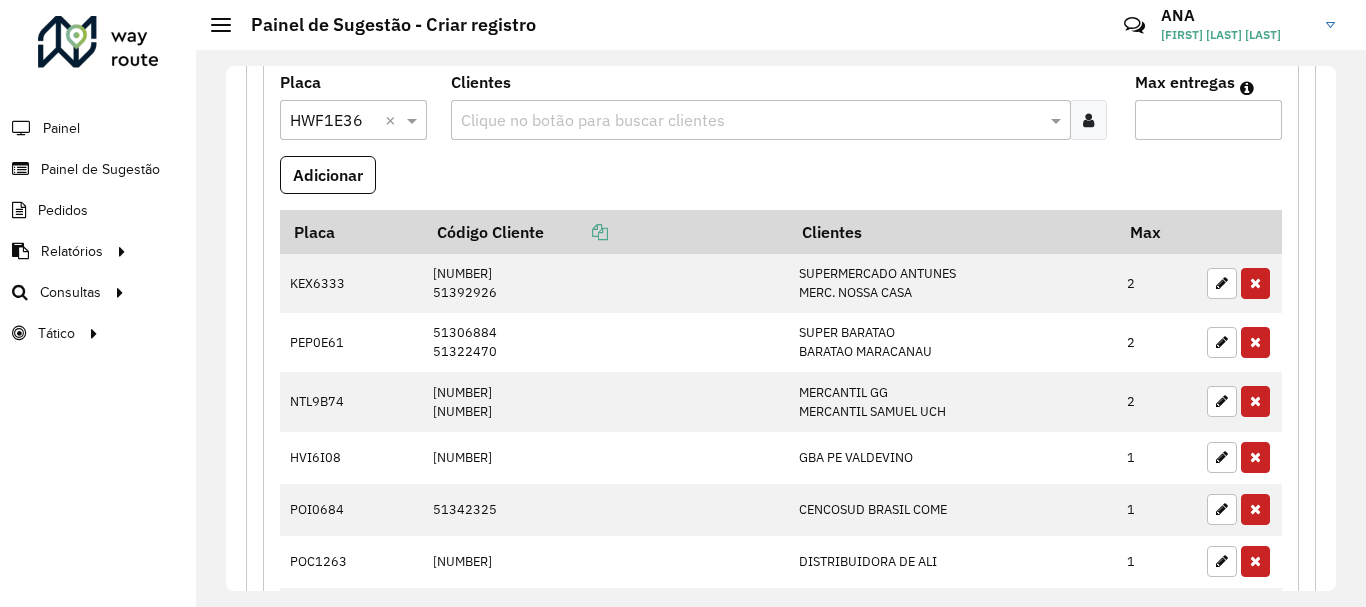 click at bounding box center [751, 121] 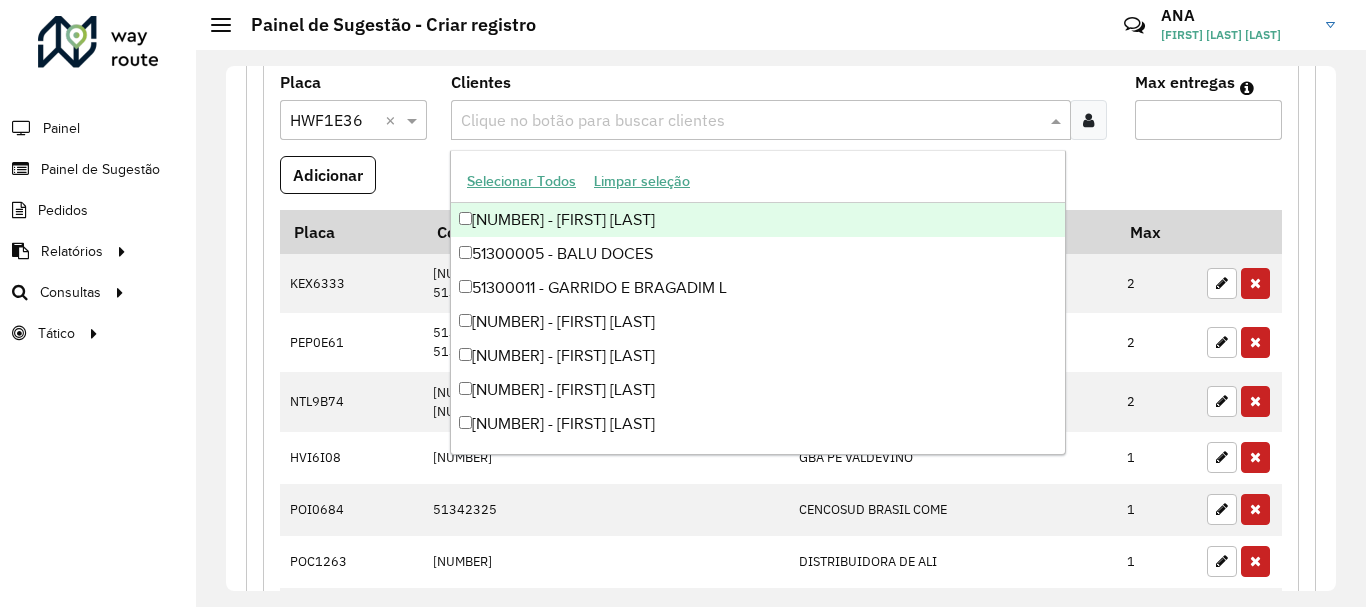 paste on "*****" 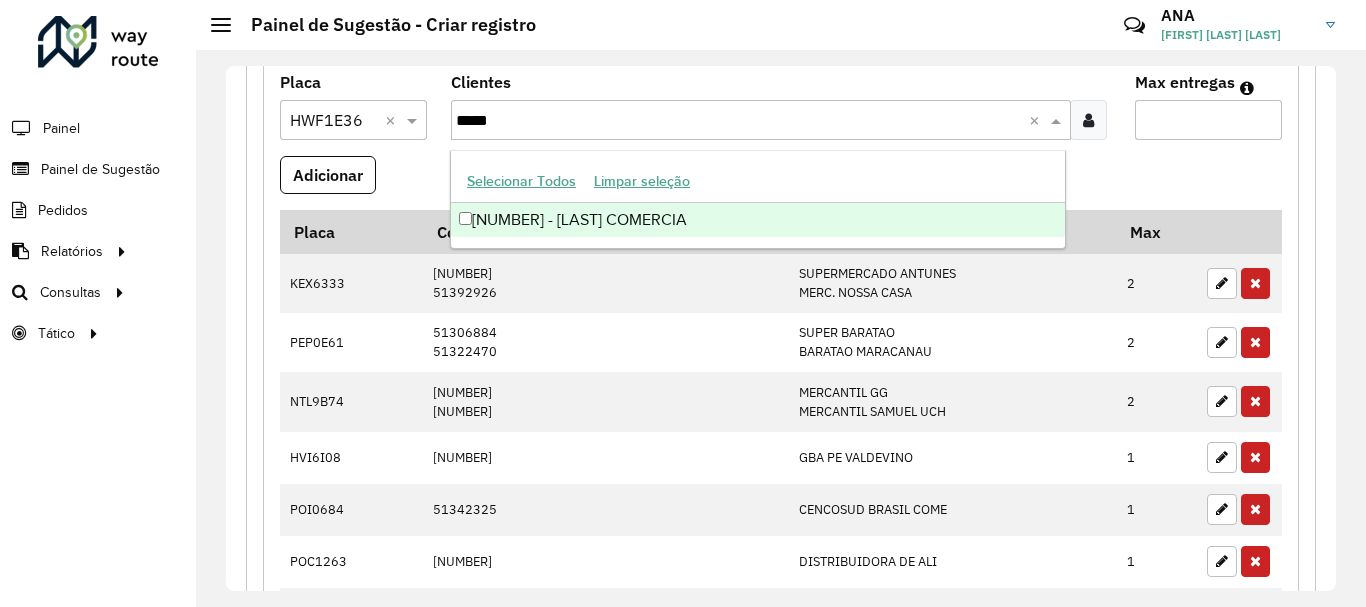 type on "*****" 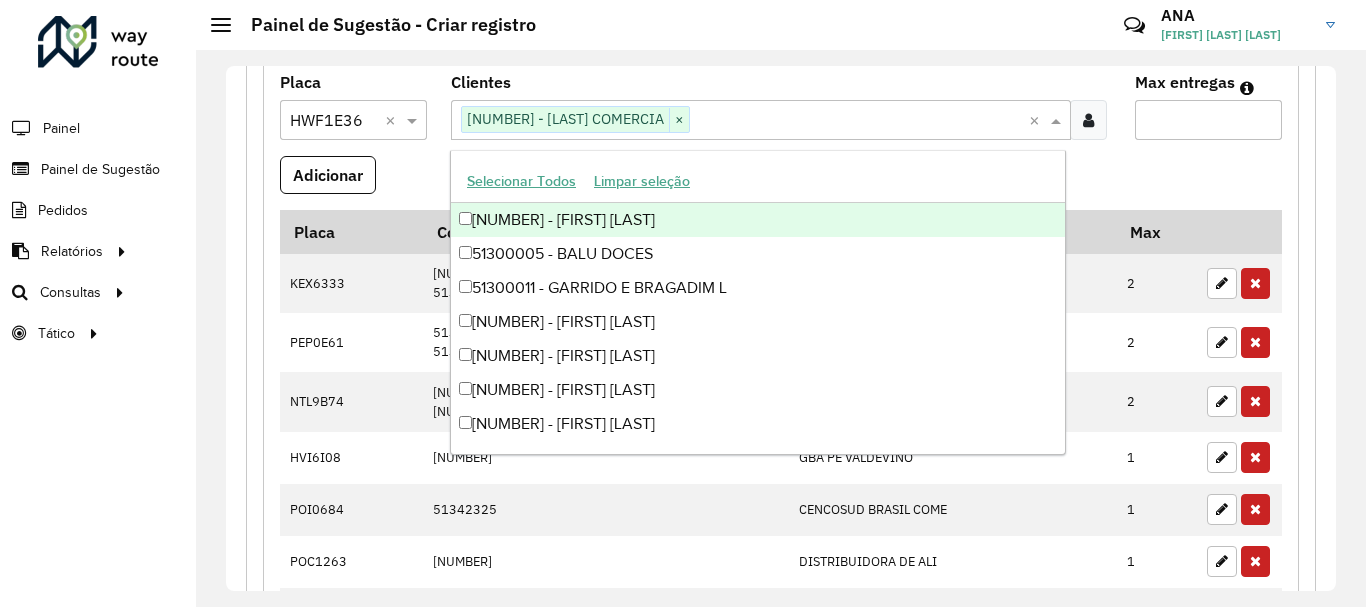 click at bounding box center [859, 121] 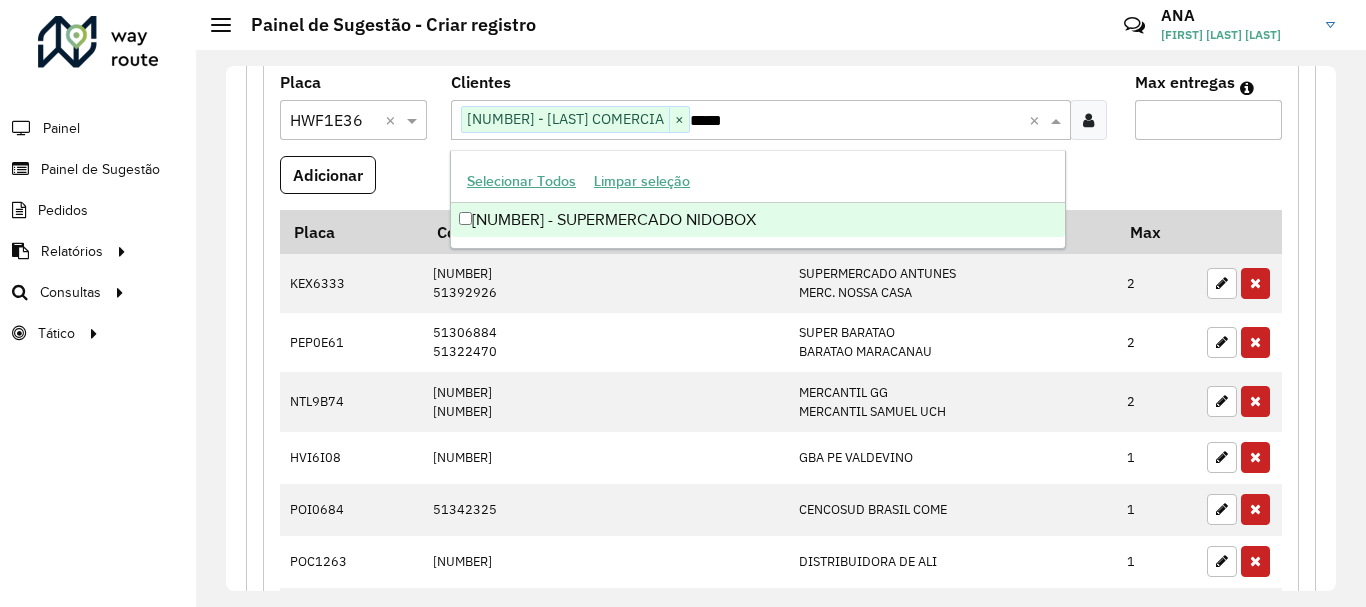 type on "*****" 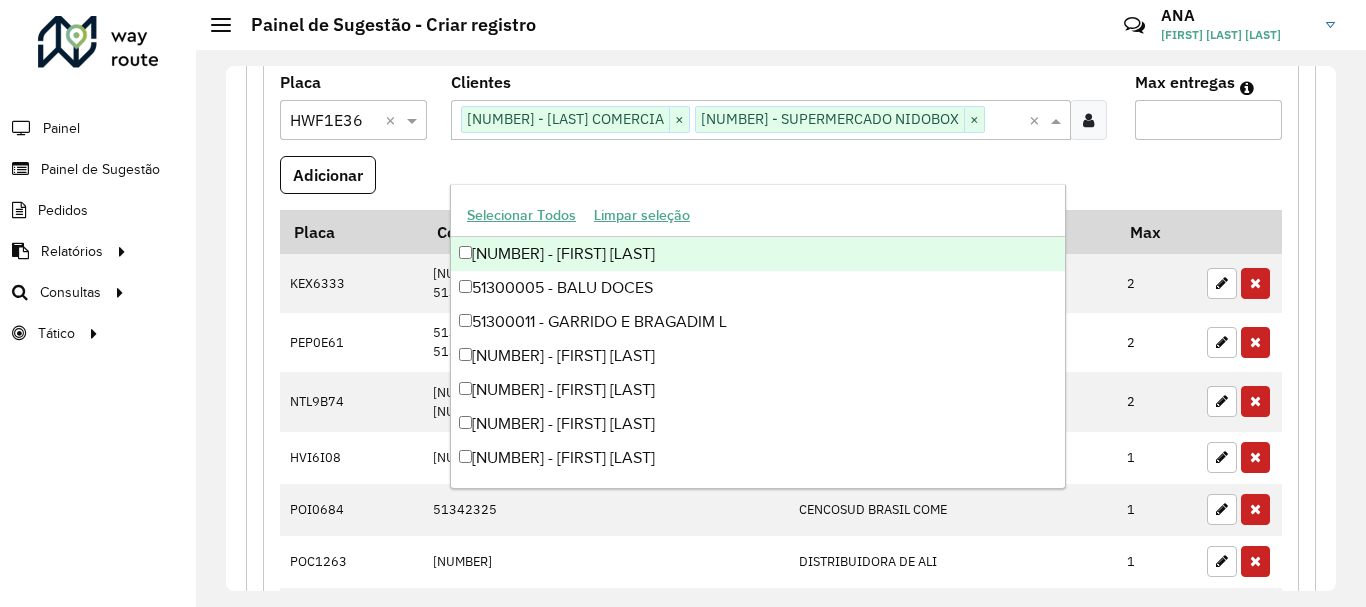click on "Max entregas" at bounding box center (1208, 120) 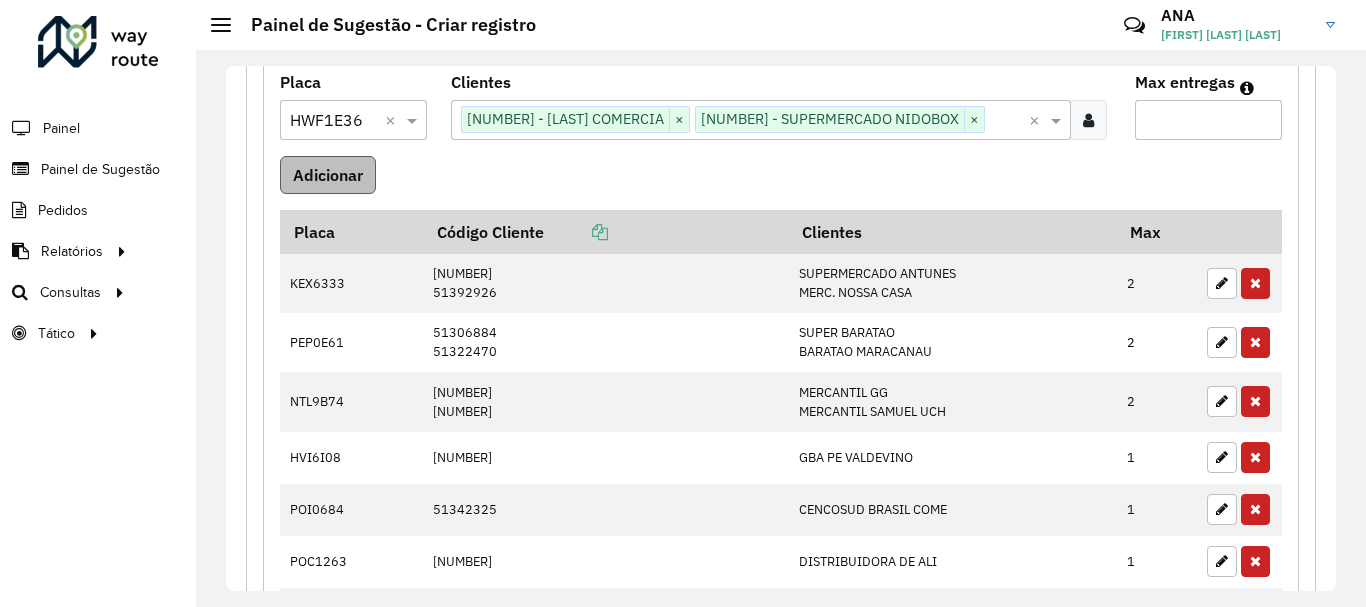 type on "*" 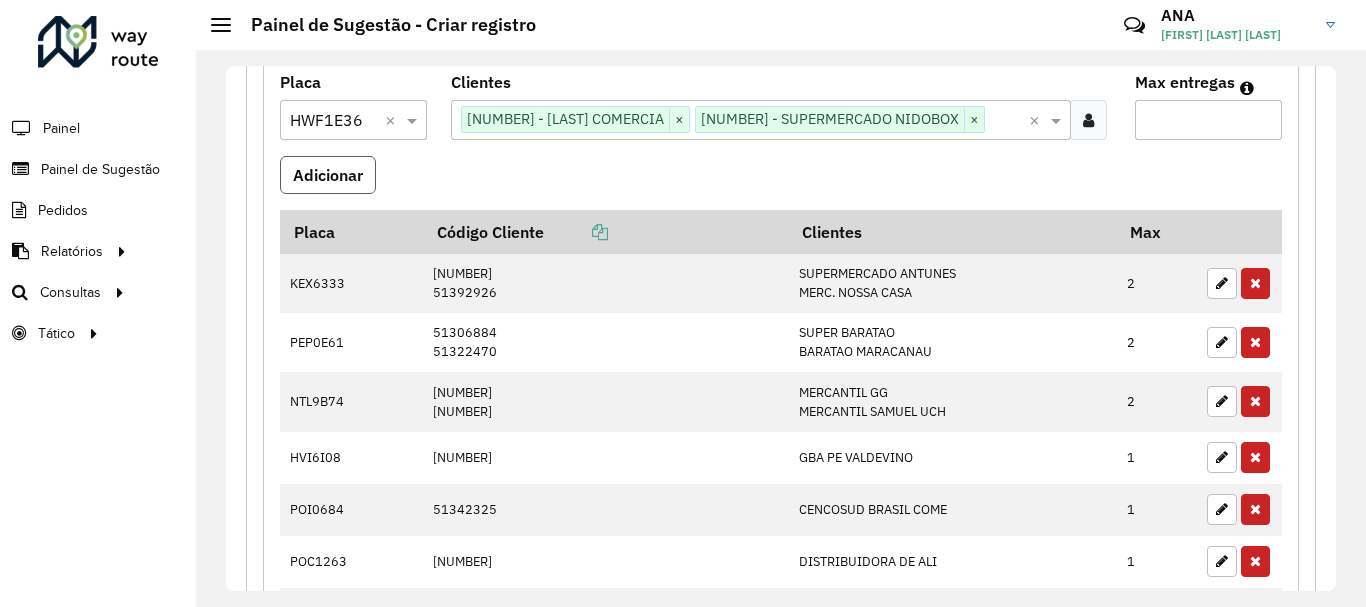 click on "Adicionar" at bounding box center [328, 175] 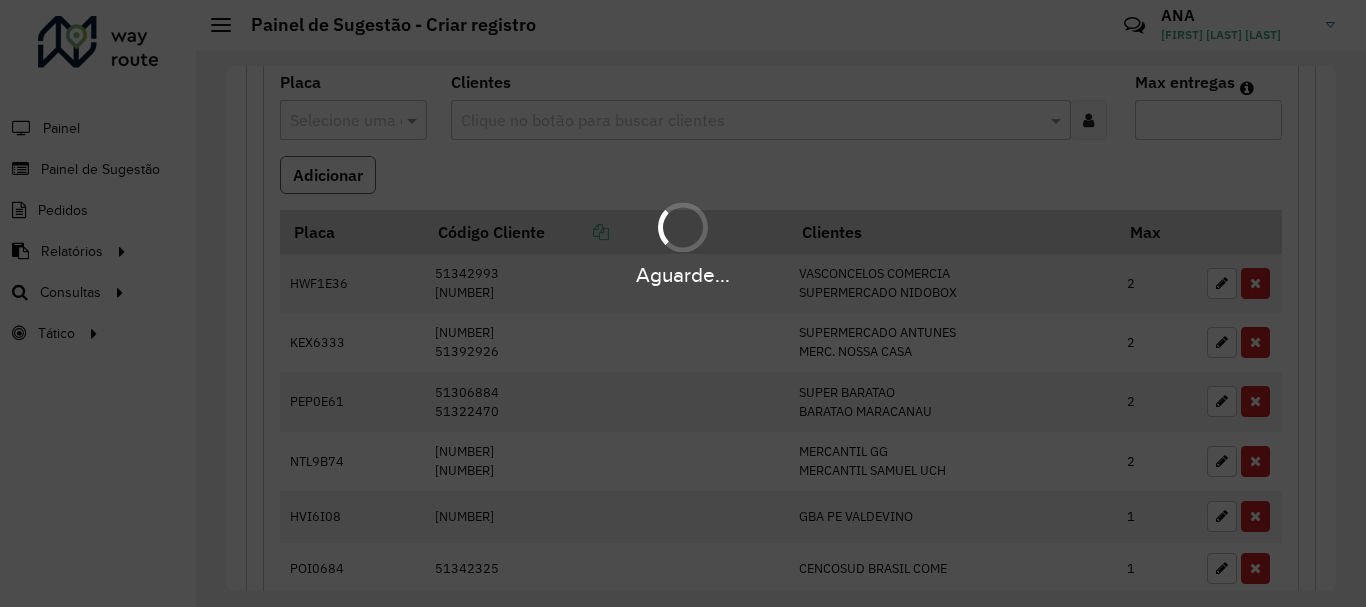scroll, scrollTop: 600, scrollLeft: 0, axis: vertical 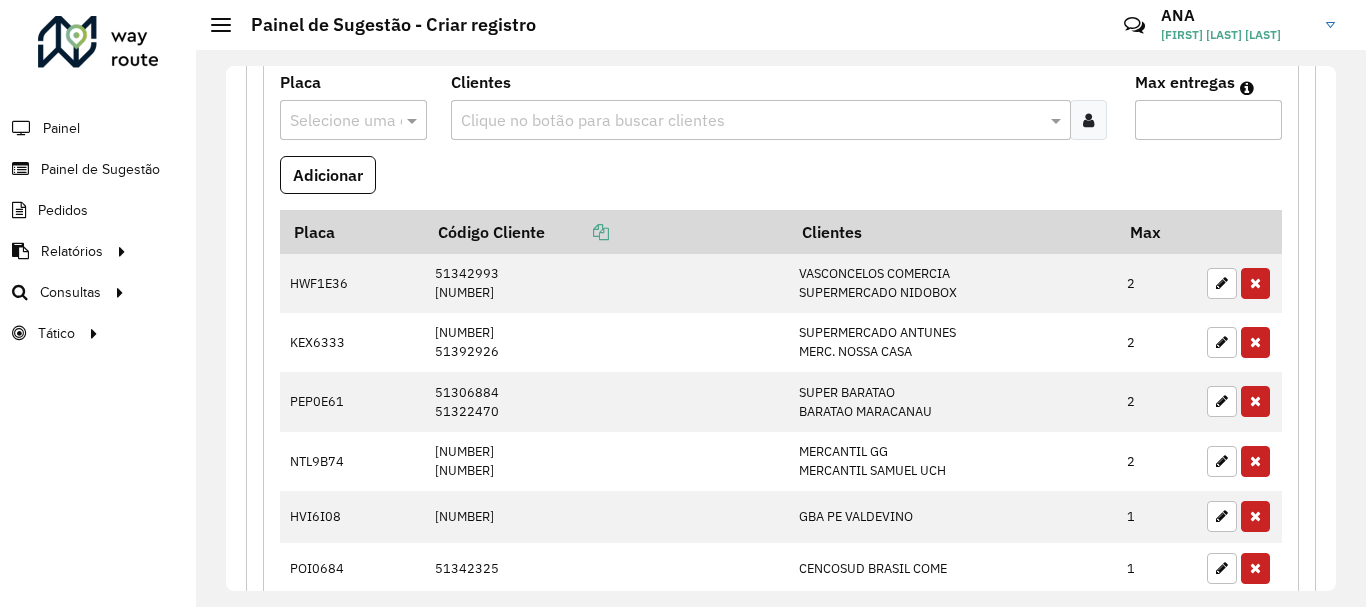 click at bounding box center [353, 120] 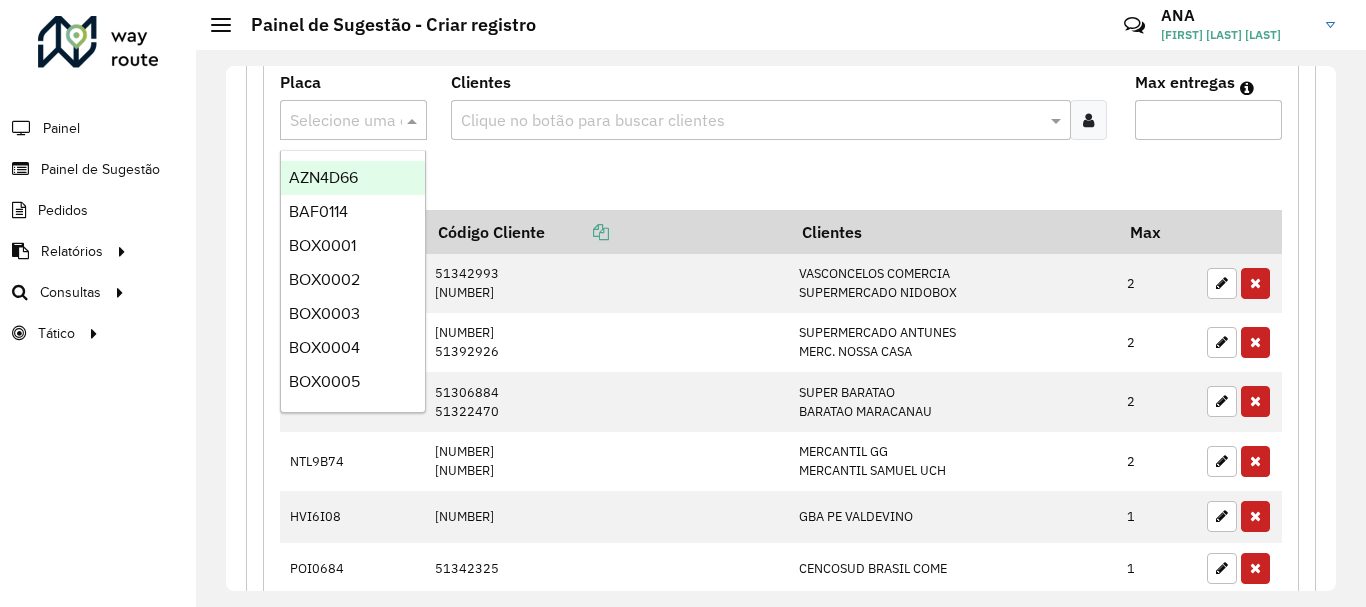 paste on "*******" 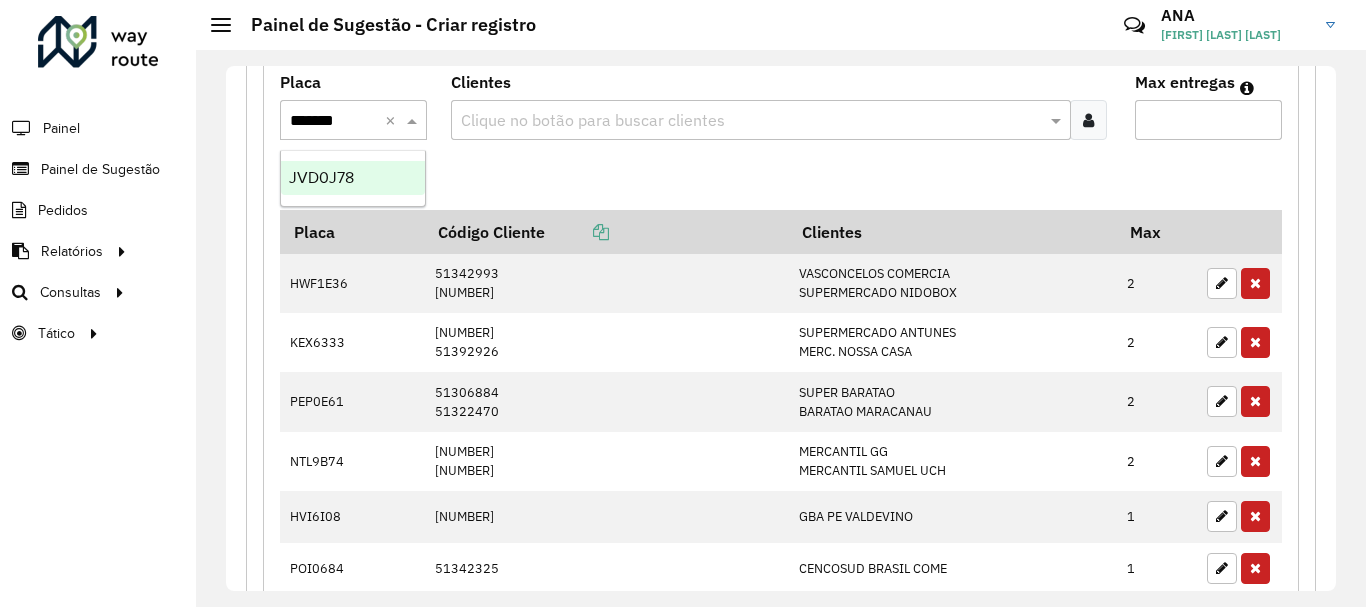click on "JVD0J78" at bounding box center [353, 178] 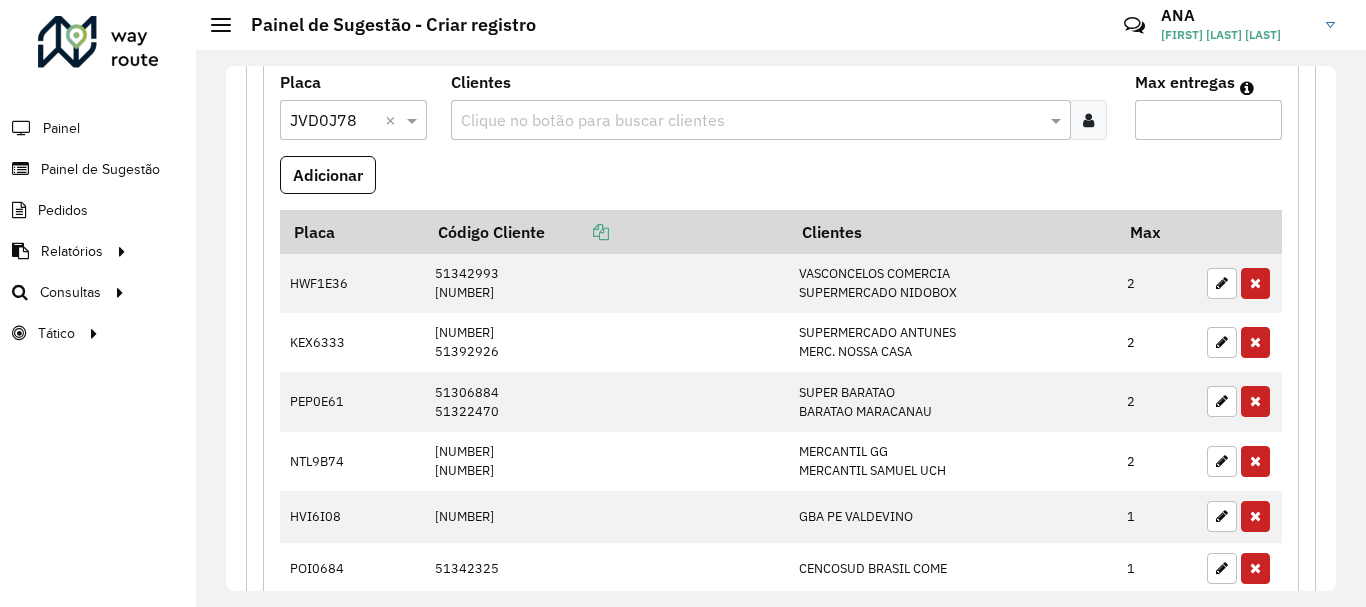 click at bounding box center (751, 121) 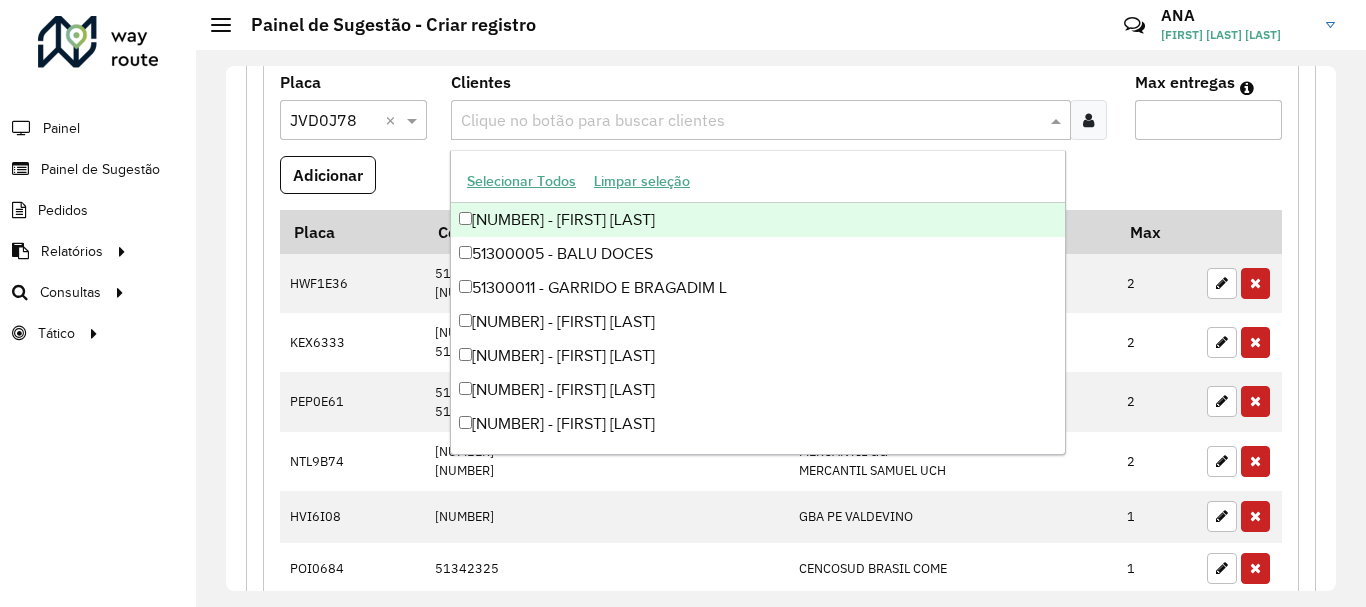 paste on "*****" 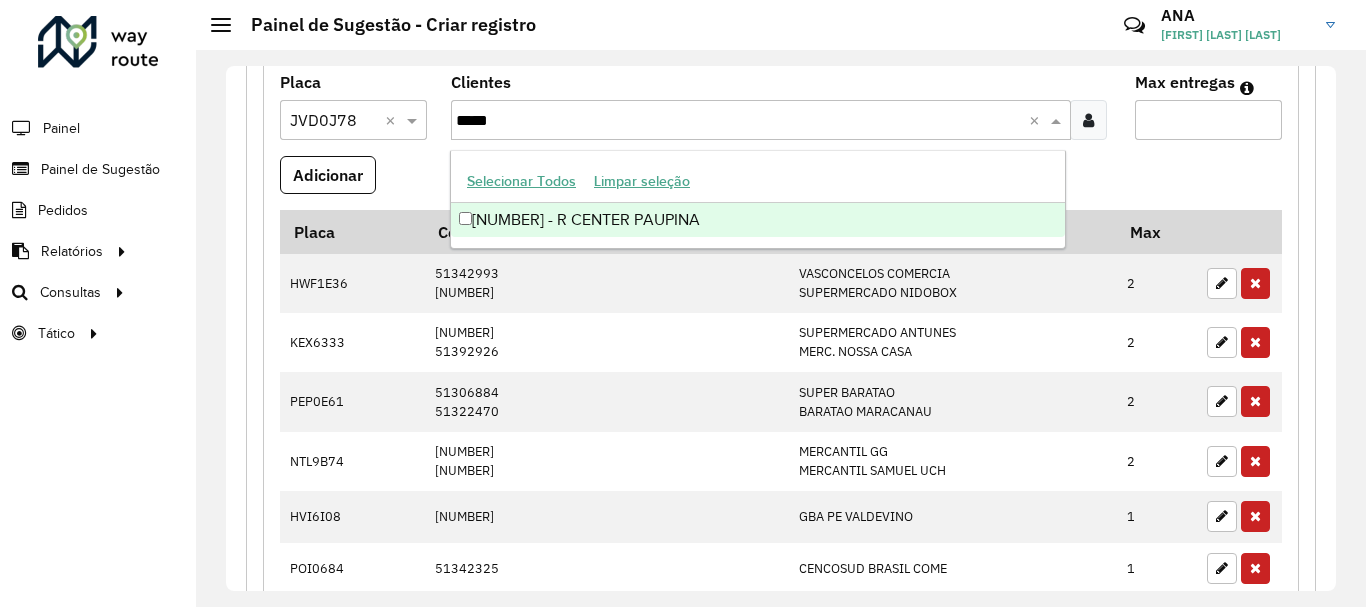 type on "*****" 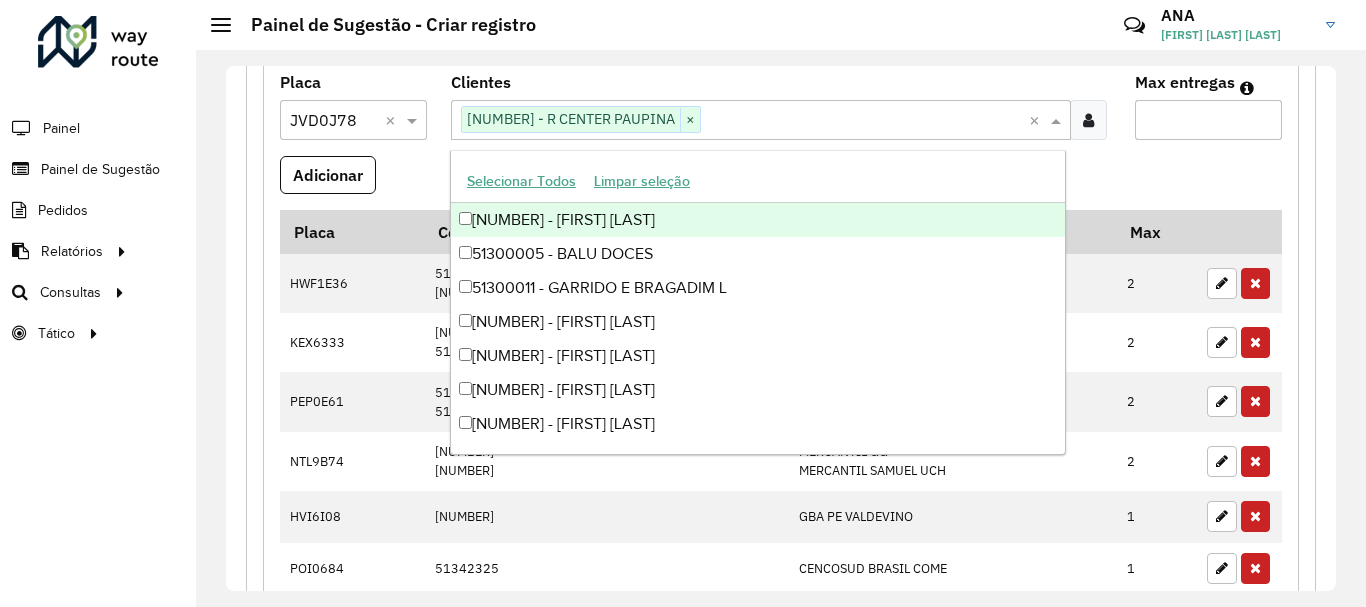 click at bounding box center (865, 121) 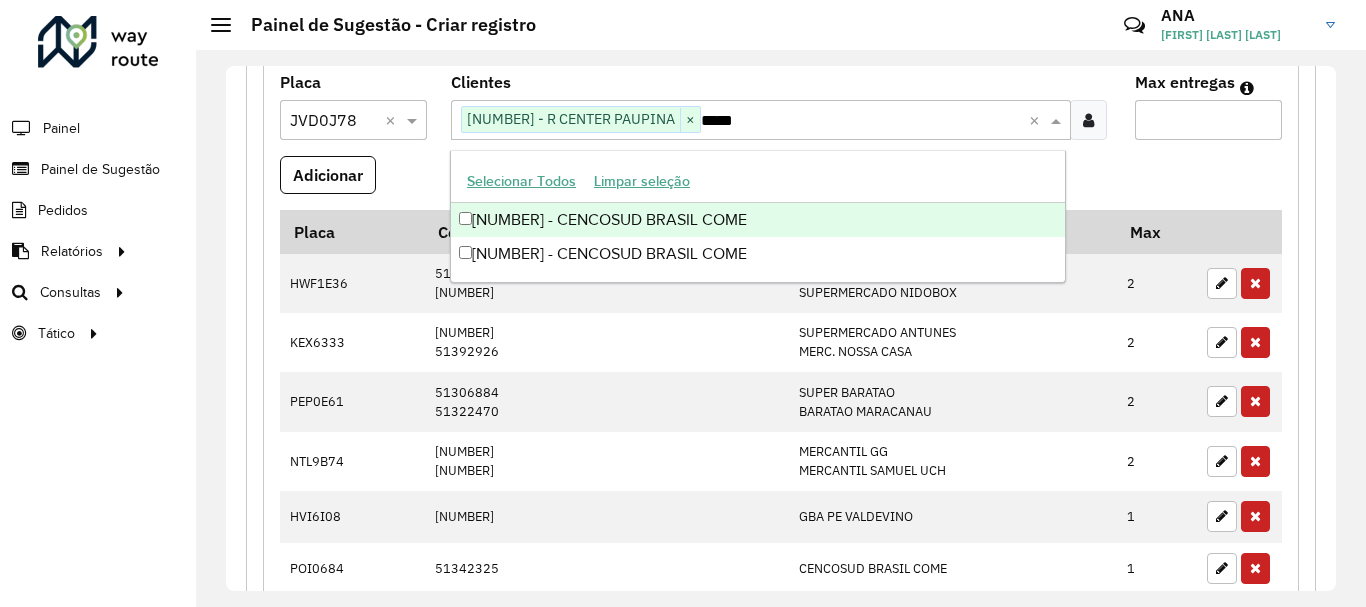 type on "*****" 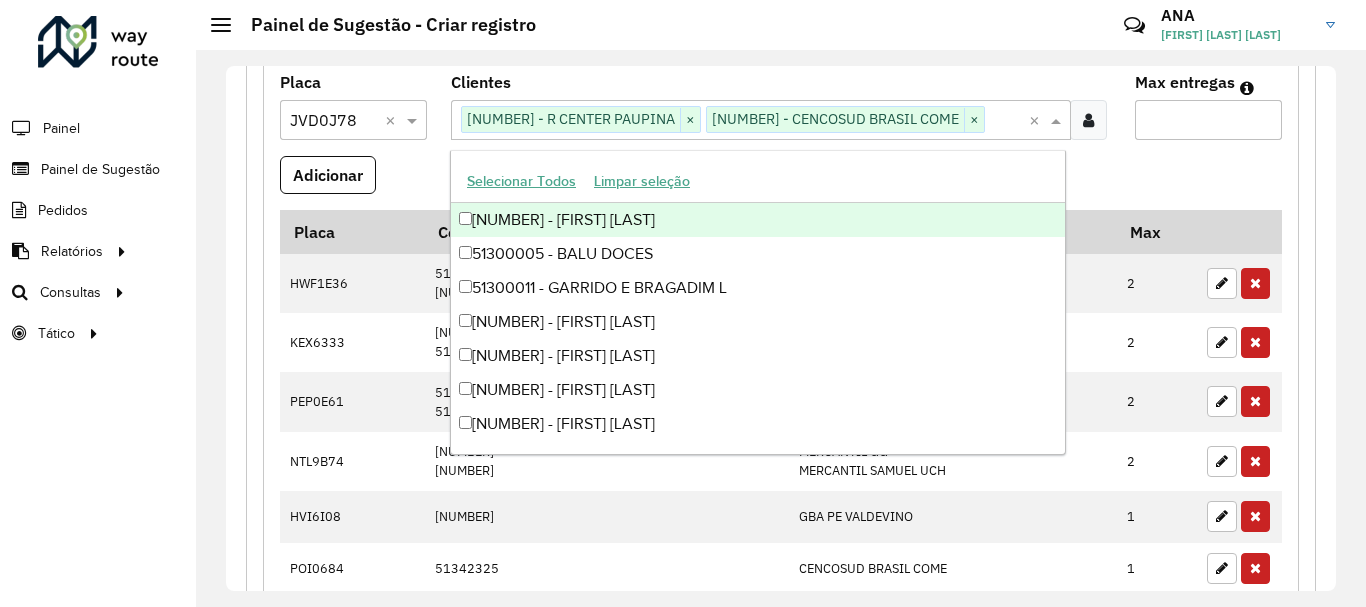 click on "Max entregas" at bounding box center [1208, 120] 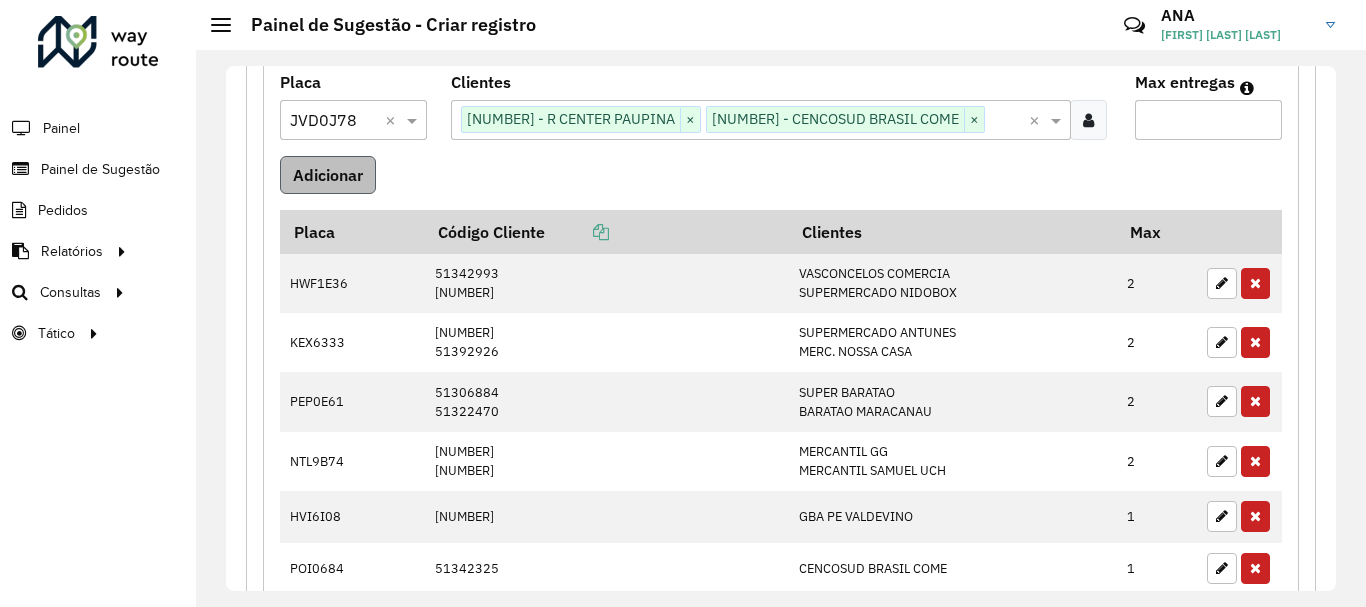 type on "*" 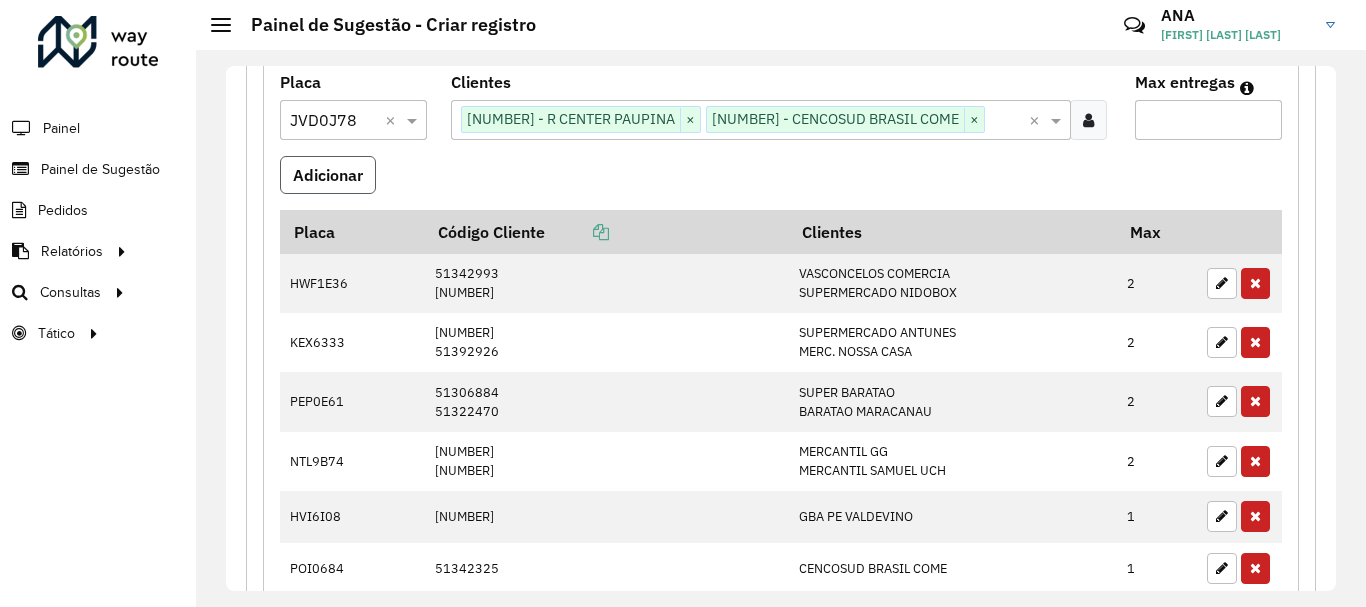 click on "Adicionar" at bounding box center (328, 175) 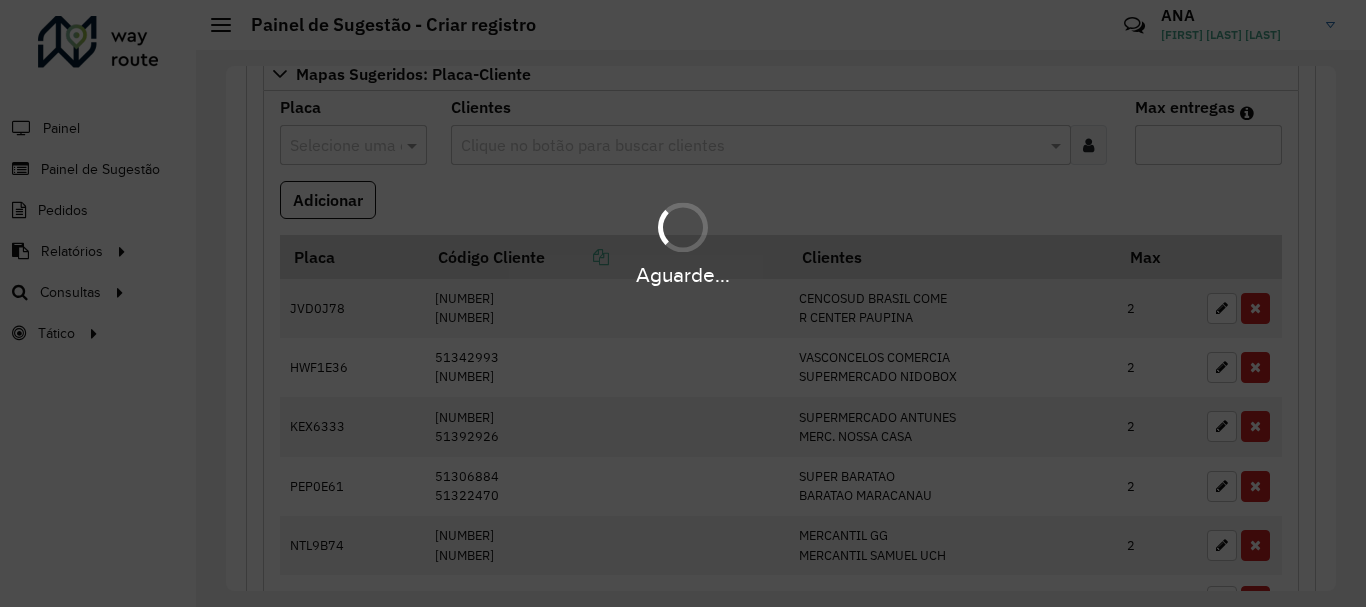 scroll, scrollTop: 600, scrollLeft: 0, axis: vertical 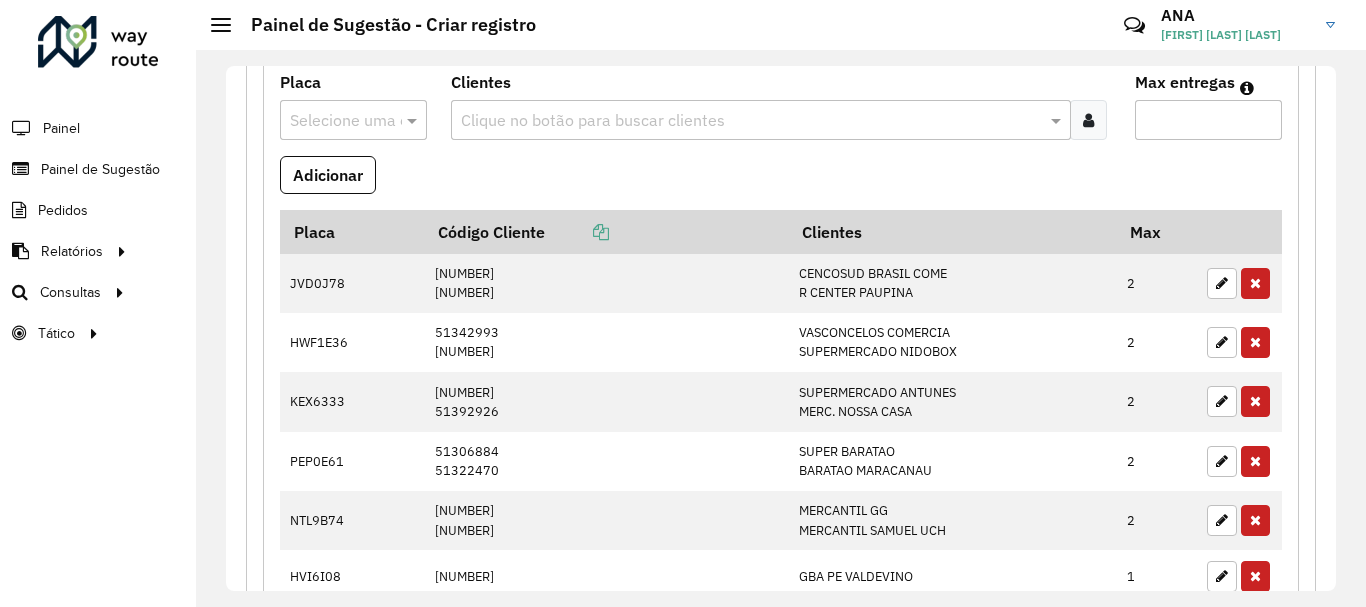 click at bounding box center (333, 121) 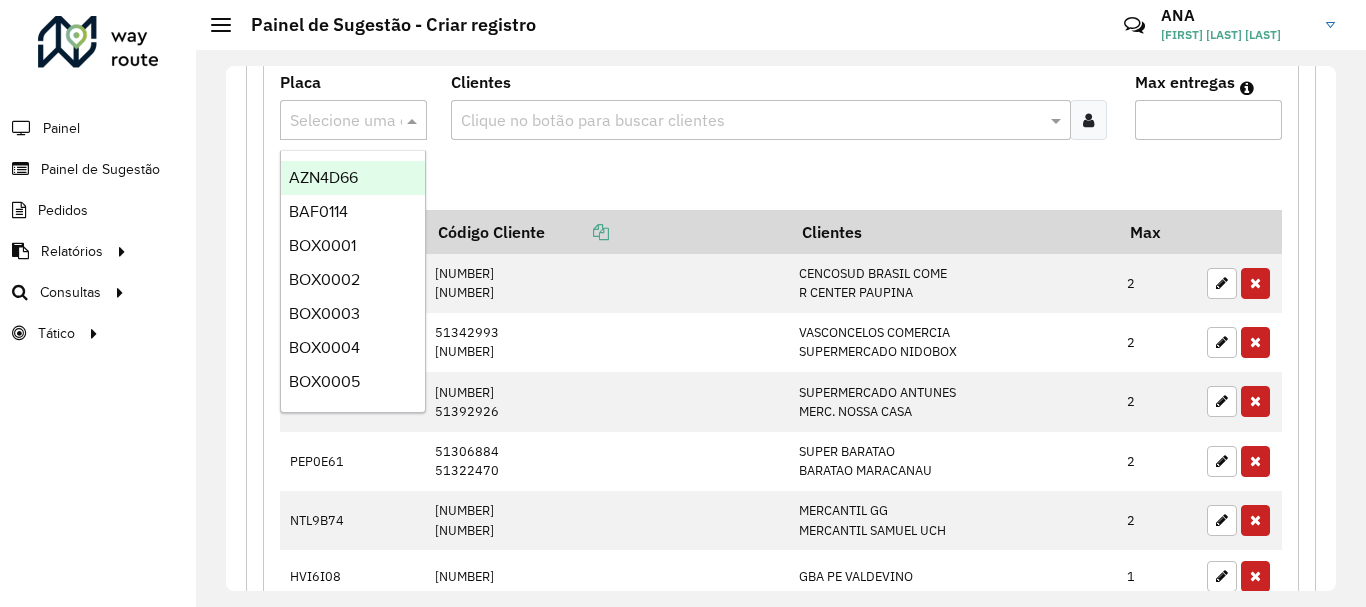 paste on "*******" 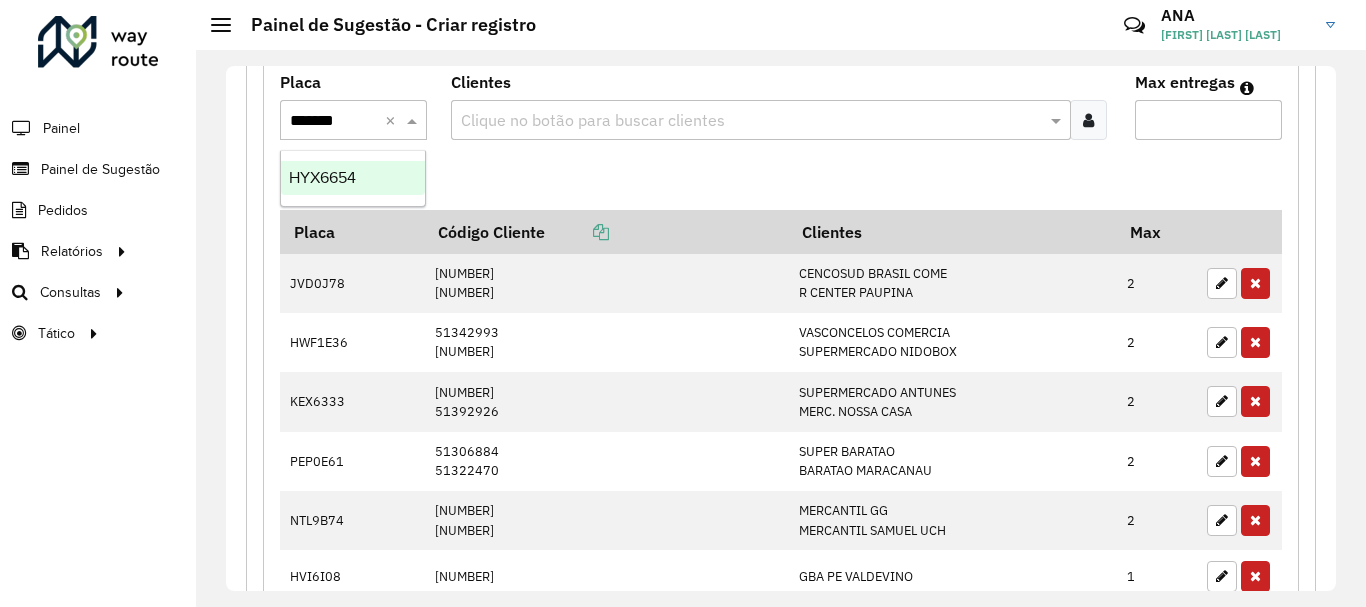 click on "HYX6654" at bounding box center [353, 178] 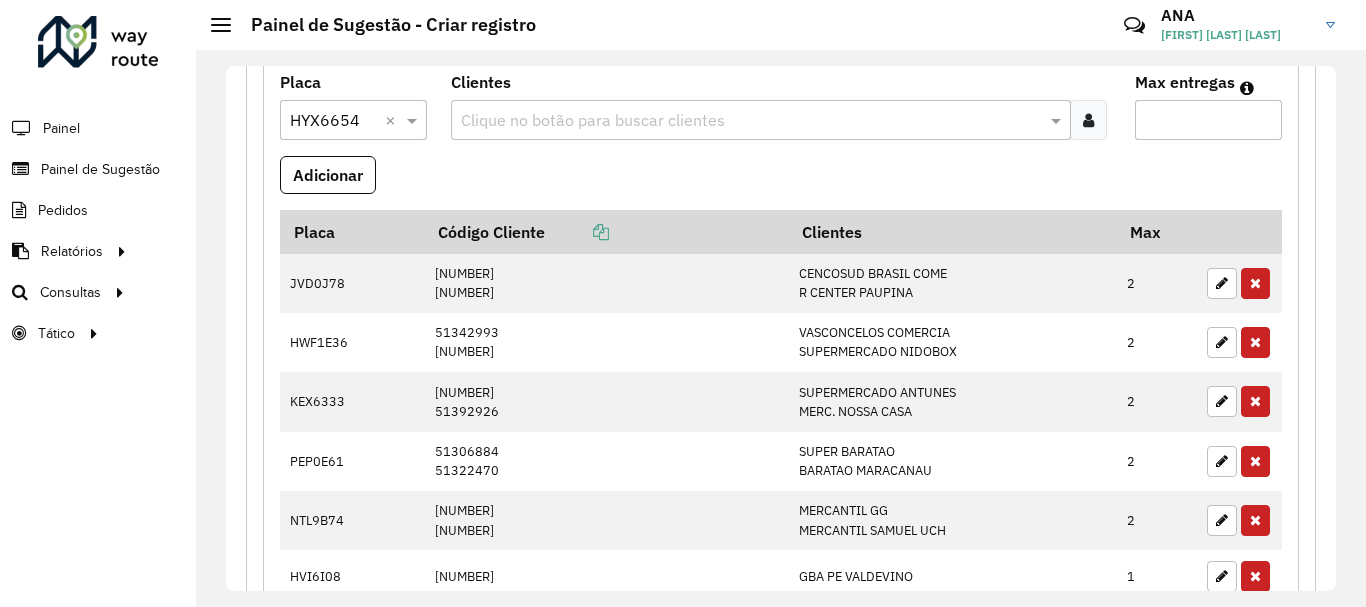 click at bounding box center [751, 121] 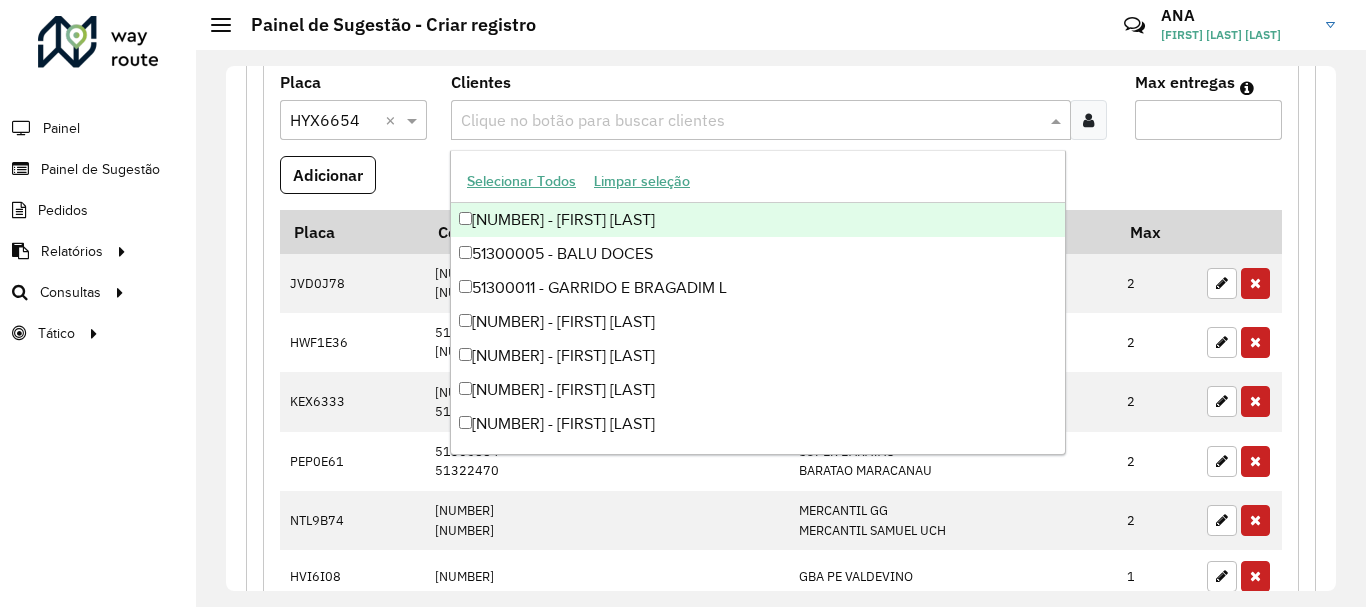 paste on "*****" 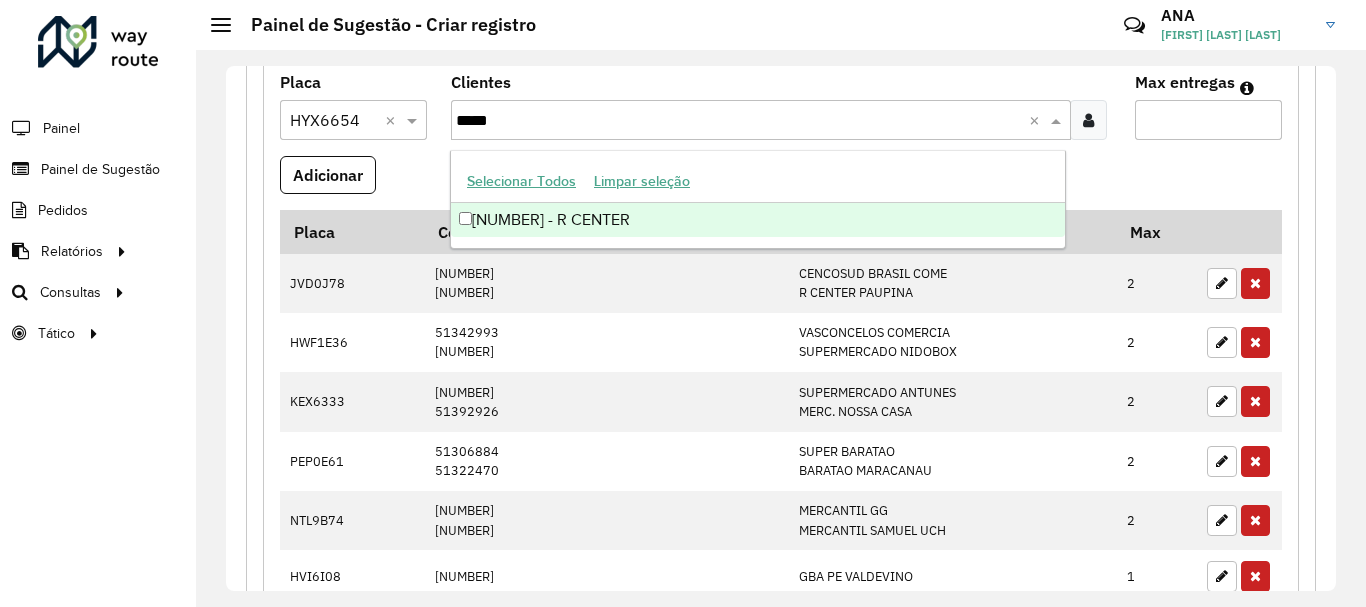 type on "*****" 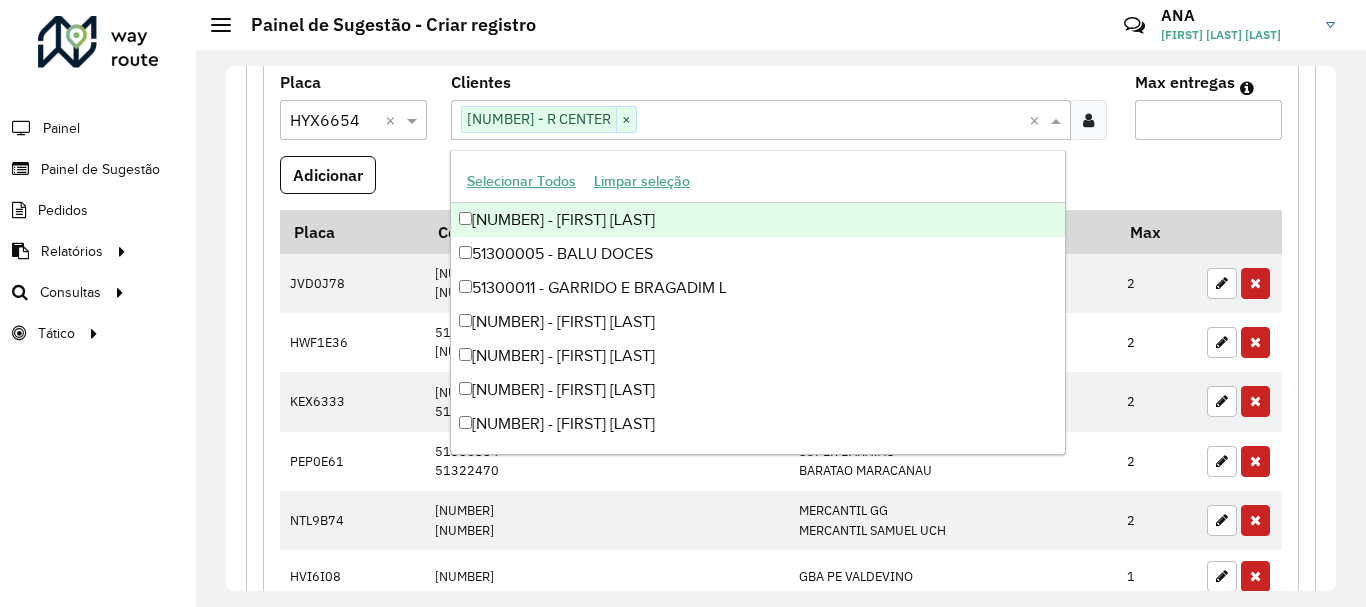 click on "Max entregas" at bounding box center [1208, 120] 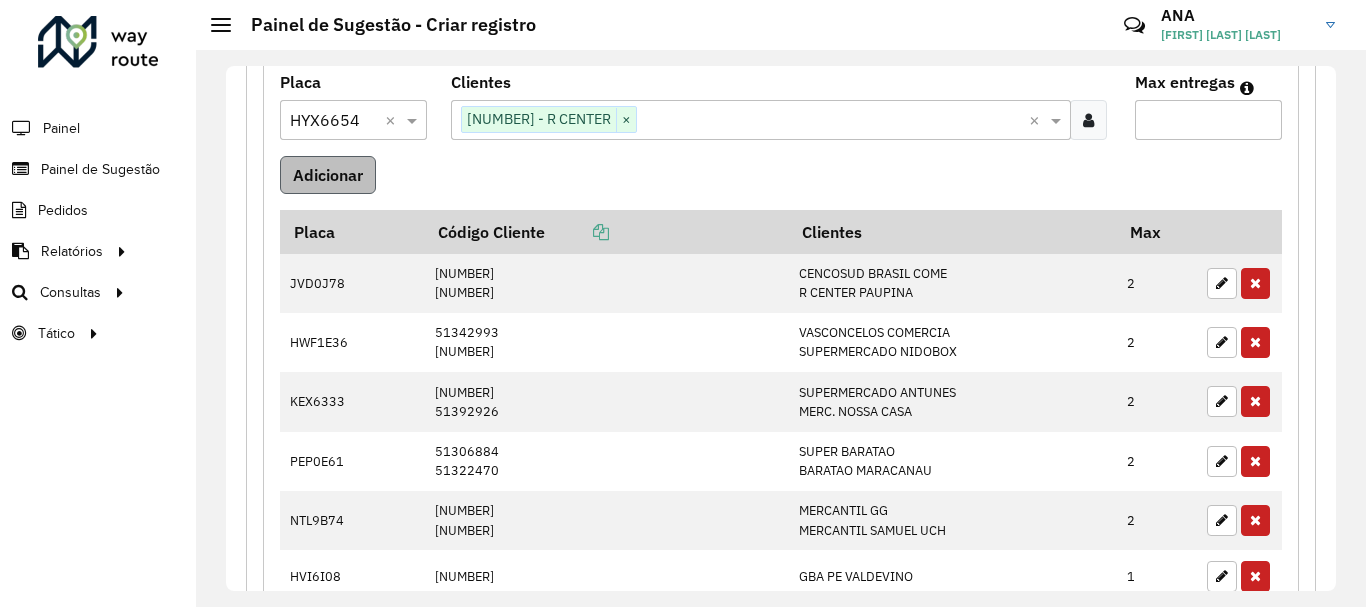 type on "*" 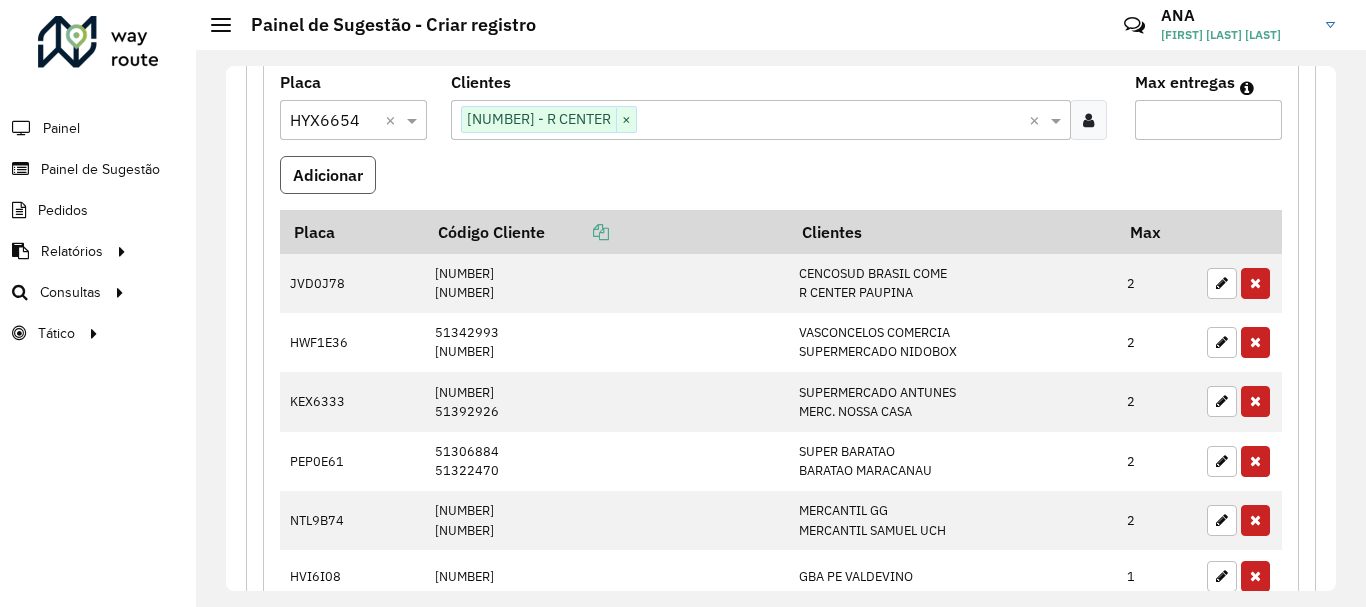 click on "Adicionar" at bounding box center (328, 175) 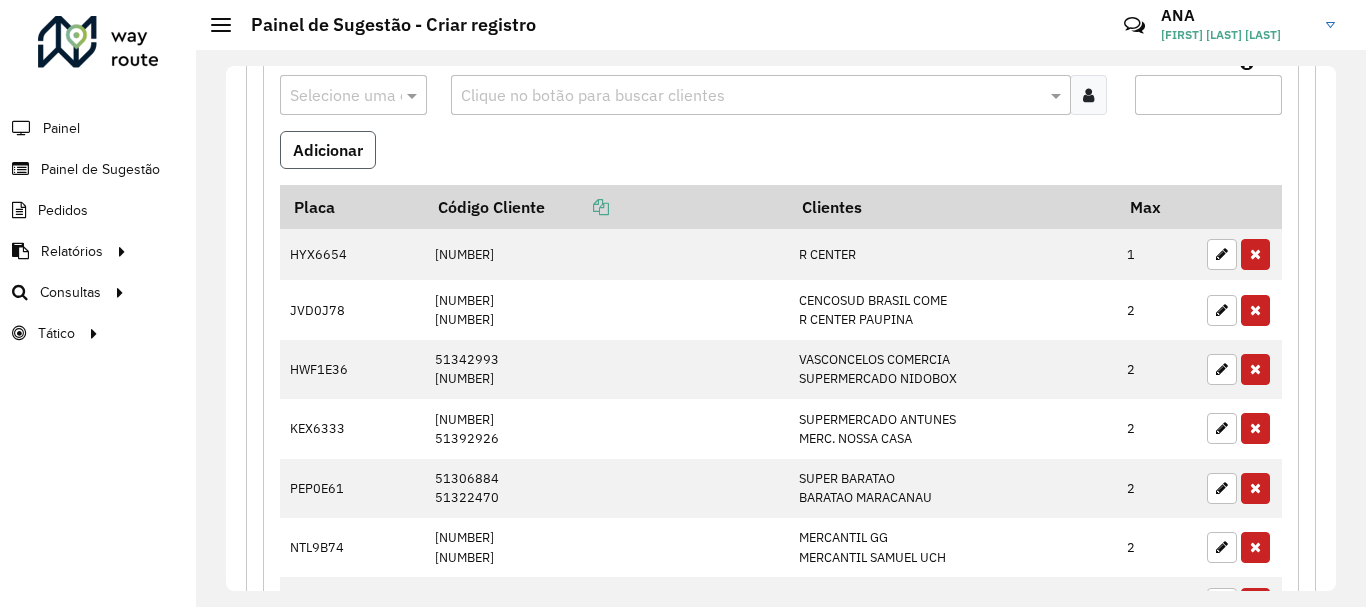 type 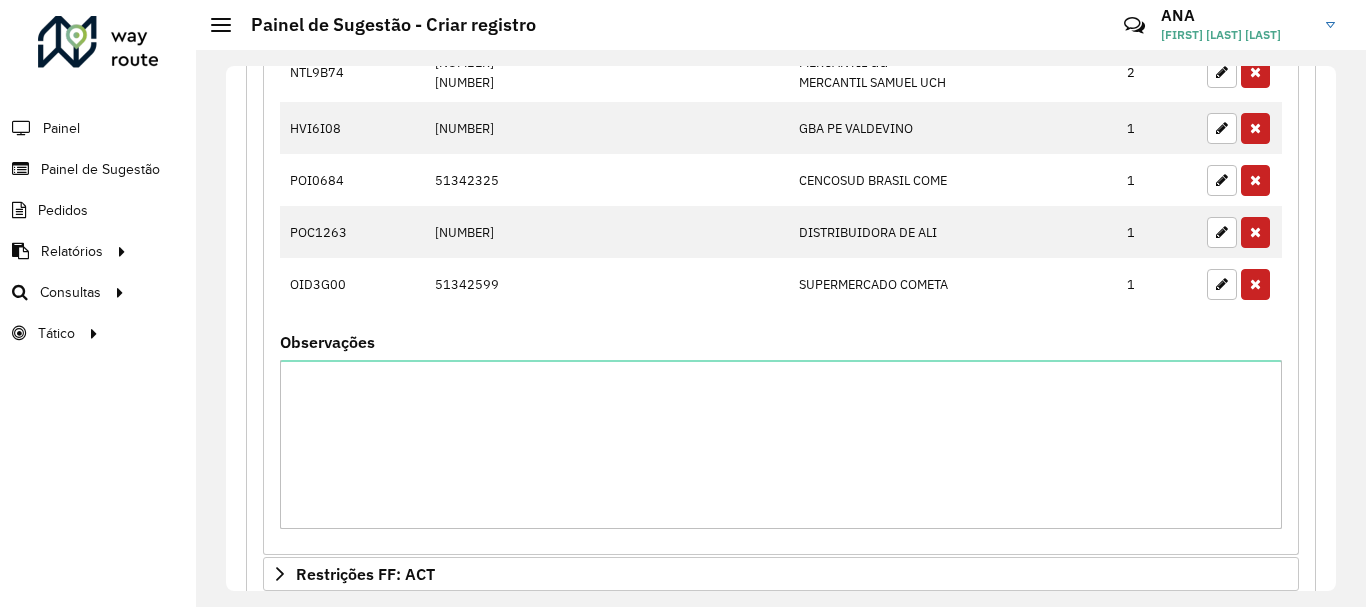 scroll, scrollTop: 1400, scrollLeft: 0, axis: vertical 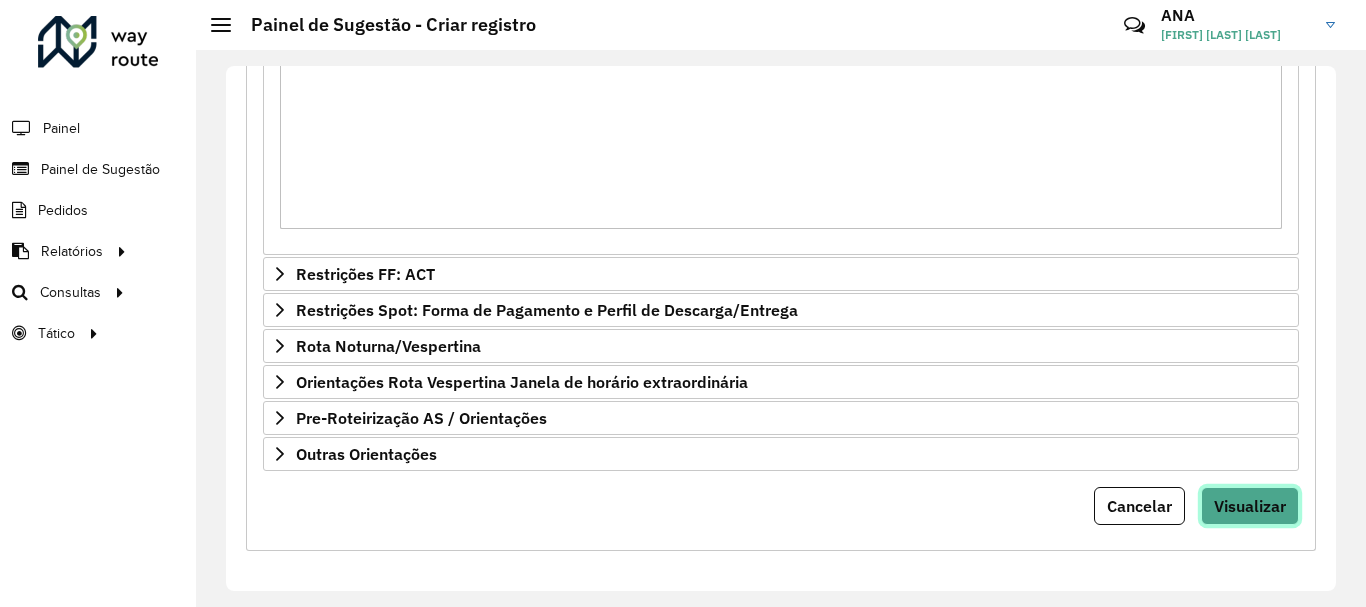 click on "Visualizar" at bounding box center [1250, 506] 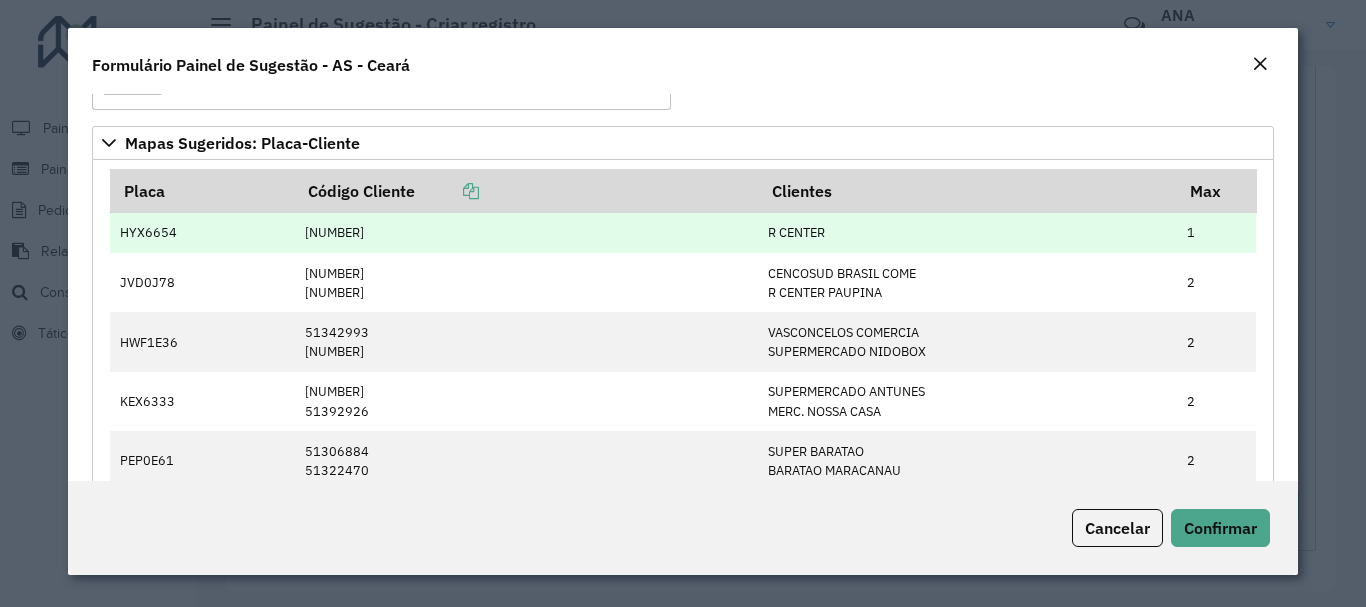scroll, scrollTop: 0, scrollLeft: 0, axis: both 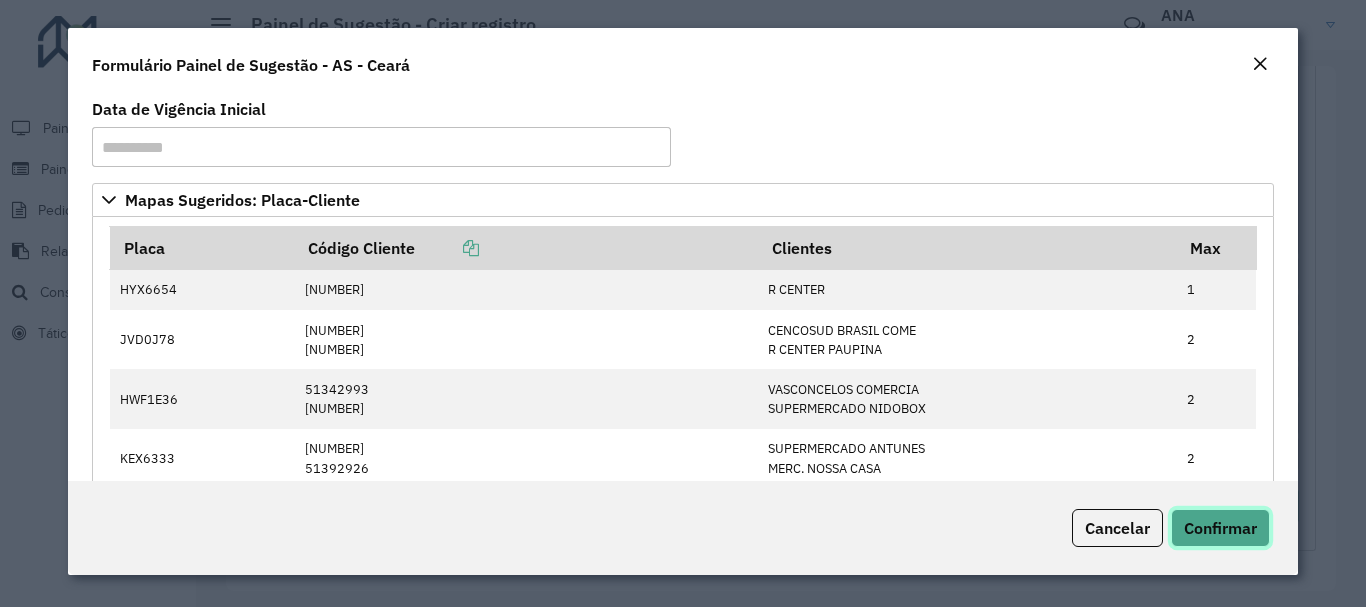 click on "Confirmar" 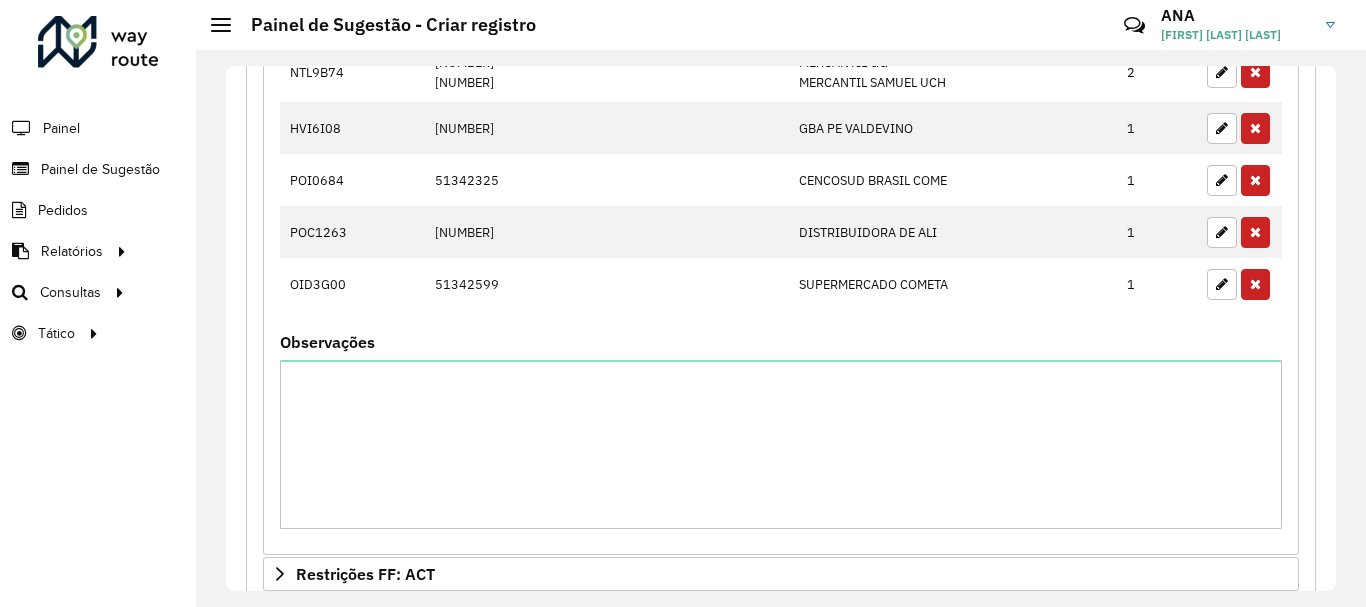 scroll, scrollTop: 1404, scrollLeft: 0, axis: vertical 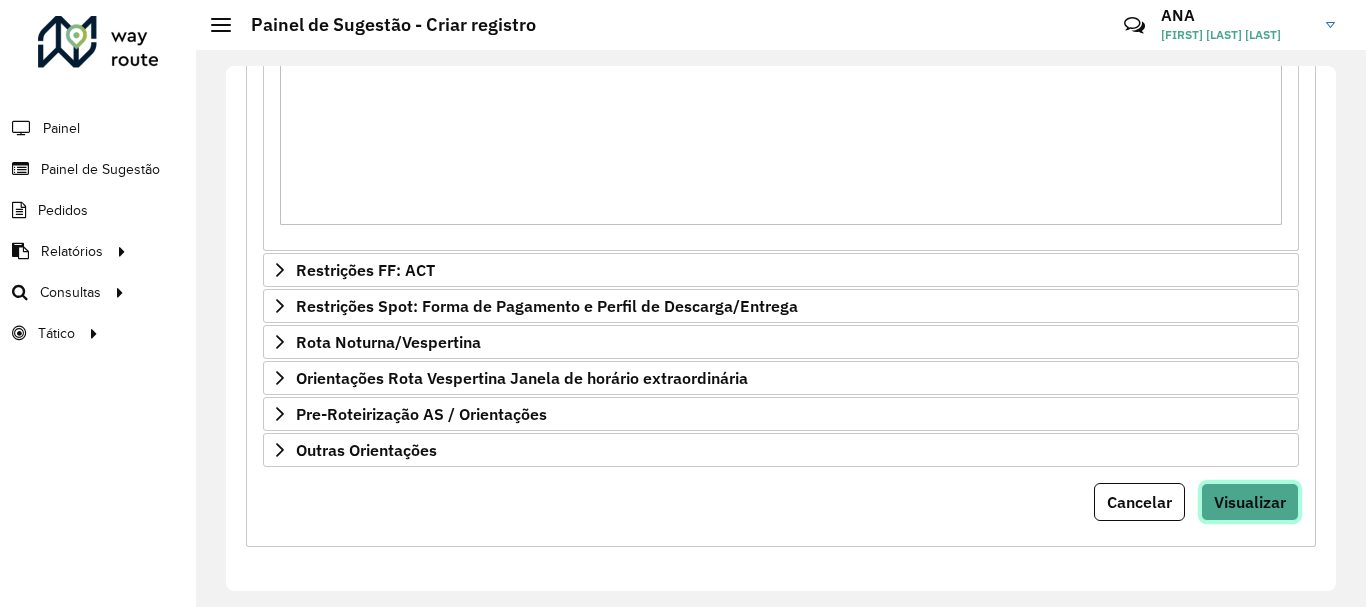 click on "Visualizar" at bounding box center (1250, 502) 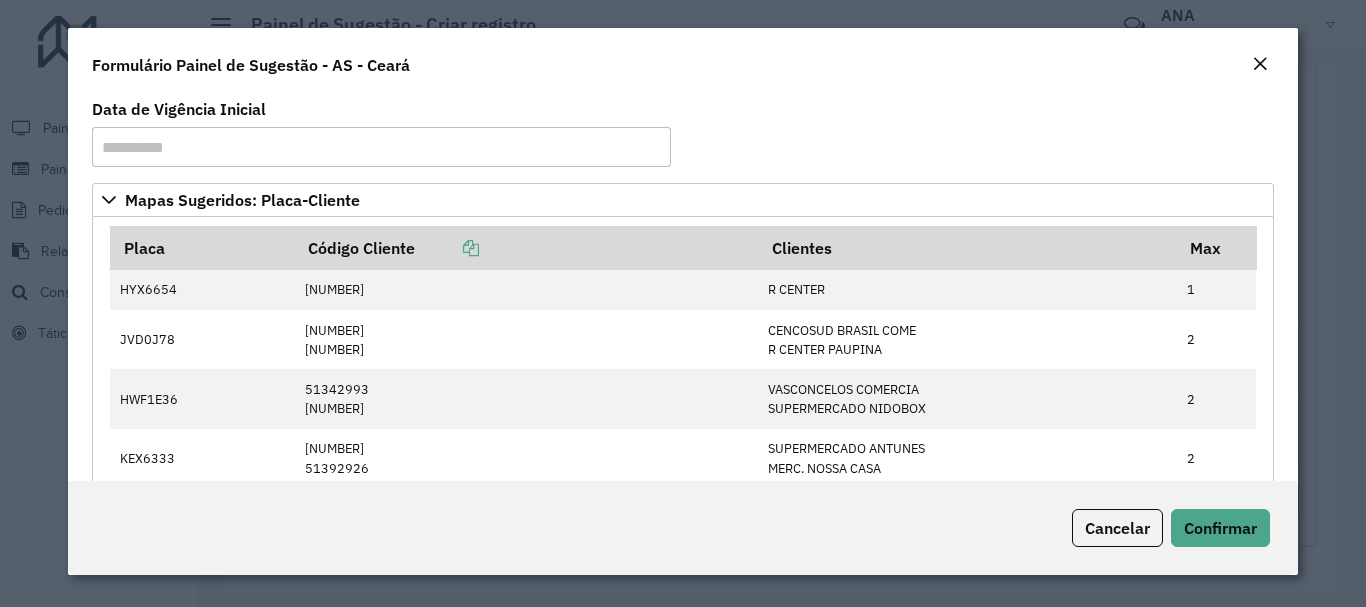 scroll, scrollTop: 557, scrollLeft: 0, axis: vertical 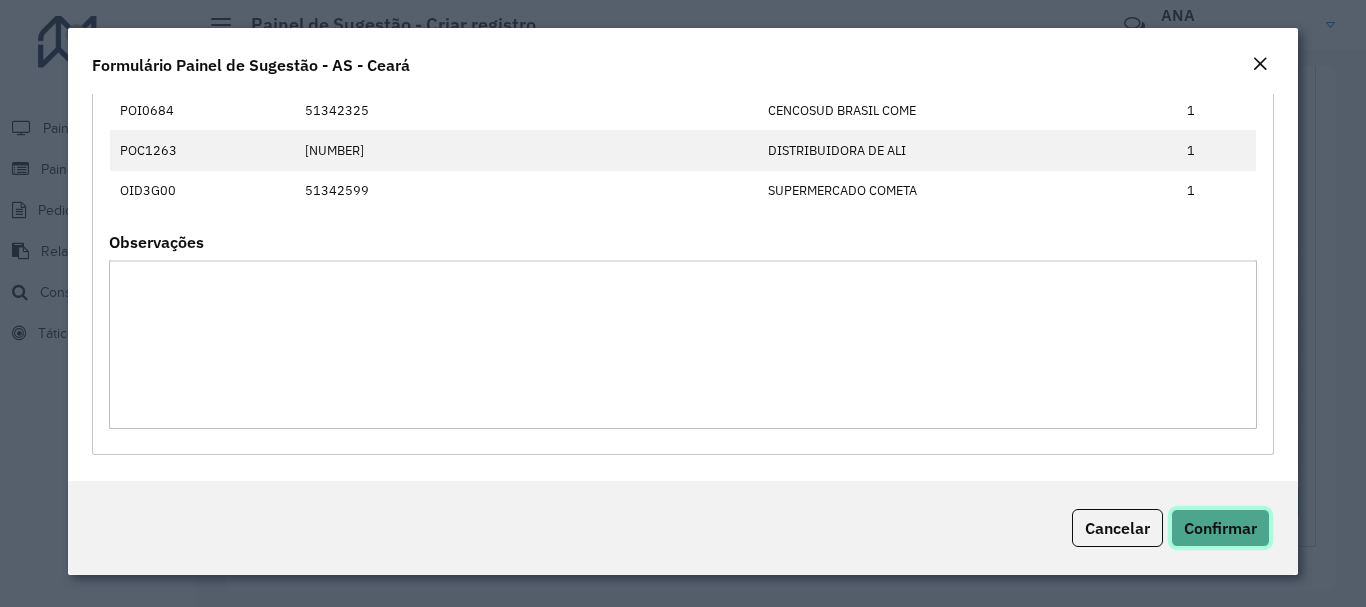 click on "Confirmar" 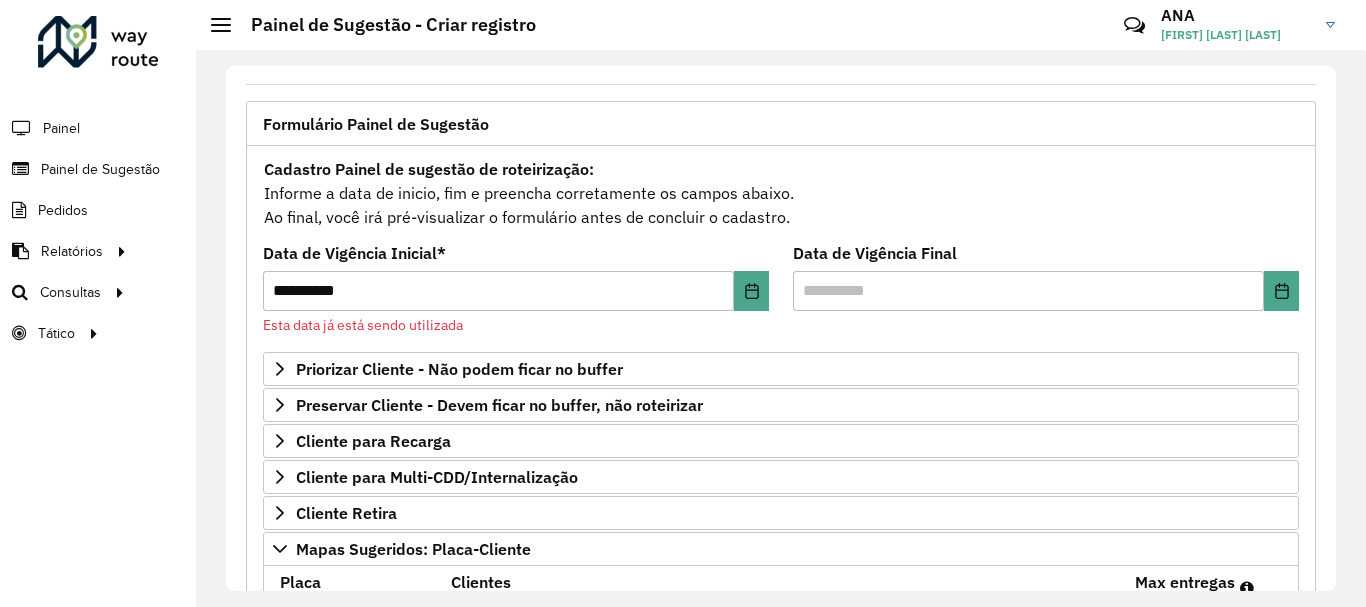 scroll, scrollTop: 0, scrollLeft: 0, axis: both 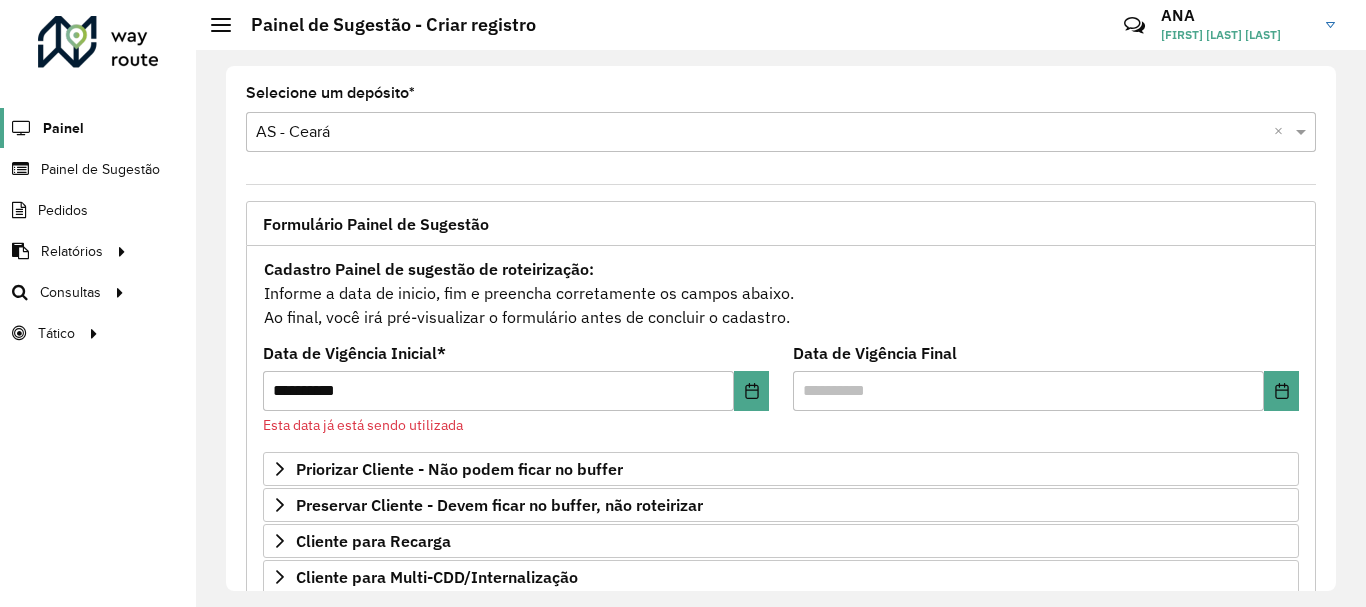 click on "Painel" 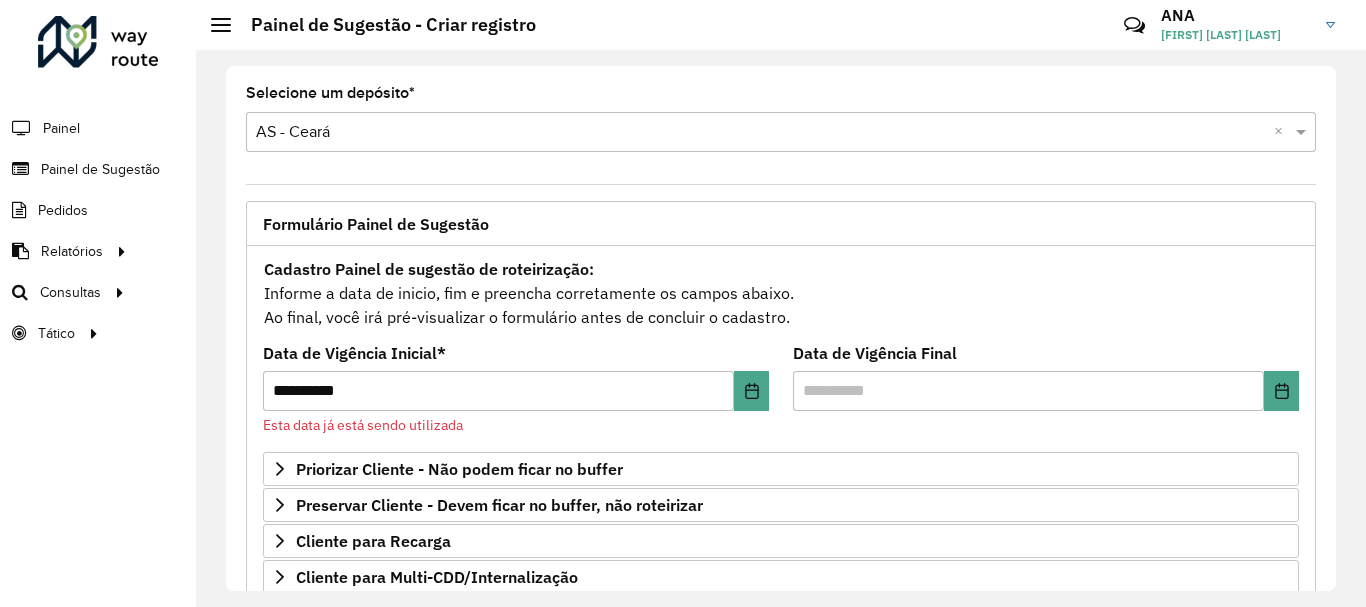click 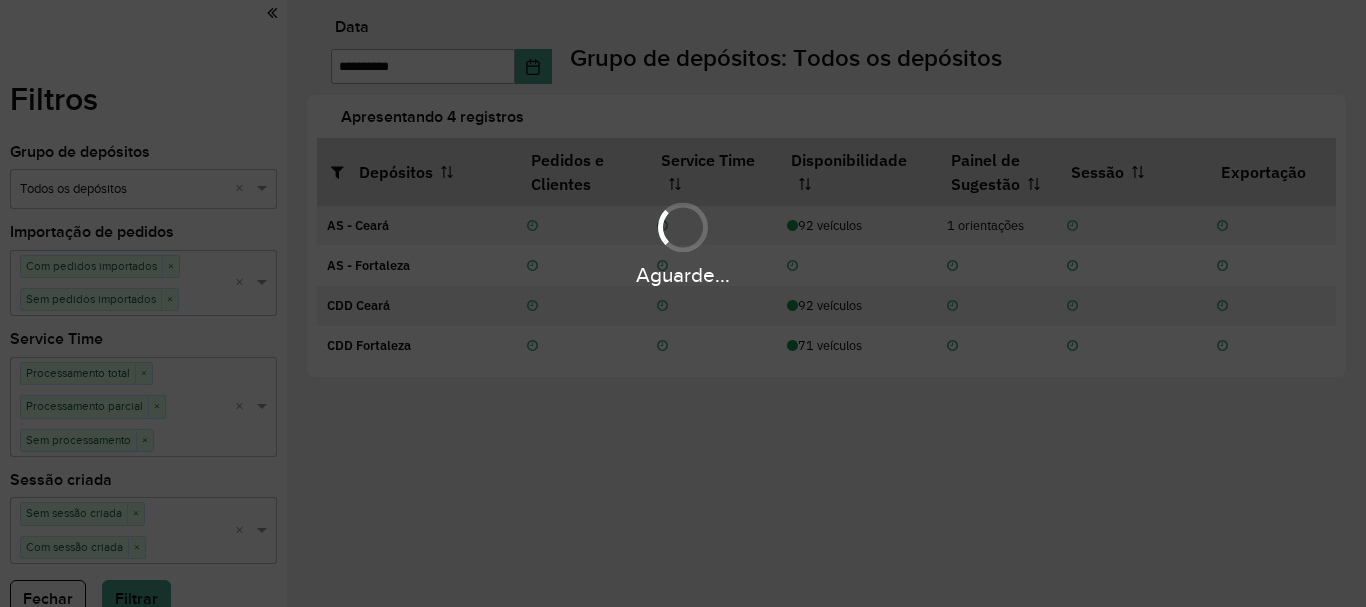 scroll, scrollTop: 0, scrollLeft: 0, axis: both 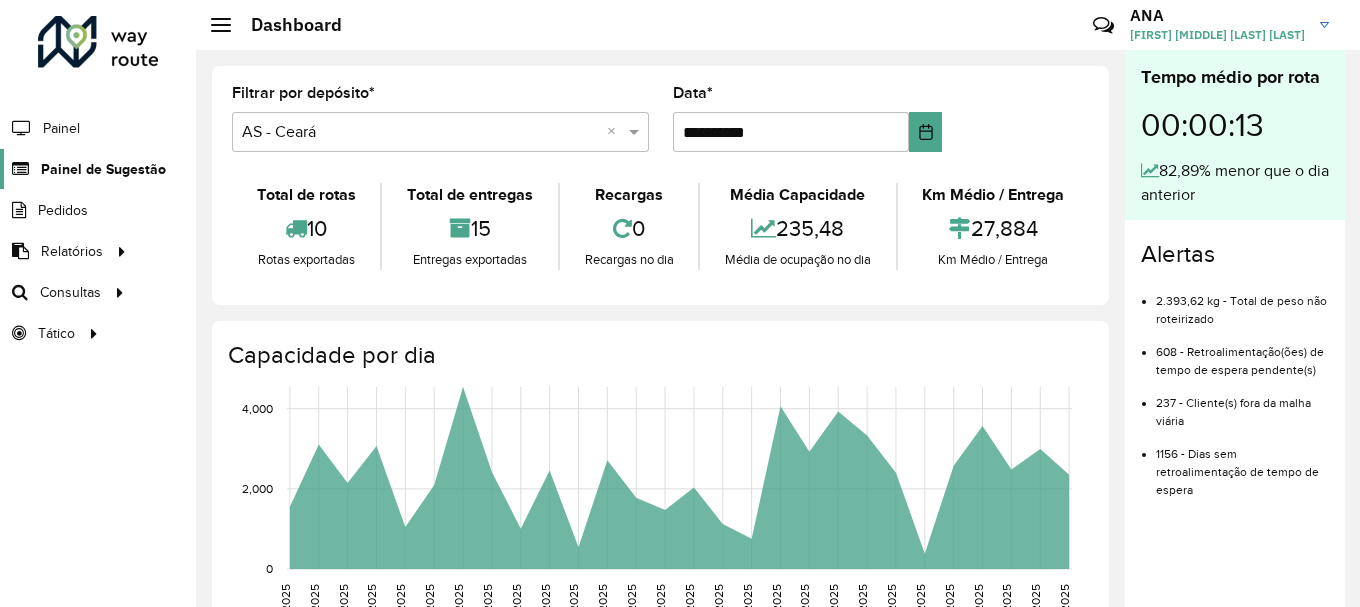 click on "Painel de Sugestão" 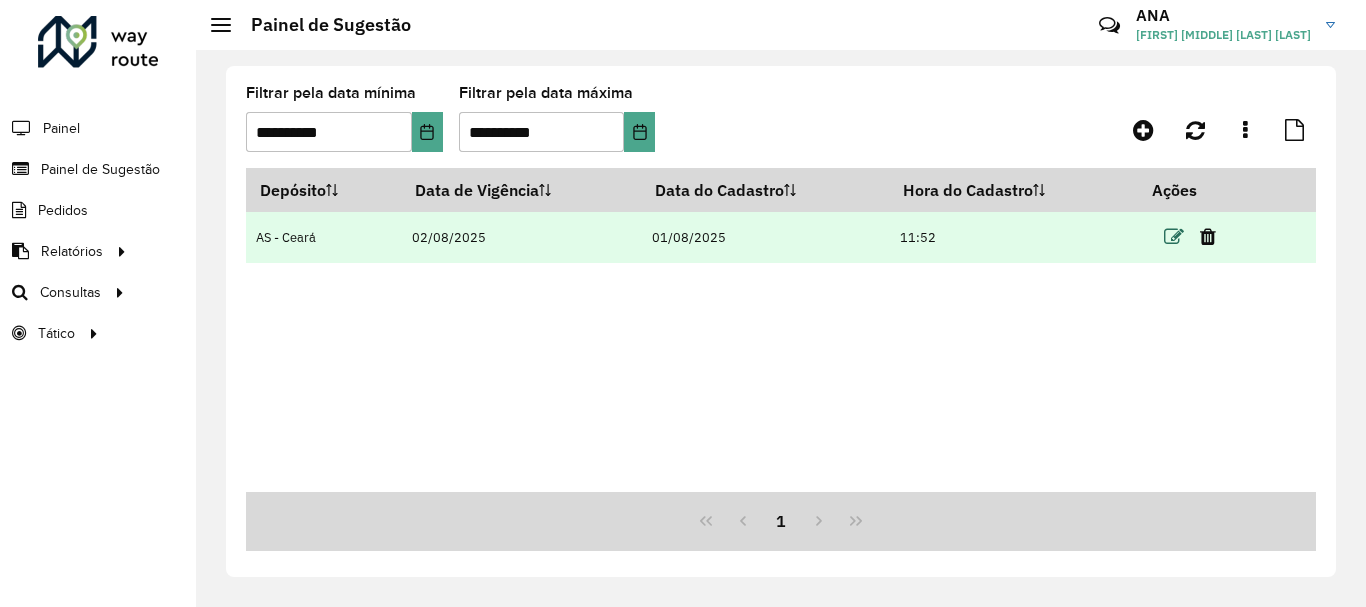 click at bounding box center (1174, 237) 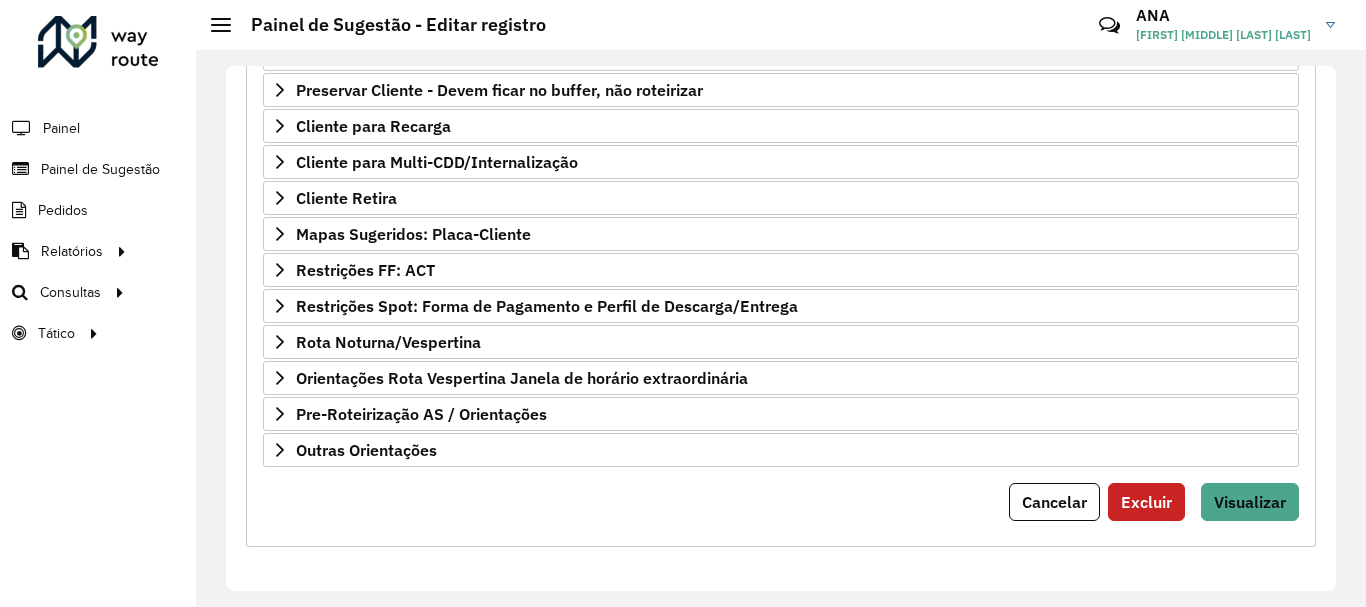 scroll, scrollTop: 0, scrollLeft: 0, axis: both 